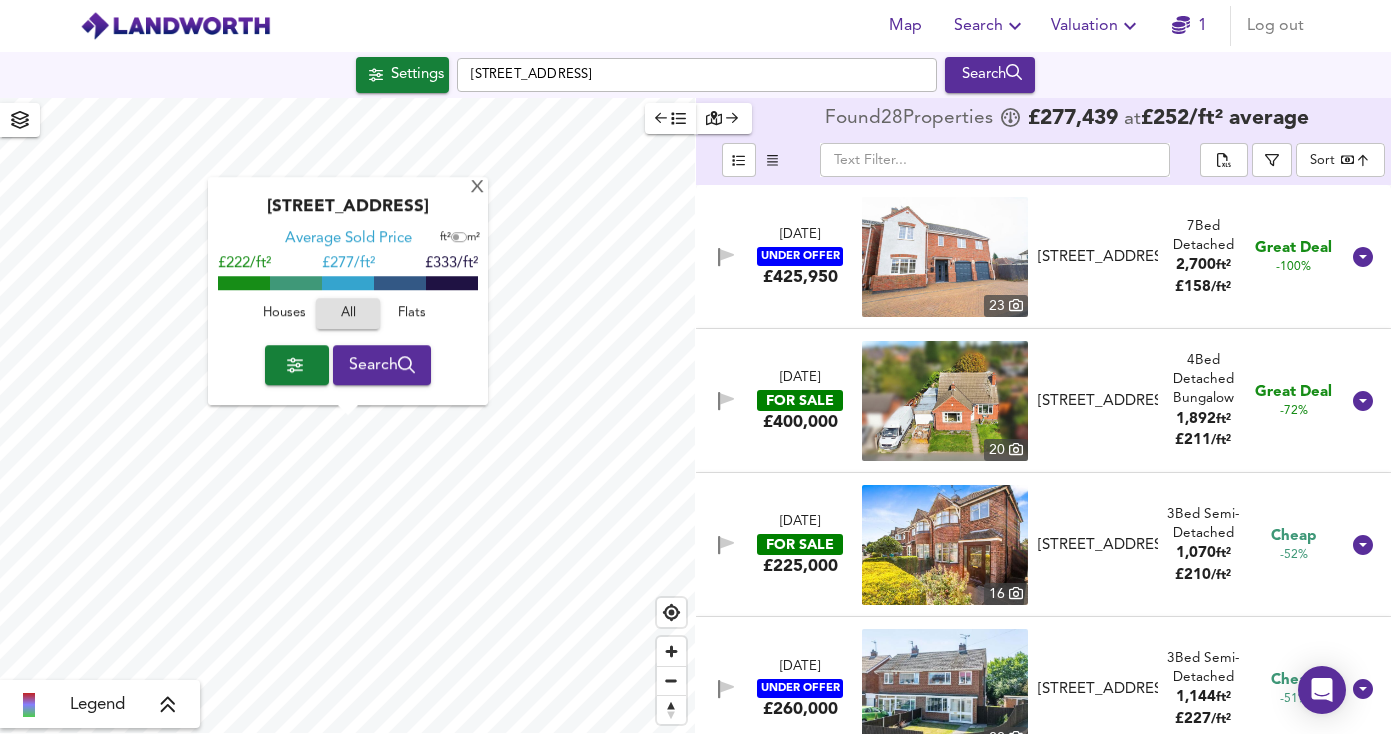 scroll, scrollTop: 0, scrollLeft: 0, axis: both 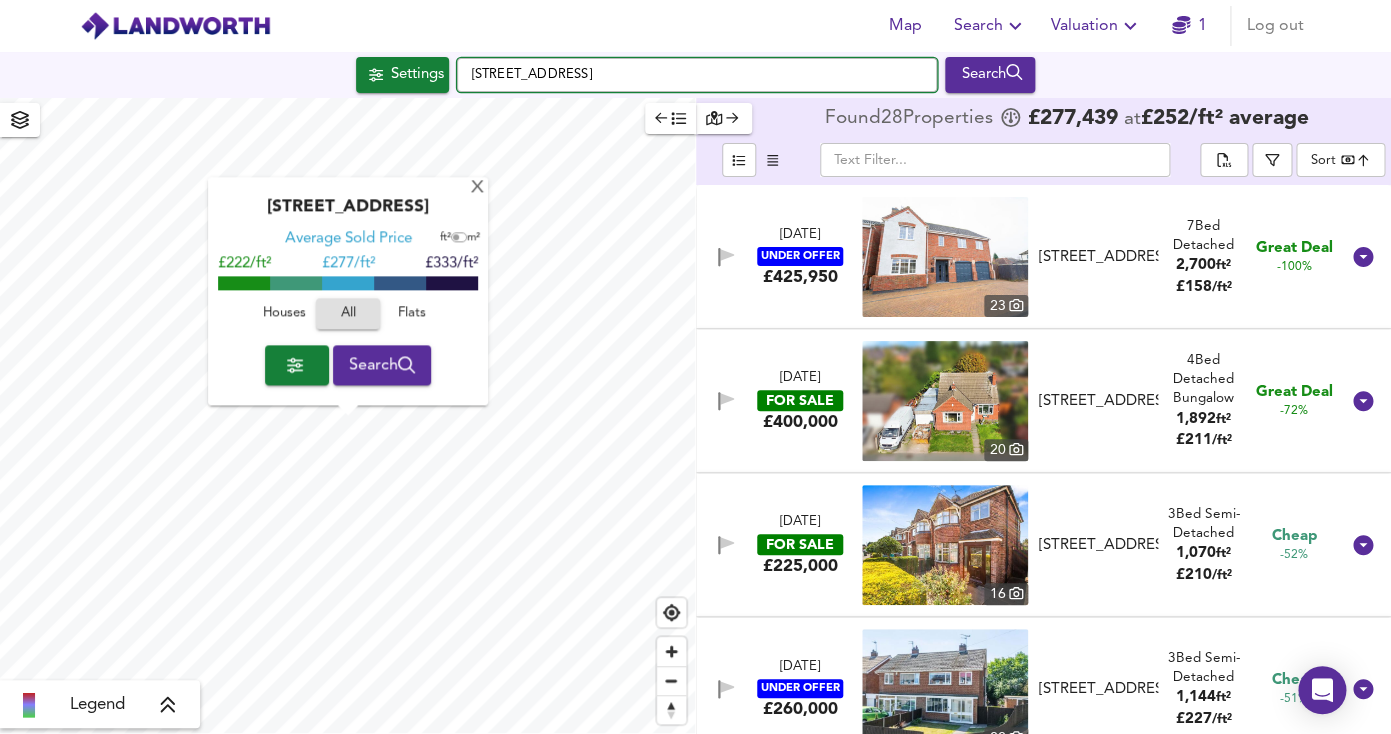 drag, startPoint x: 580, startPoint y: 76, endPoint x: 396, endPoint y: 64, distance: 184.39088 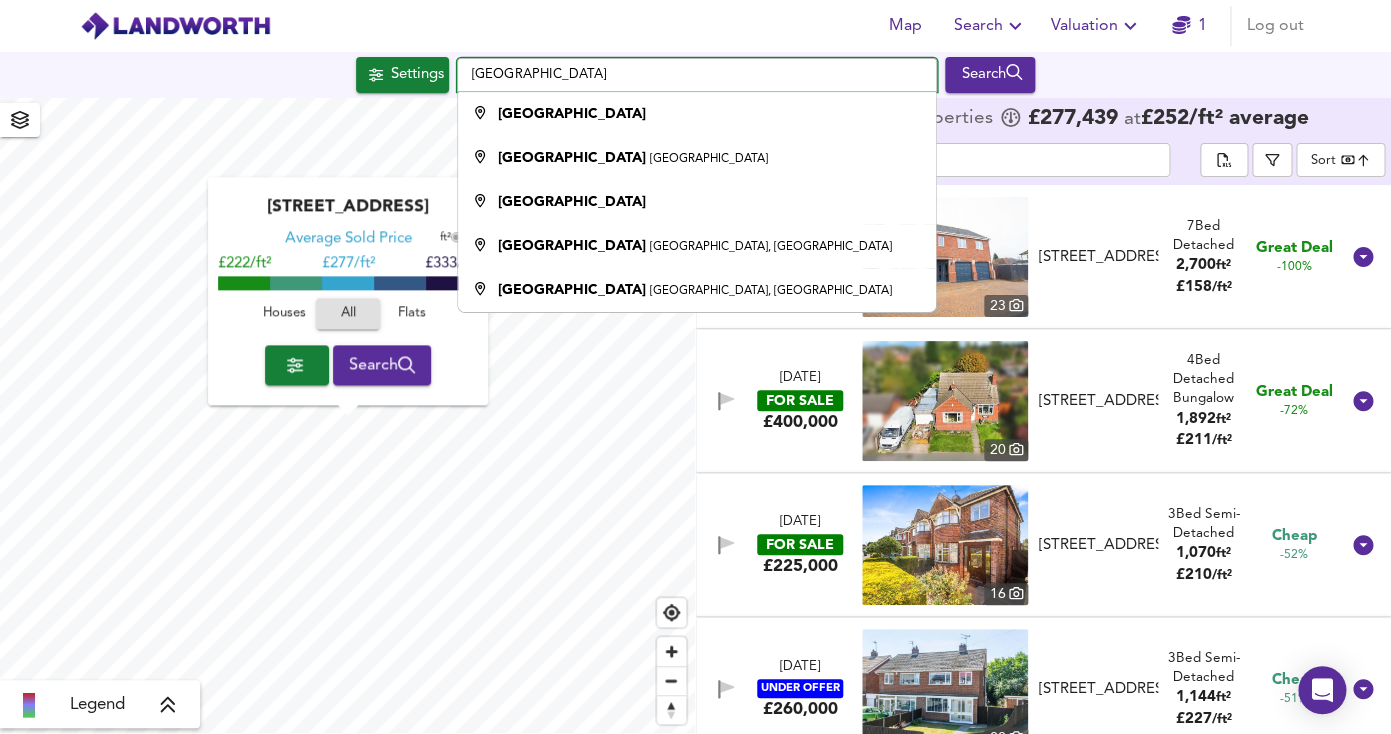 click on "Leicester" at bounding box center [697, 75] 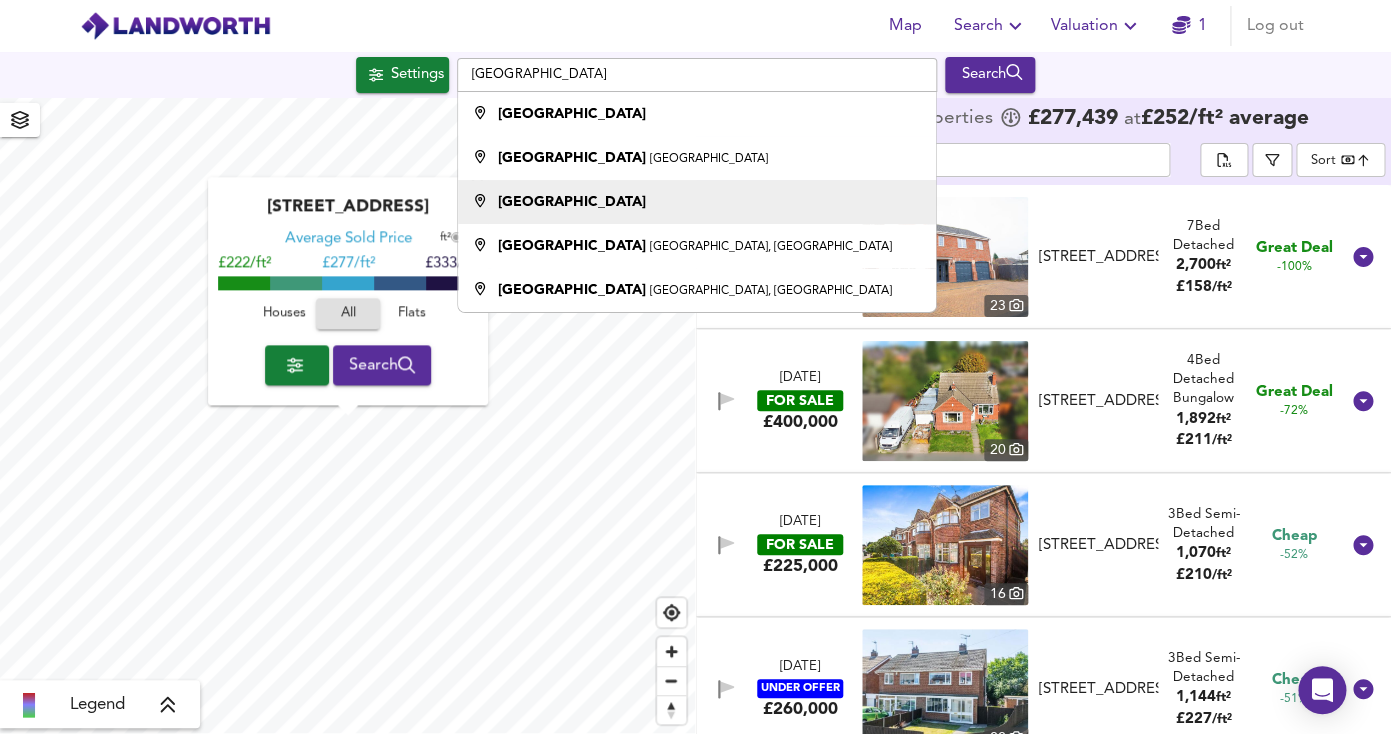 click on "Leicestershire" at bounding box center (572, 202) 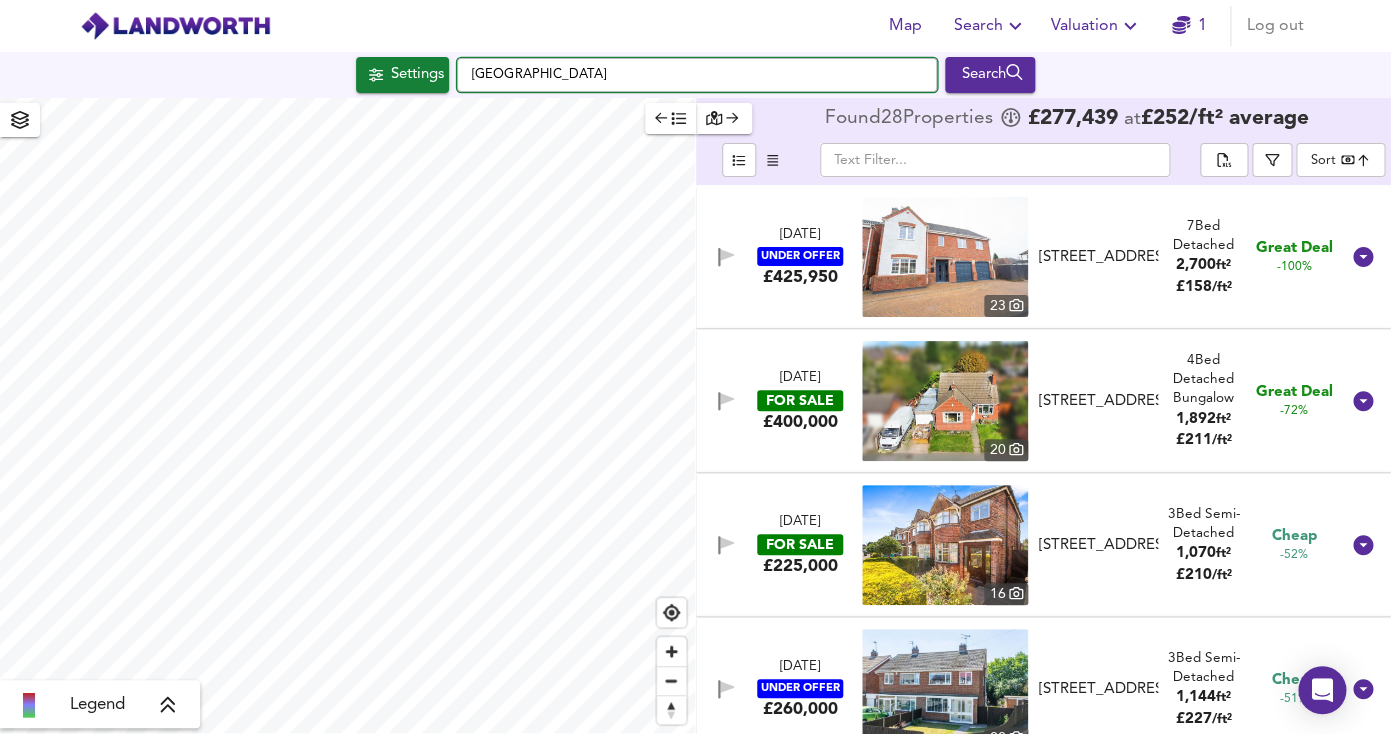 click on "Leicestershire" at bounding box center [697, 75] 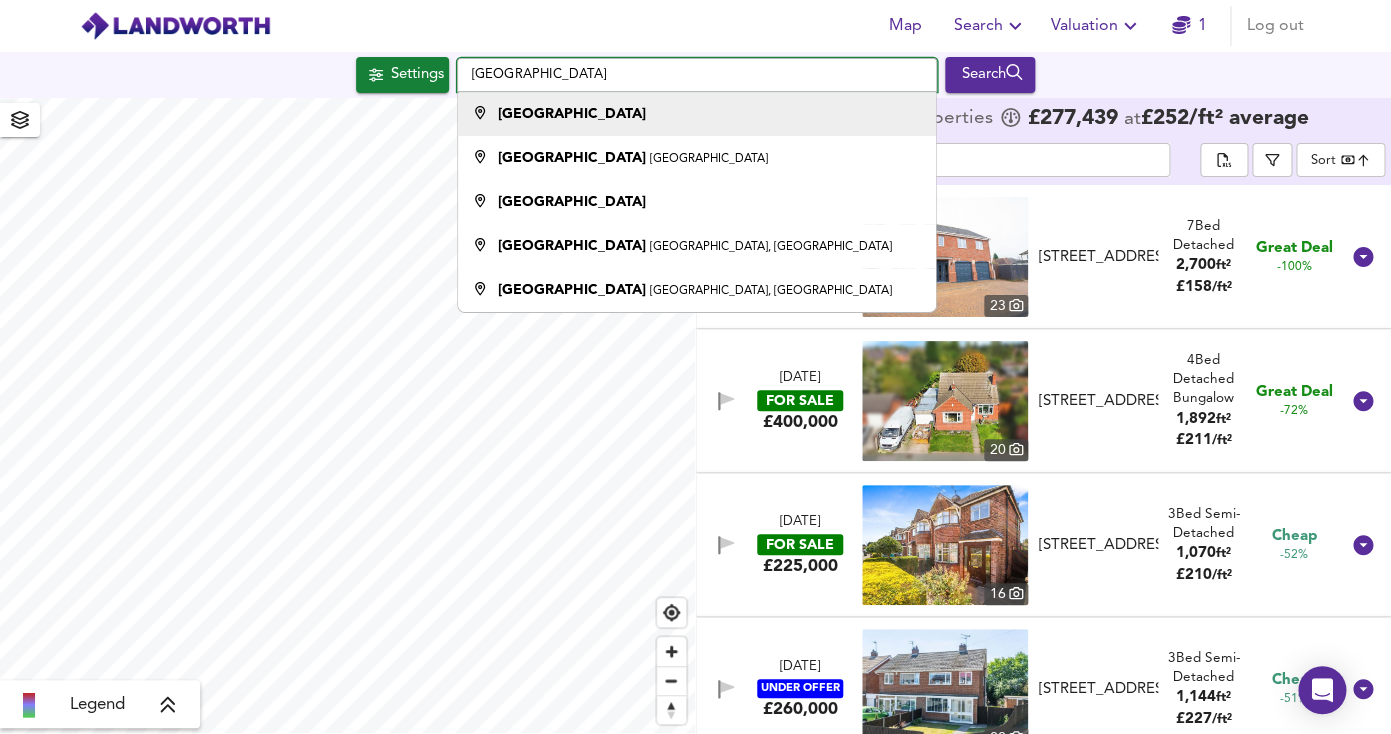 type on "Leicester" 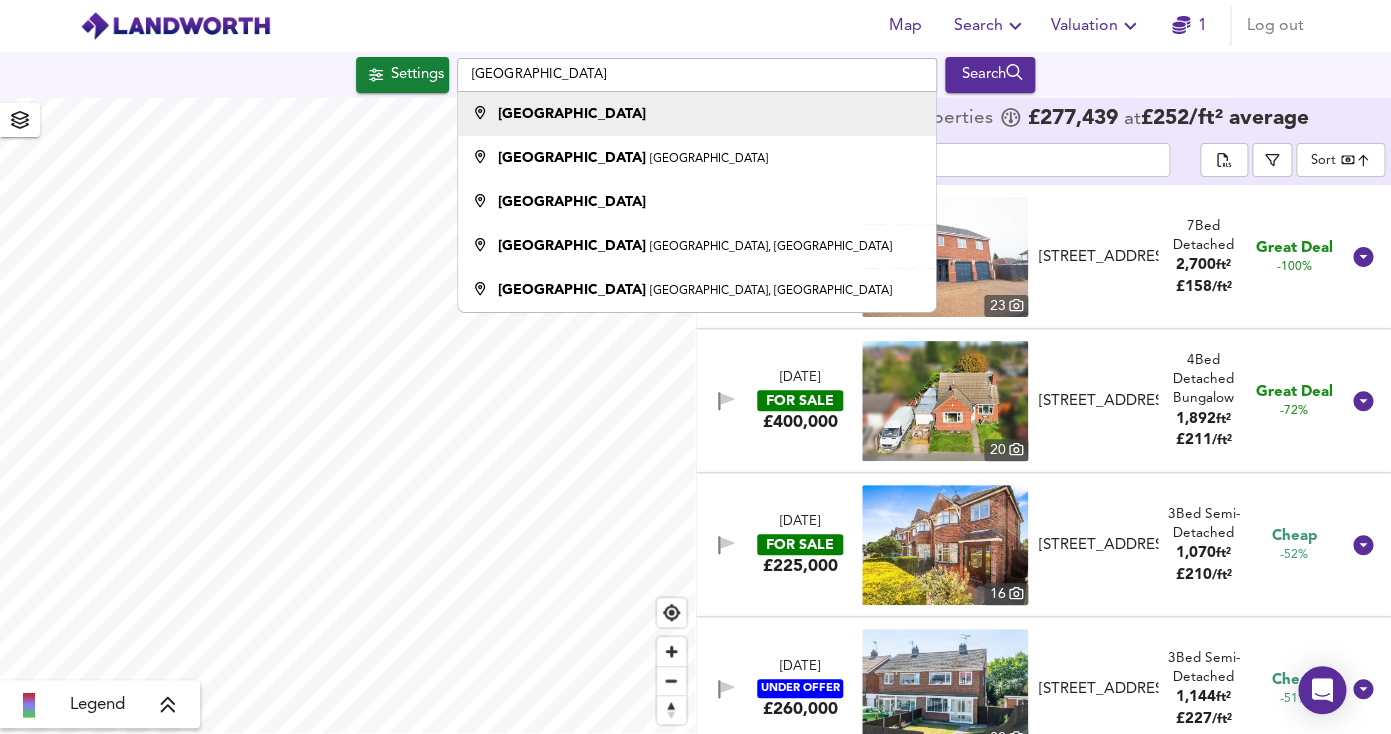 click on "Leicester" at bounding box center [692, 114] 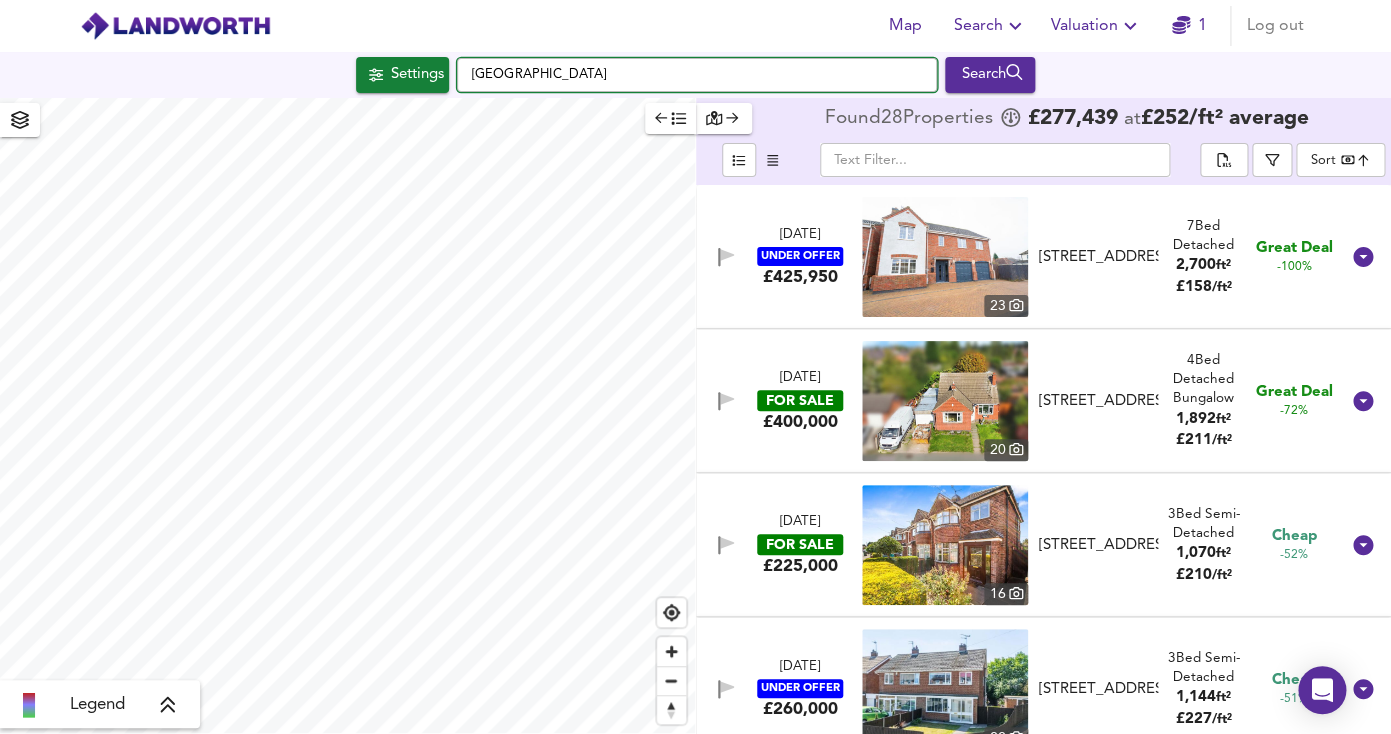click on "Leicester" at bounding box center [697, 75] 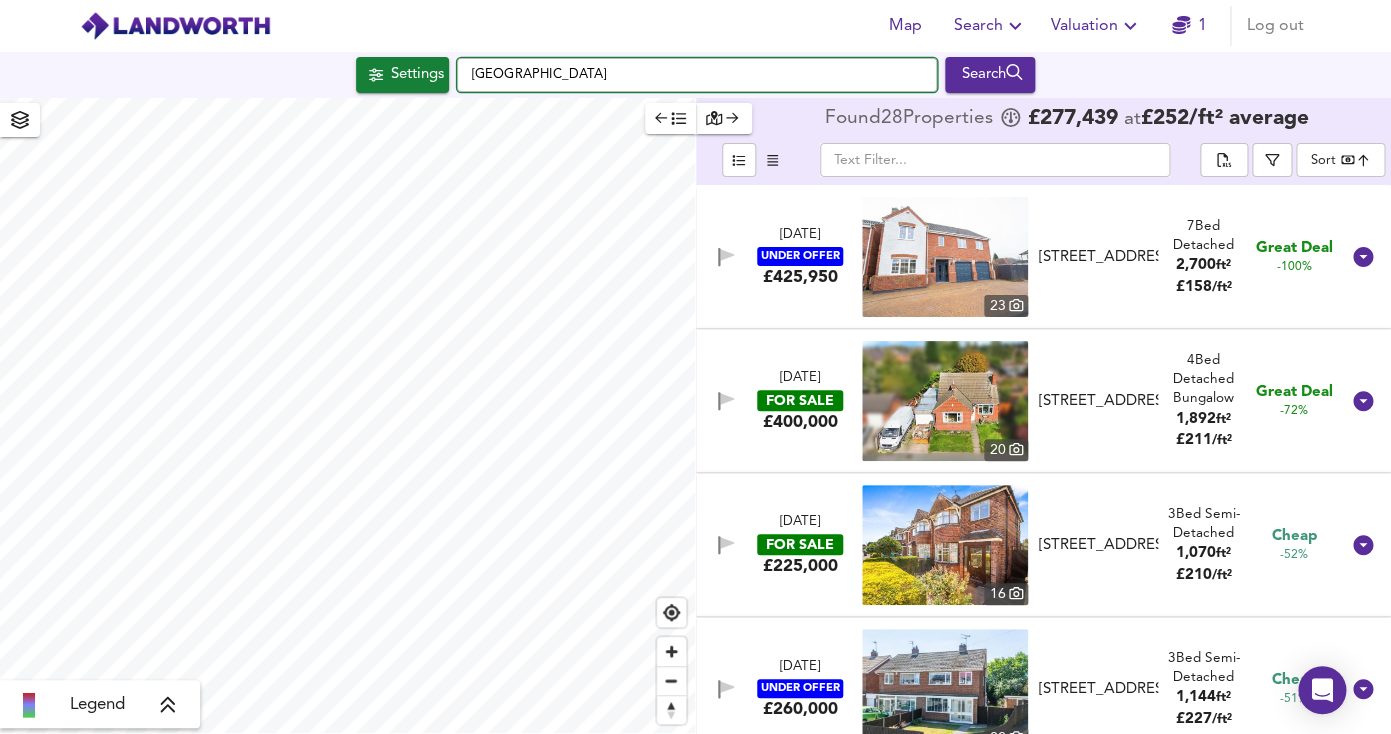 drag, startPoint x: 566, startPoint y: 77, endPoint x: 413, endPoint y: 78, distance: 153.00327 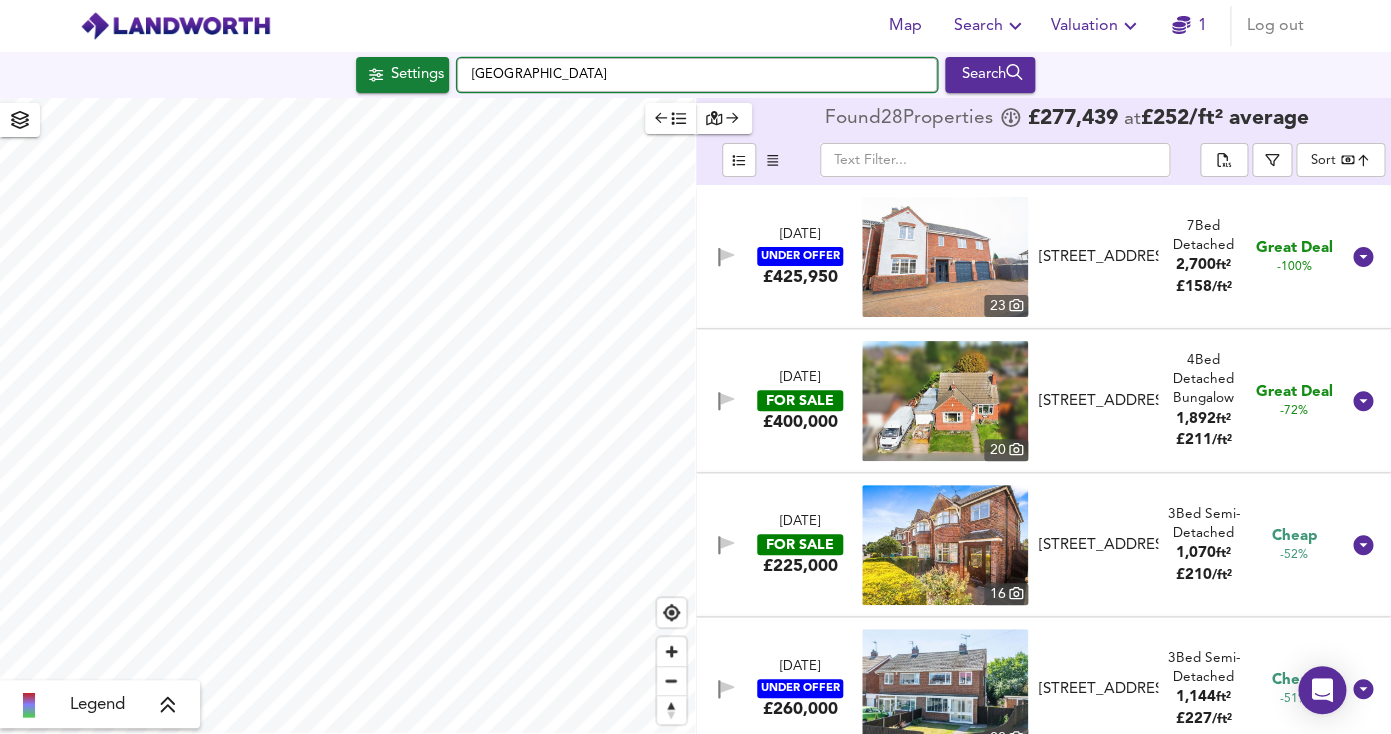 drag, startPoint x: 750, startPoint y: 69, endPoint x: 442, endPoint y: 59, distance: 308.1623 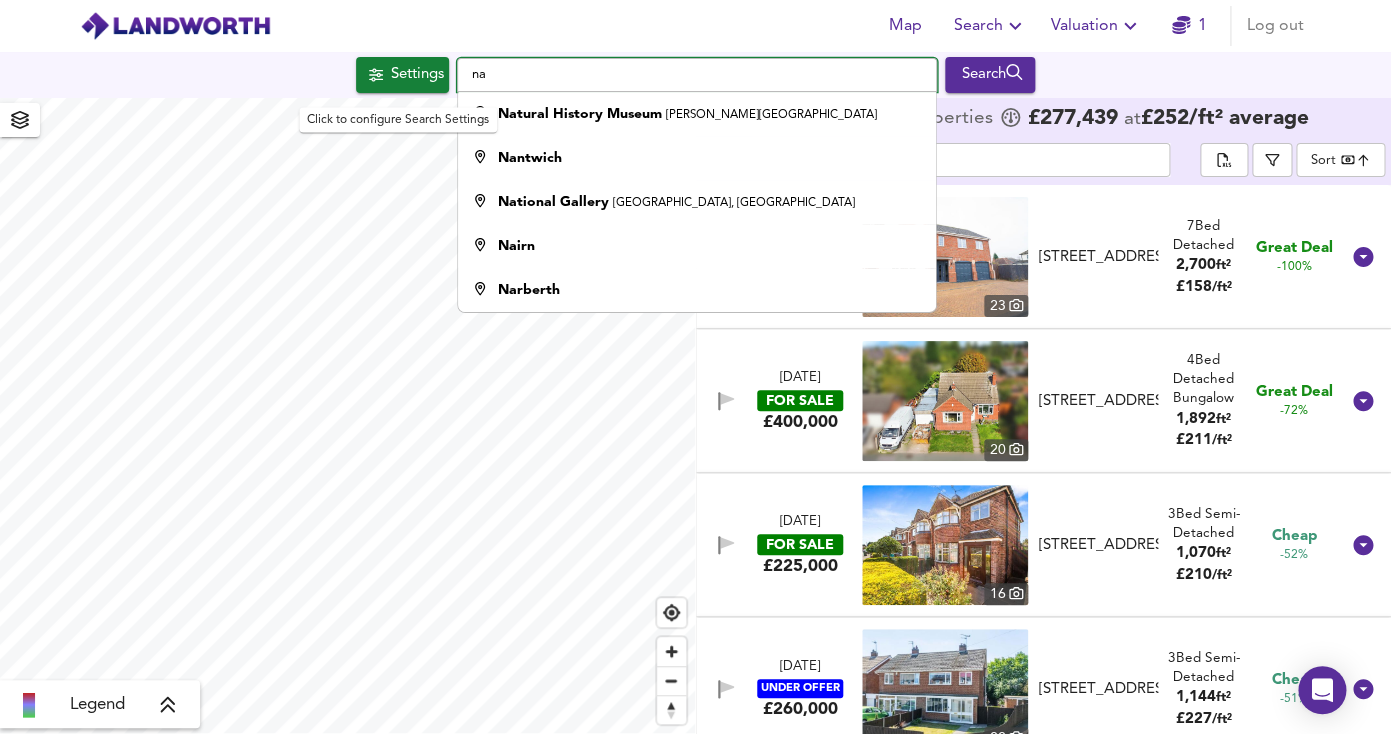 type on "n" 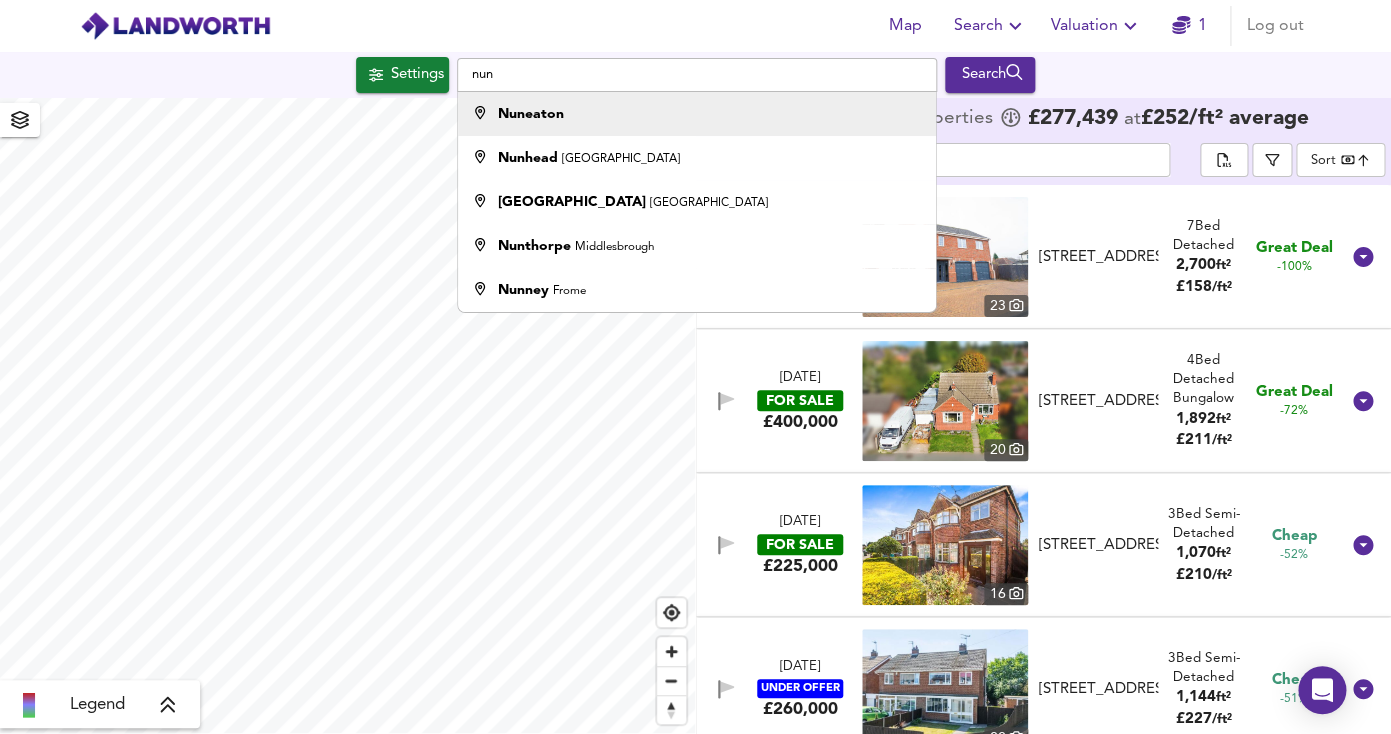 click on "Nuneaton" at bounding box center (692, 114) 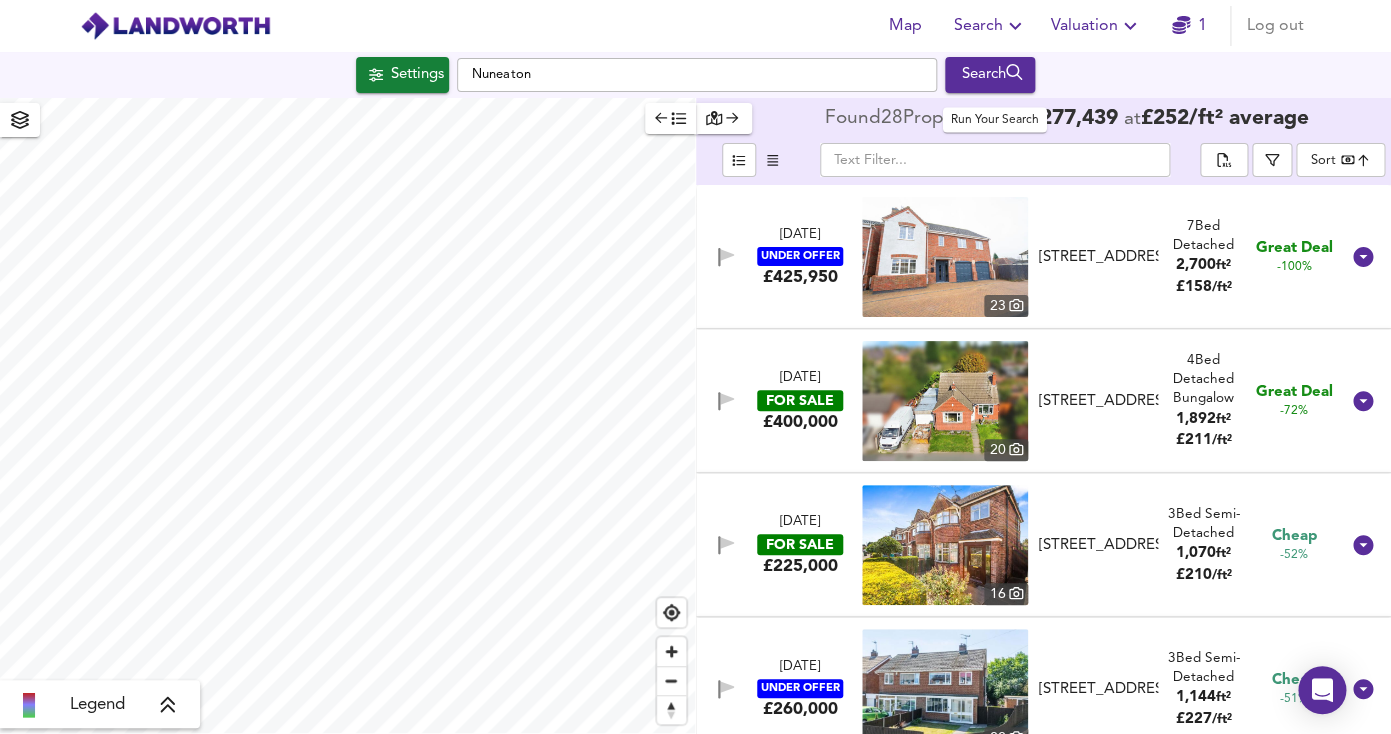 click 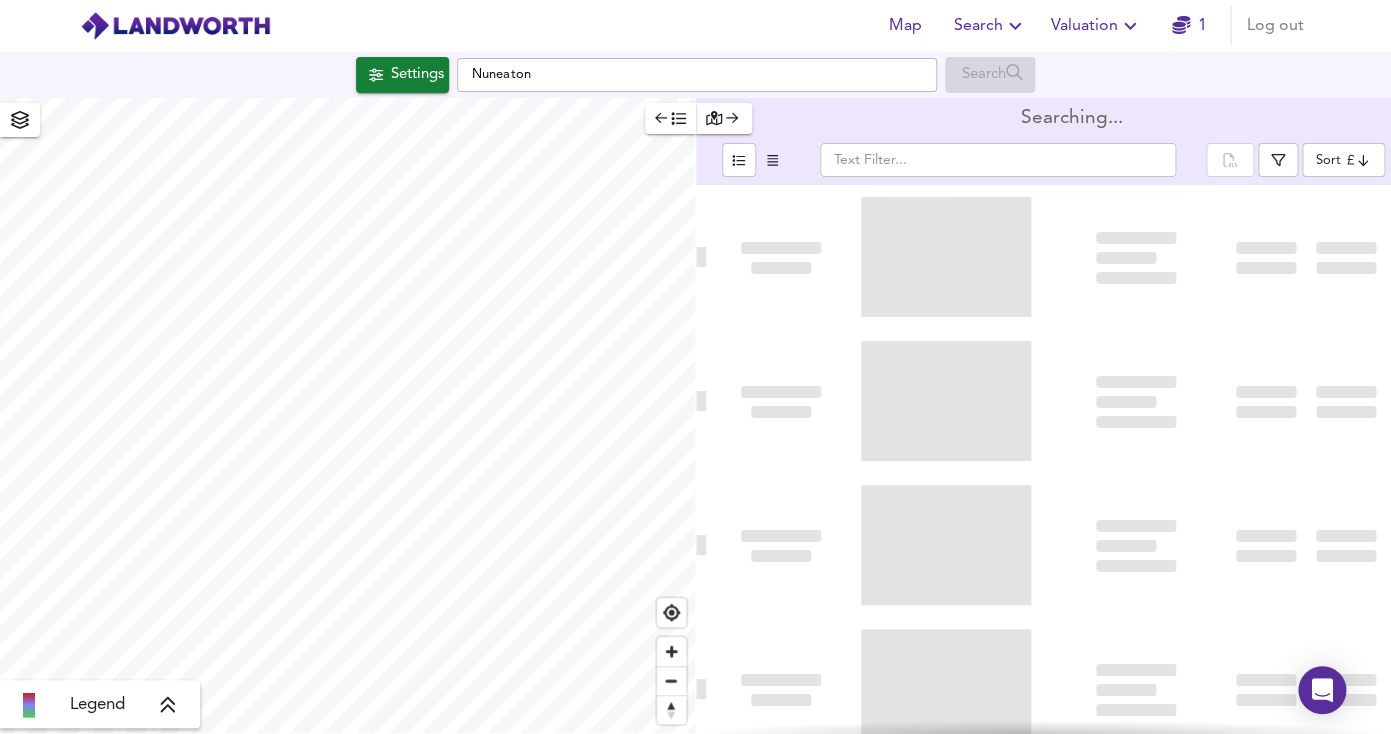type on "bestdeal" 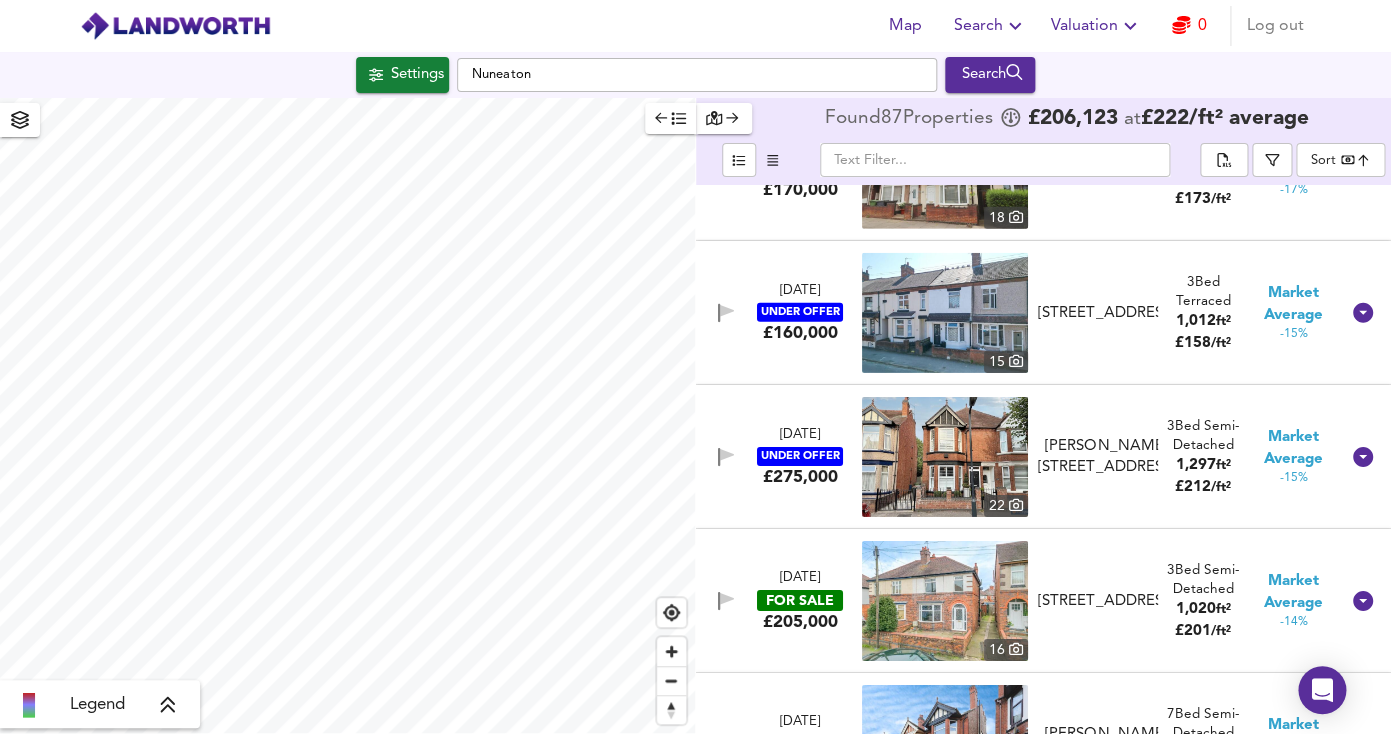 scroll, scrollTop: 2253, scrollLeft: 0, axis: vertical 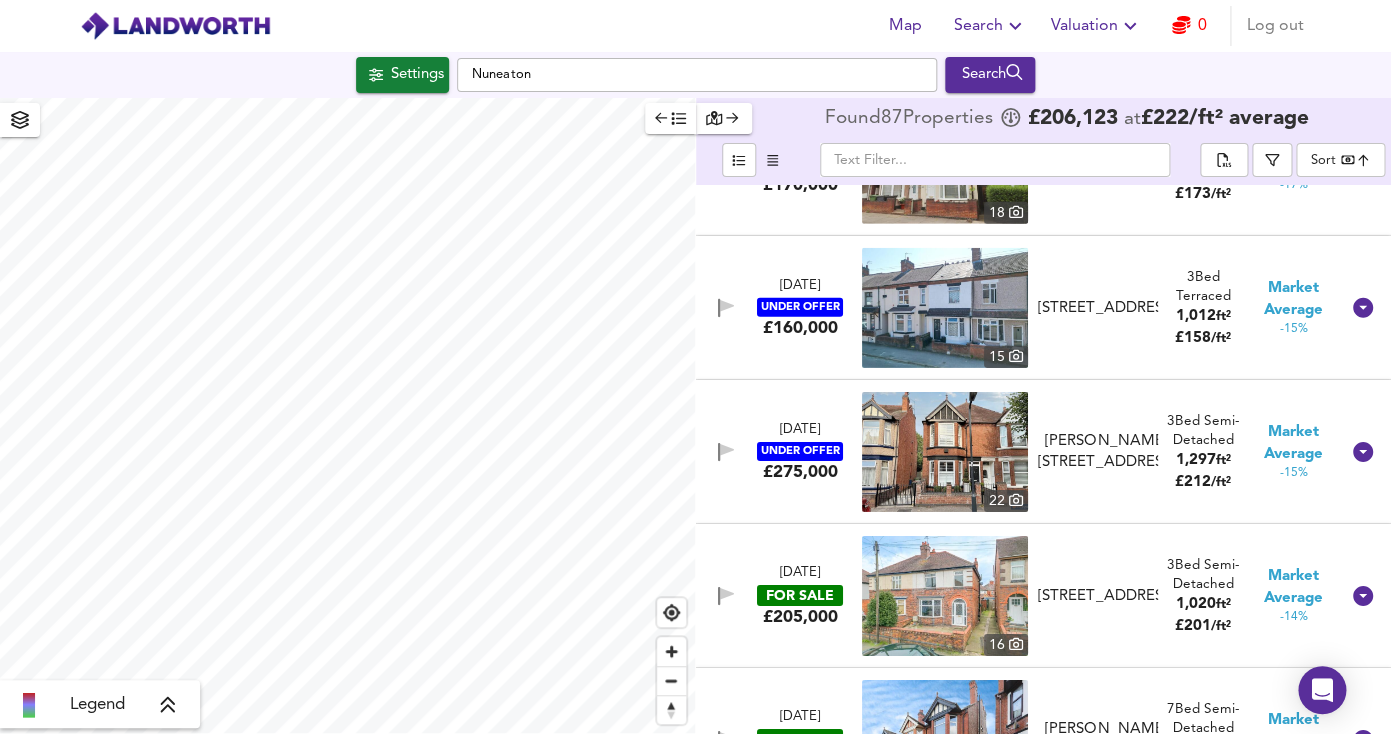 click at bounding box center [945, 452] 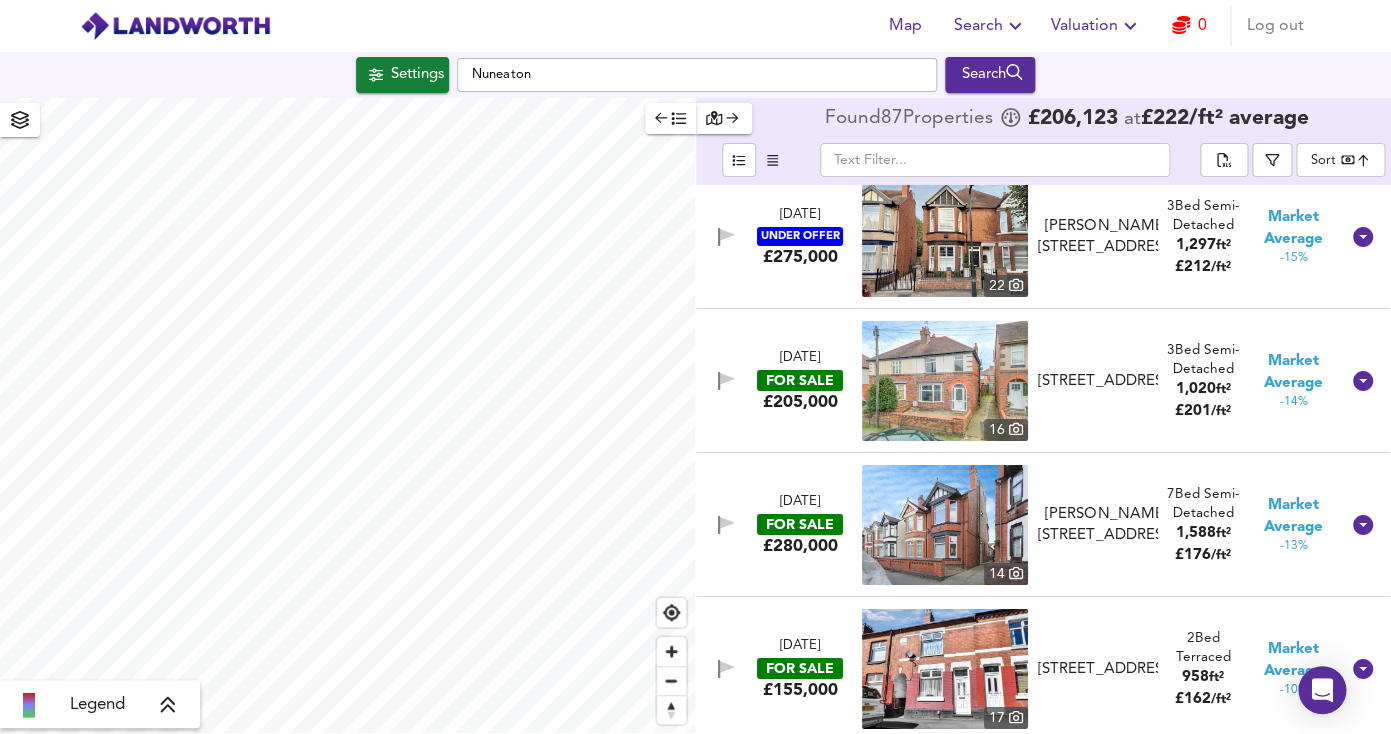 scroll, scrollTop: 2489, scrollLeft: 0, axis: vertical 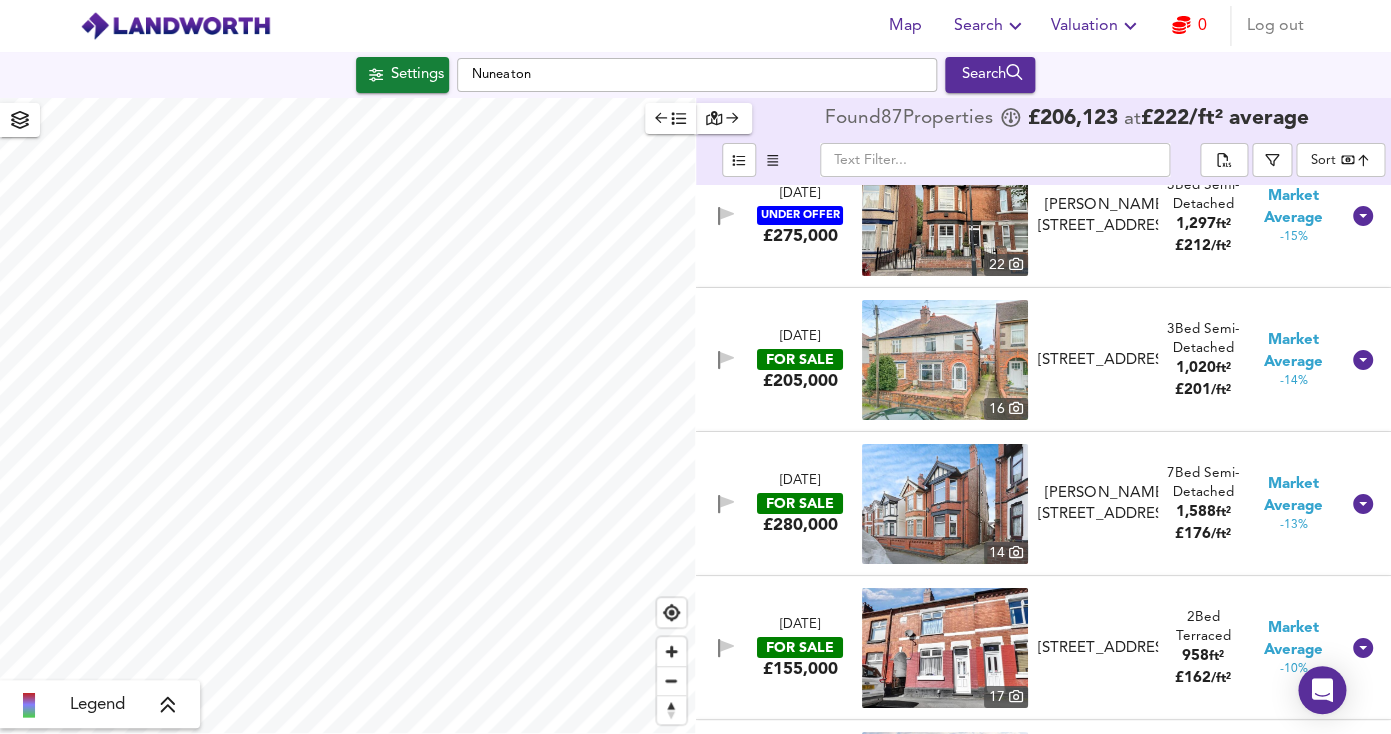 click at bounding box center (945, 504) 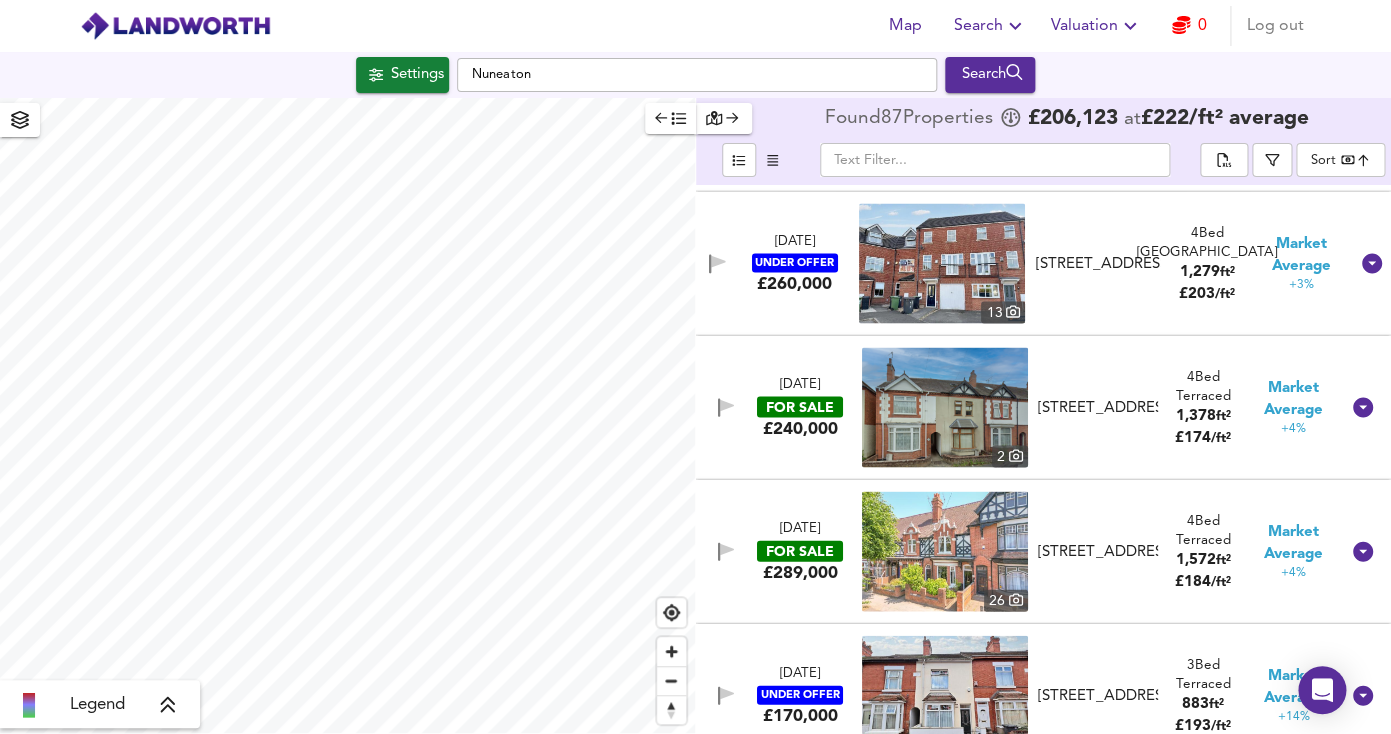 scroll, scrollTop: 4174, scrollLeft: 0, axis: vertical 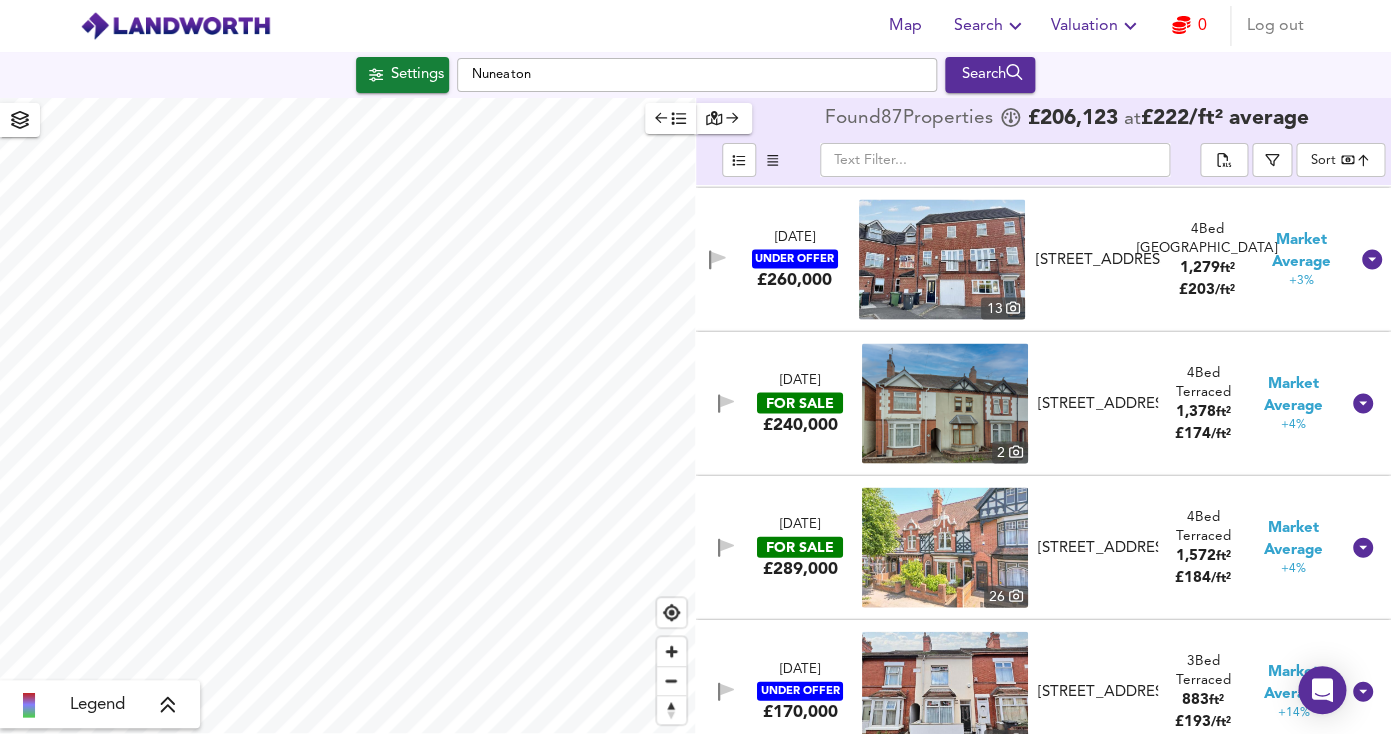 click at bounding box center (945, 403) 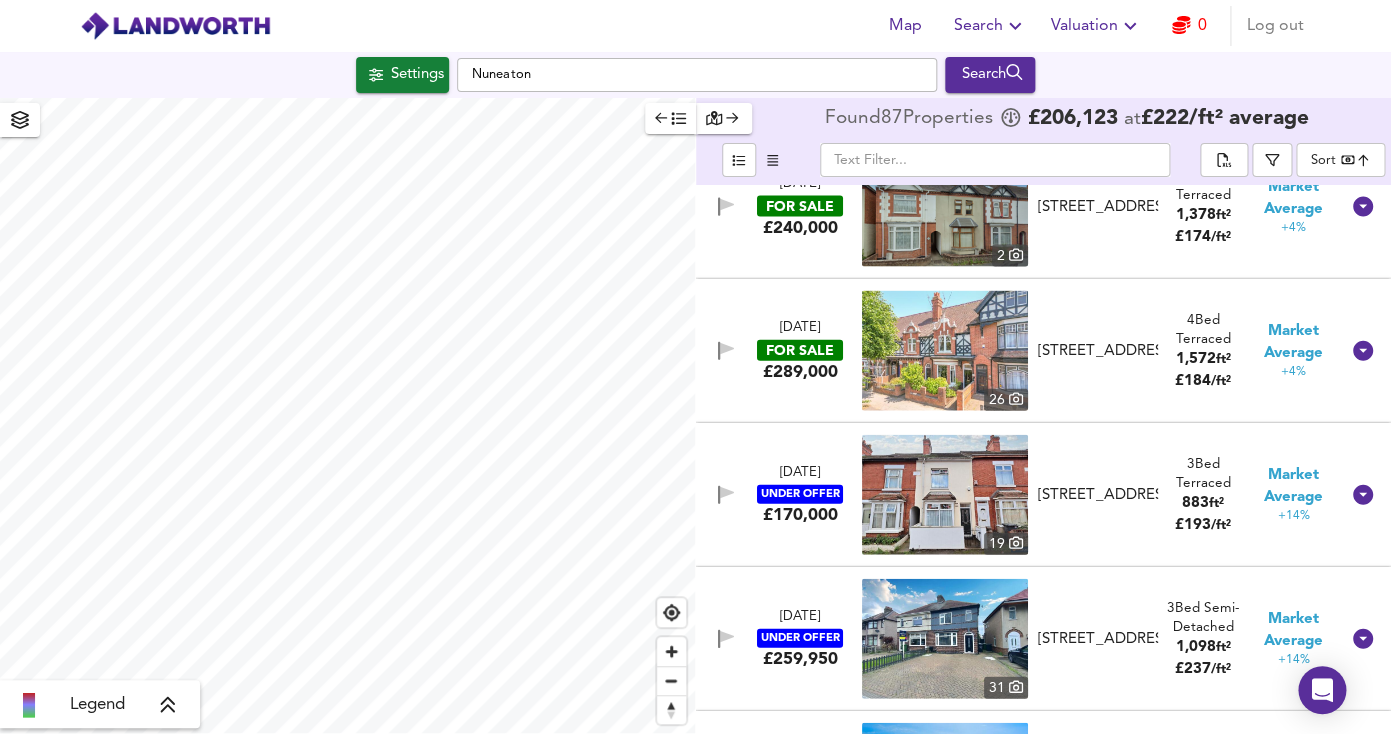 scroll, scrollTop: 4371, scrollLeft: 0, axis: vertical 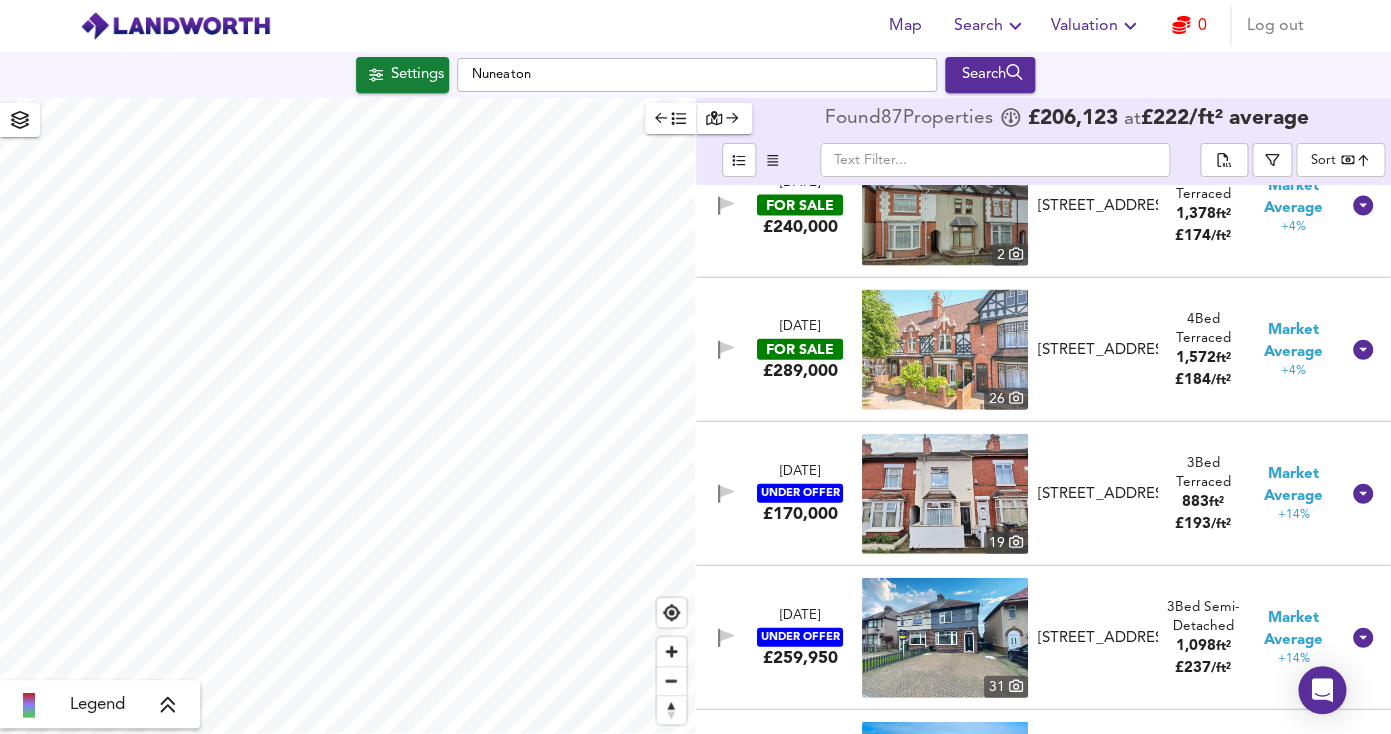 click at bounding box center [945, 350] 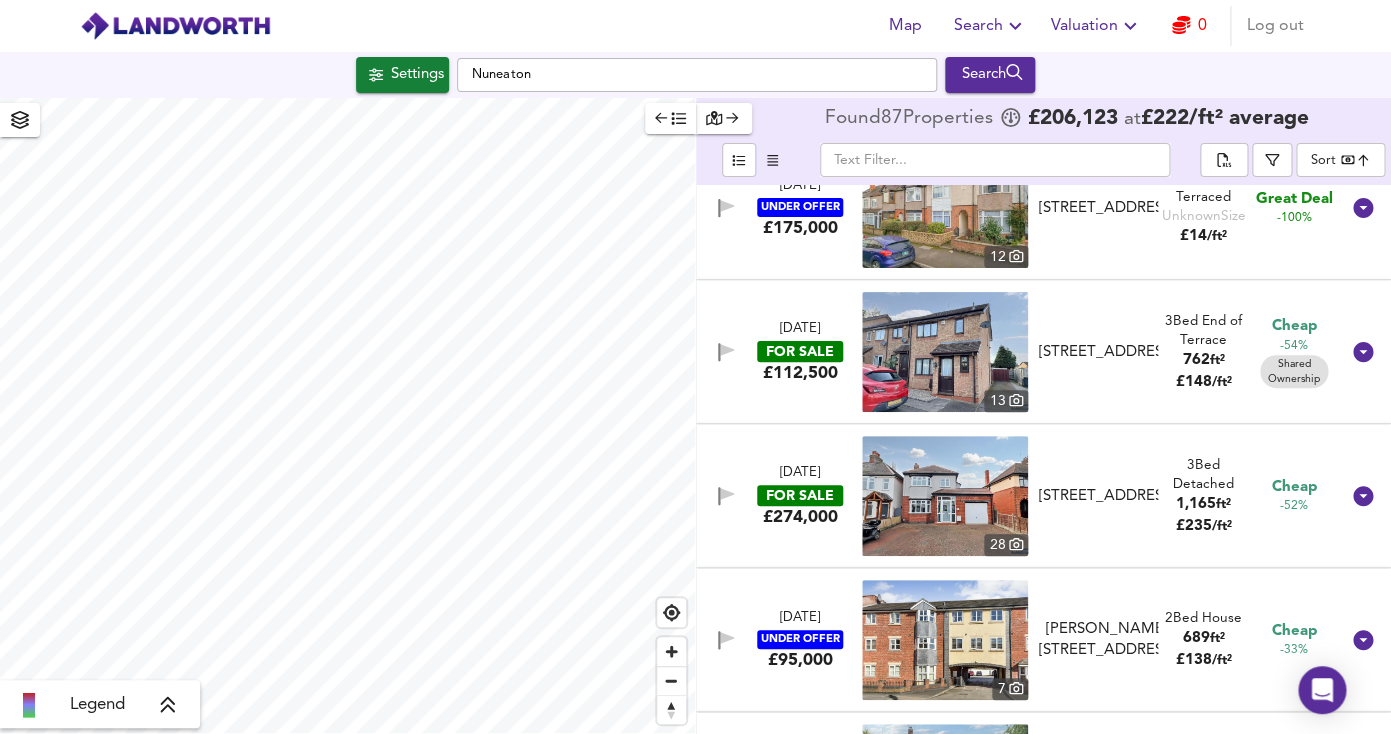 scroll, scrollTop: 0, scrollLeft: 0, axis: both 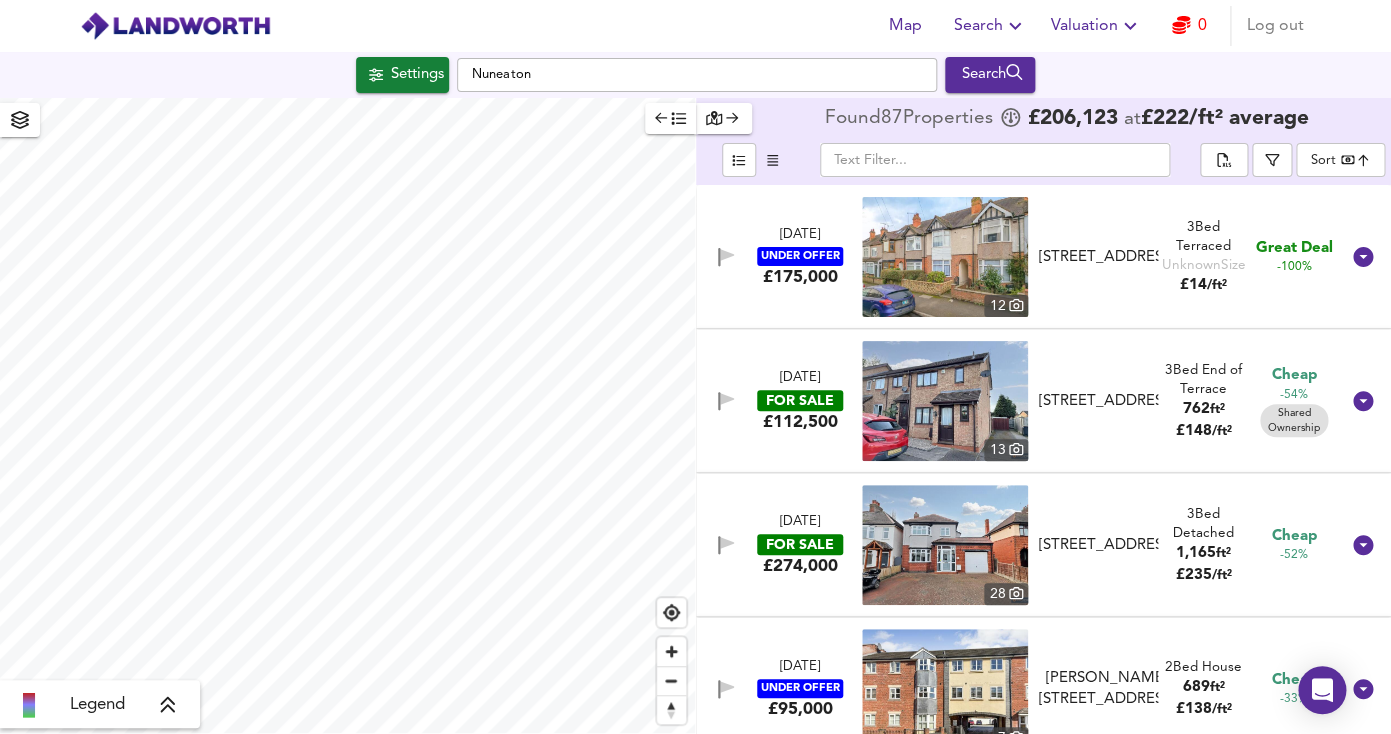 type on "6105" 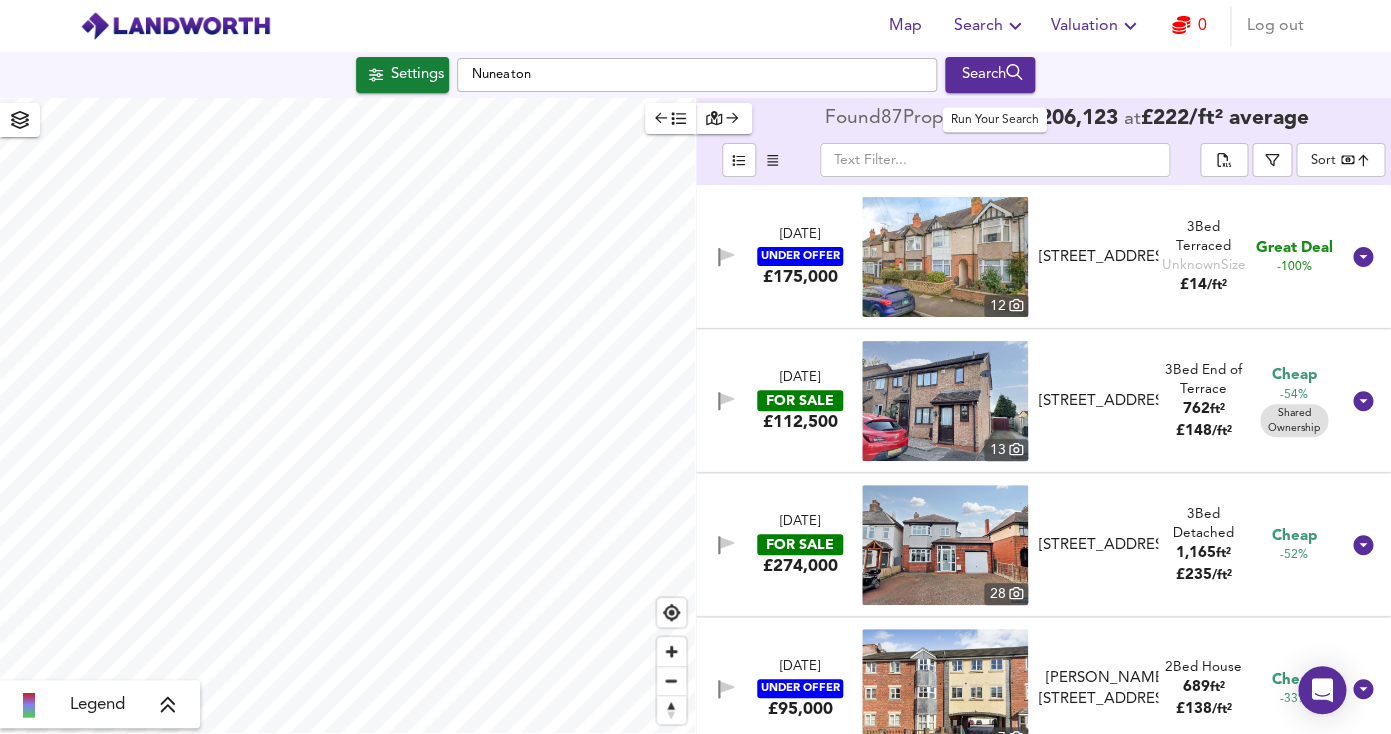 click 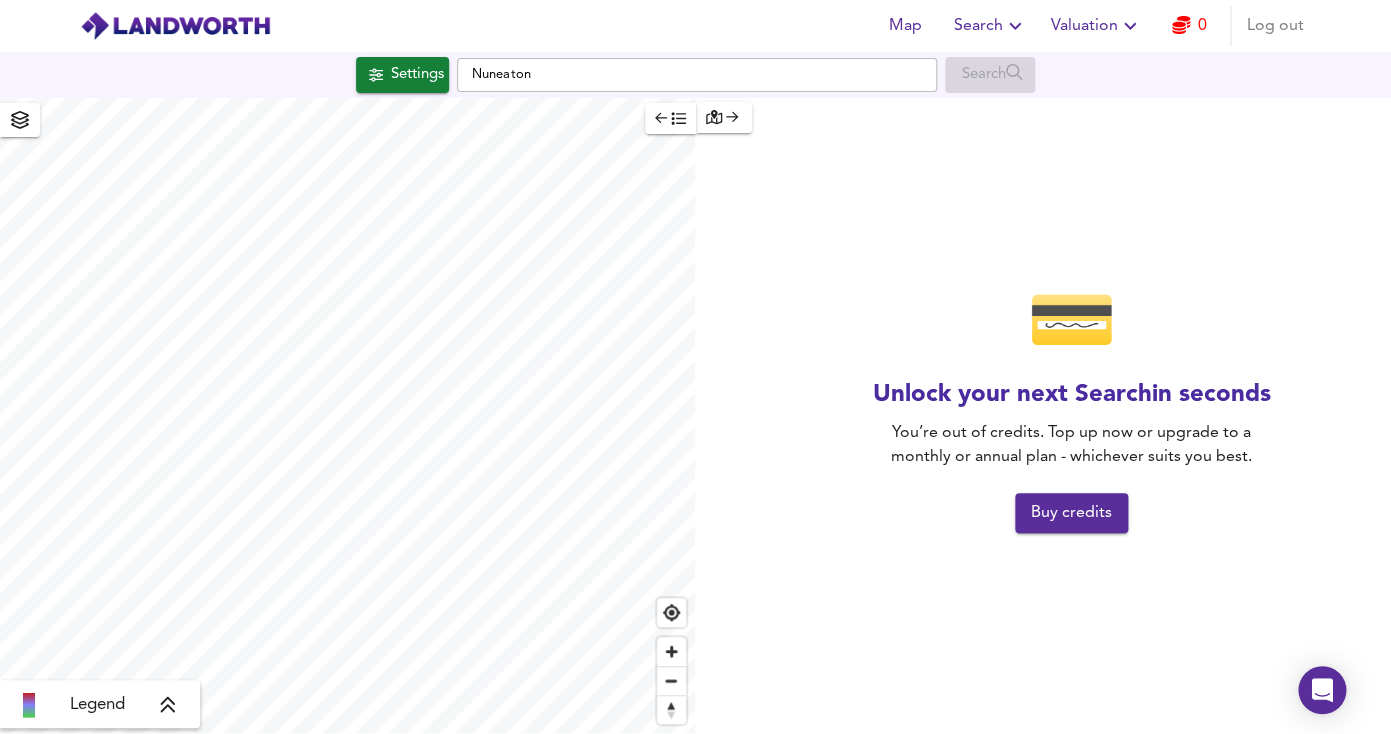click 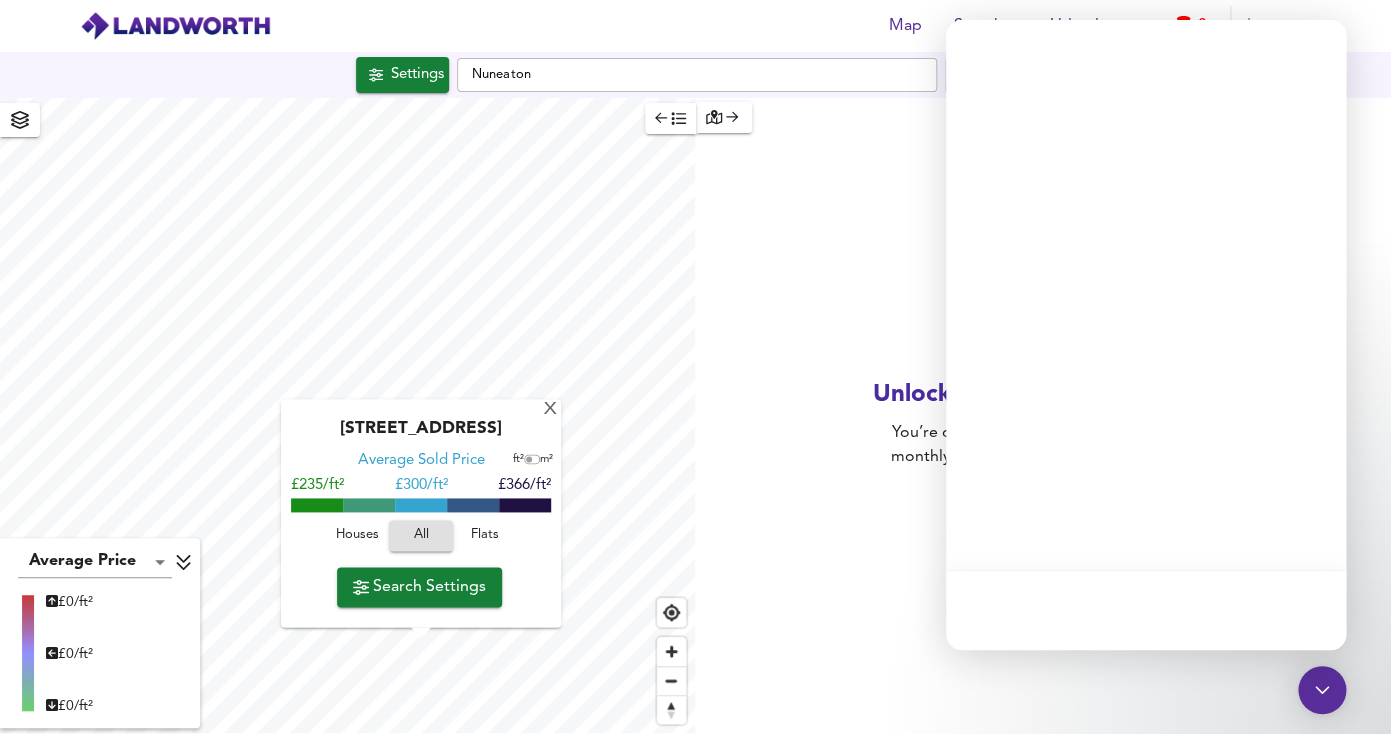 click 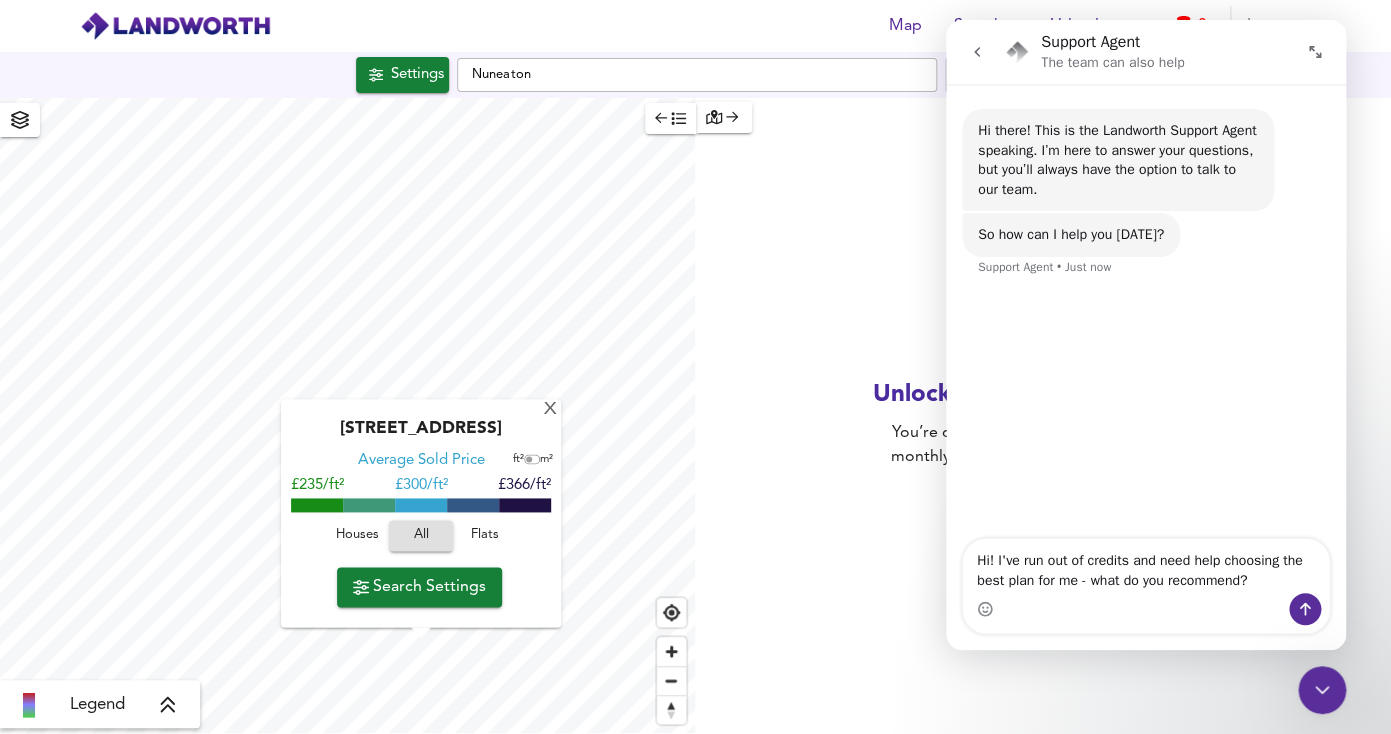 scroll, scrollTop: 0, scrollLeft: 0, axis: both 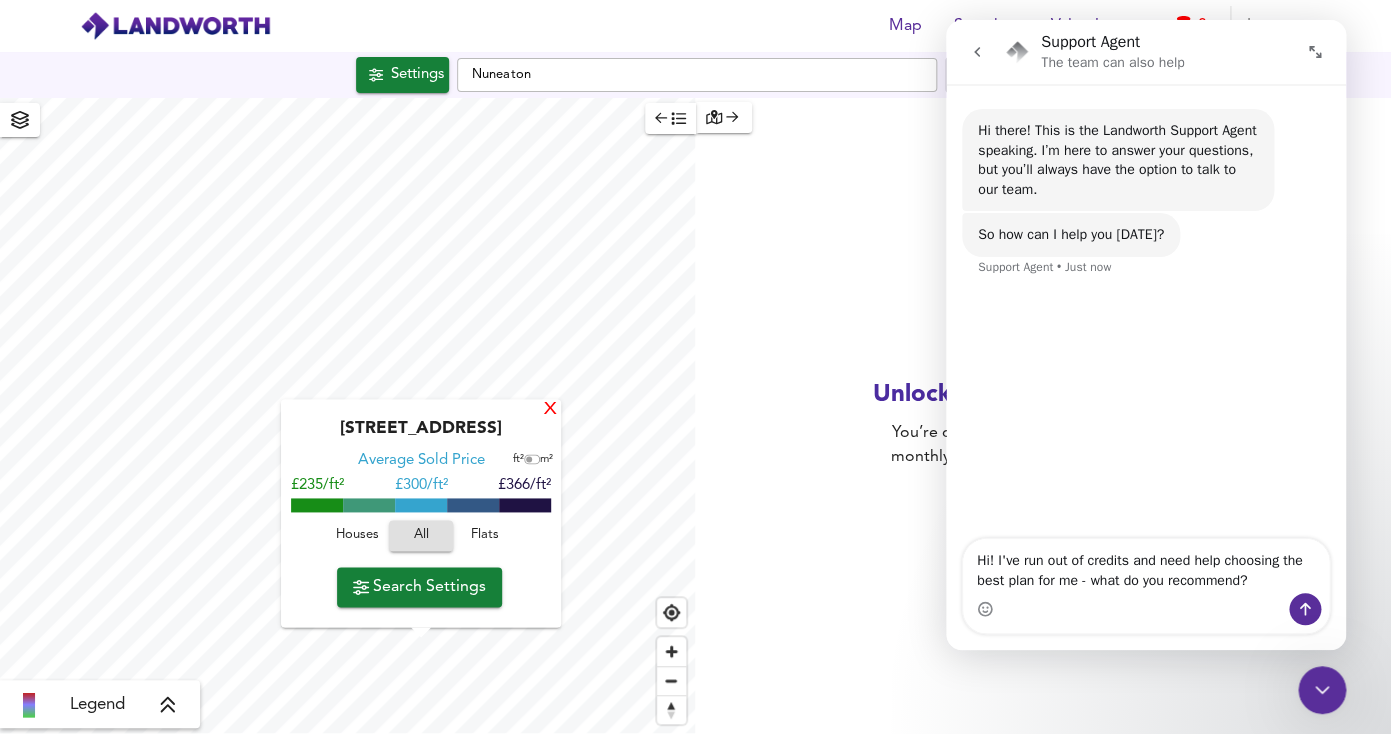 click on "X" at bounding box center (550, 410) 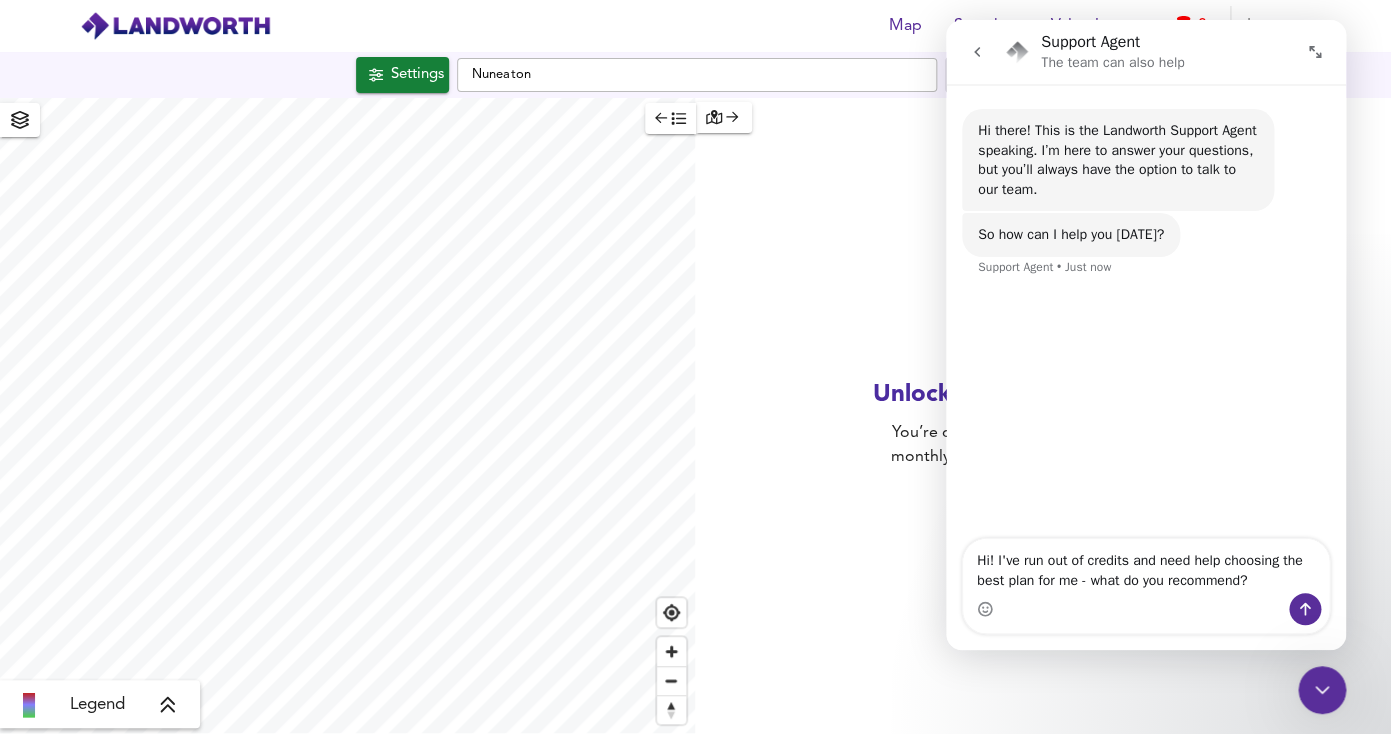click 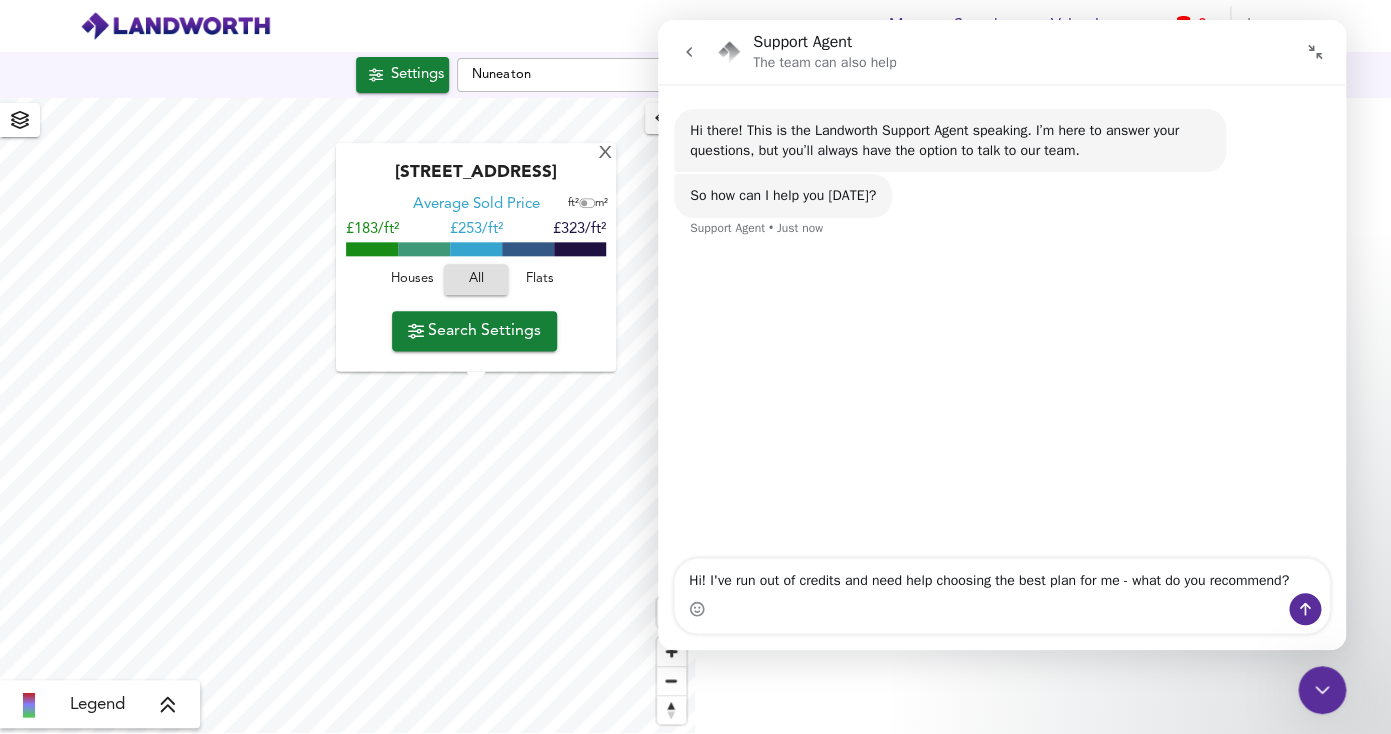 click at bounding box center (689, 52) 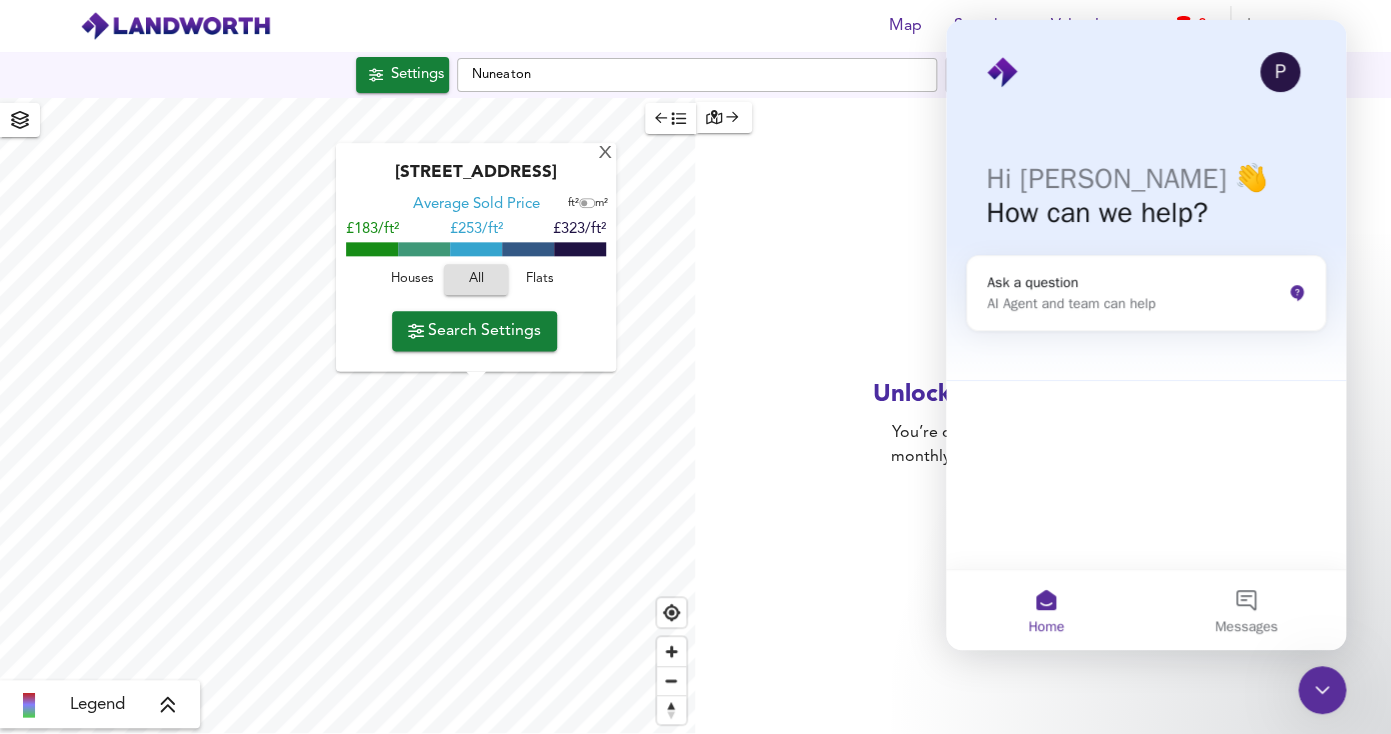 click 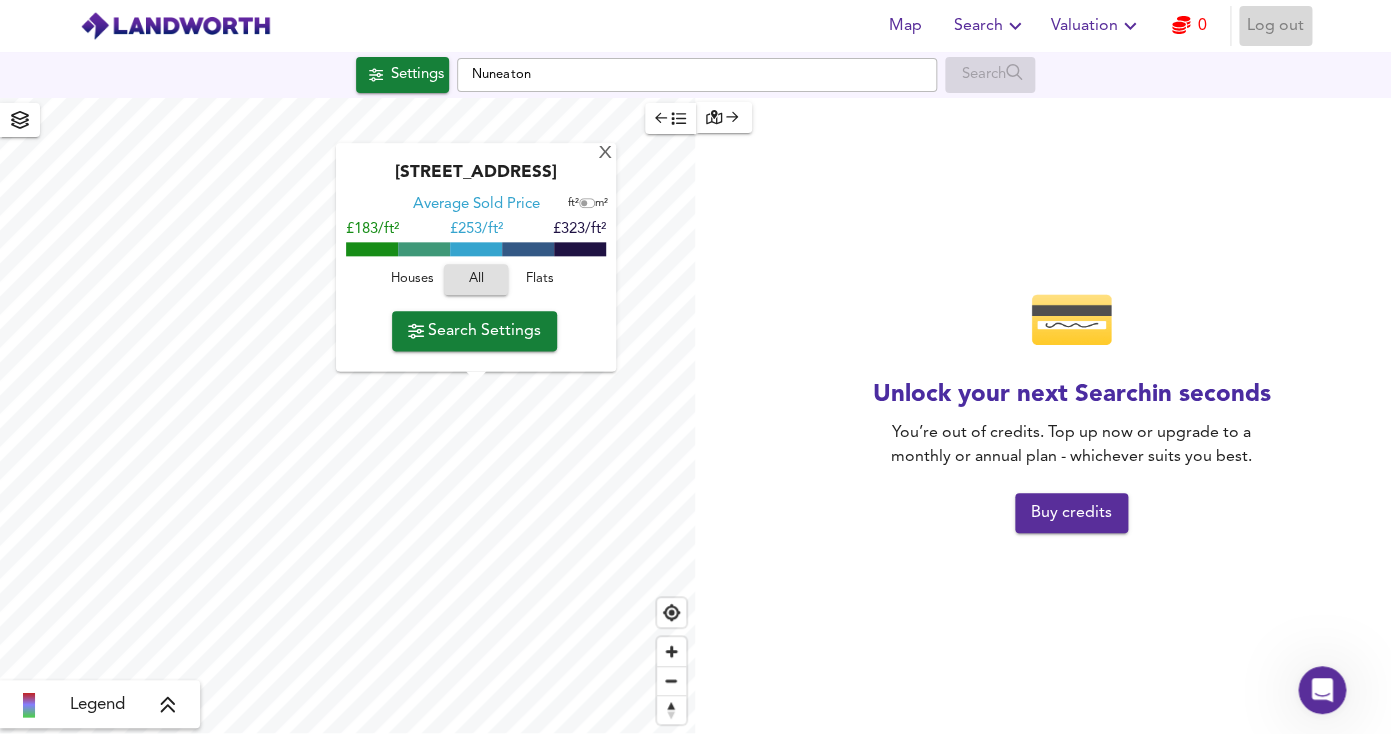 click on "Log out" at bounding box center (1275, 26) 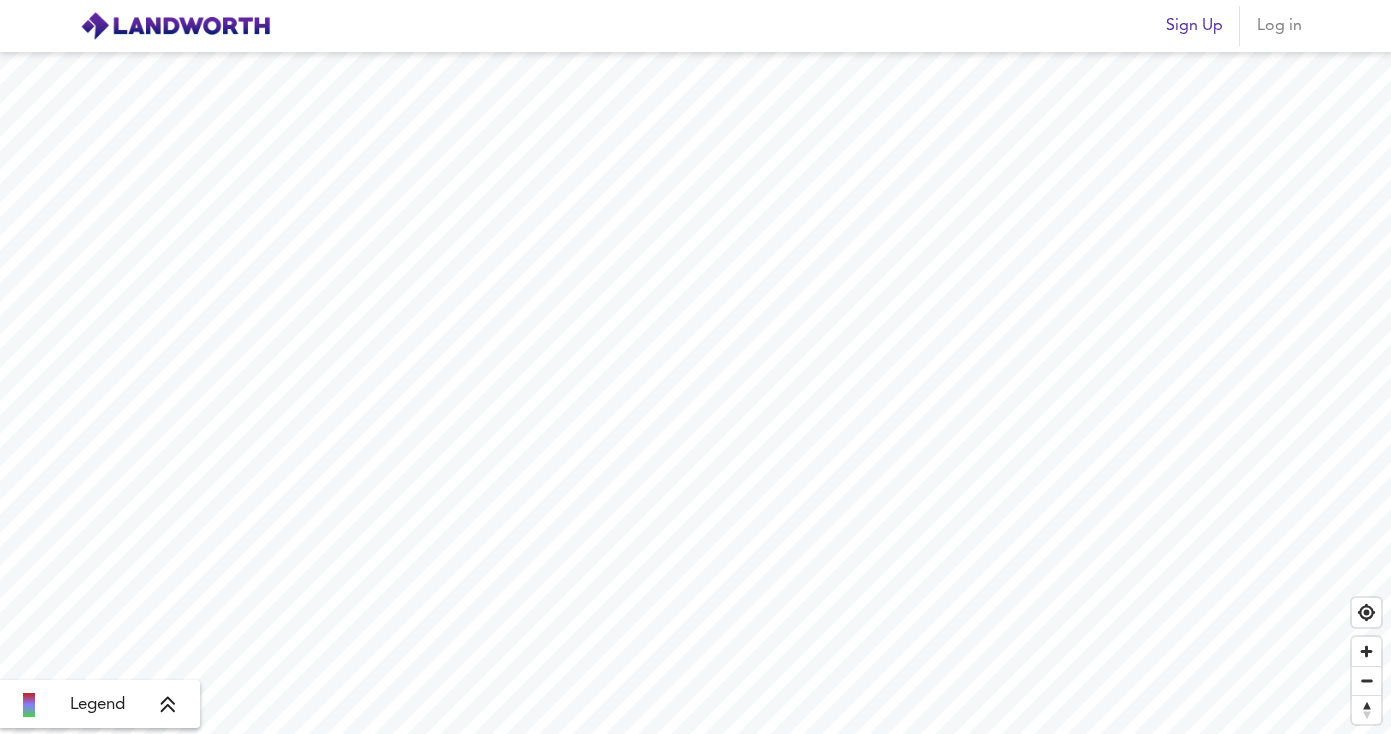 scroll, scrollTop: 0, scrollLeft: 0, axis: both 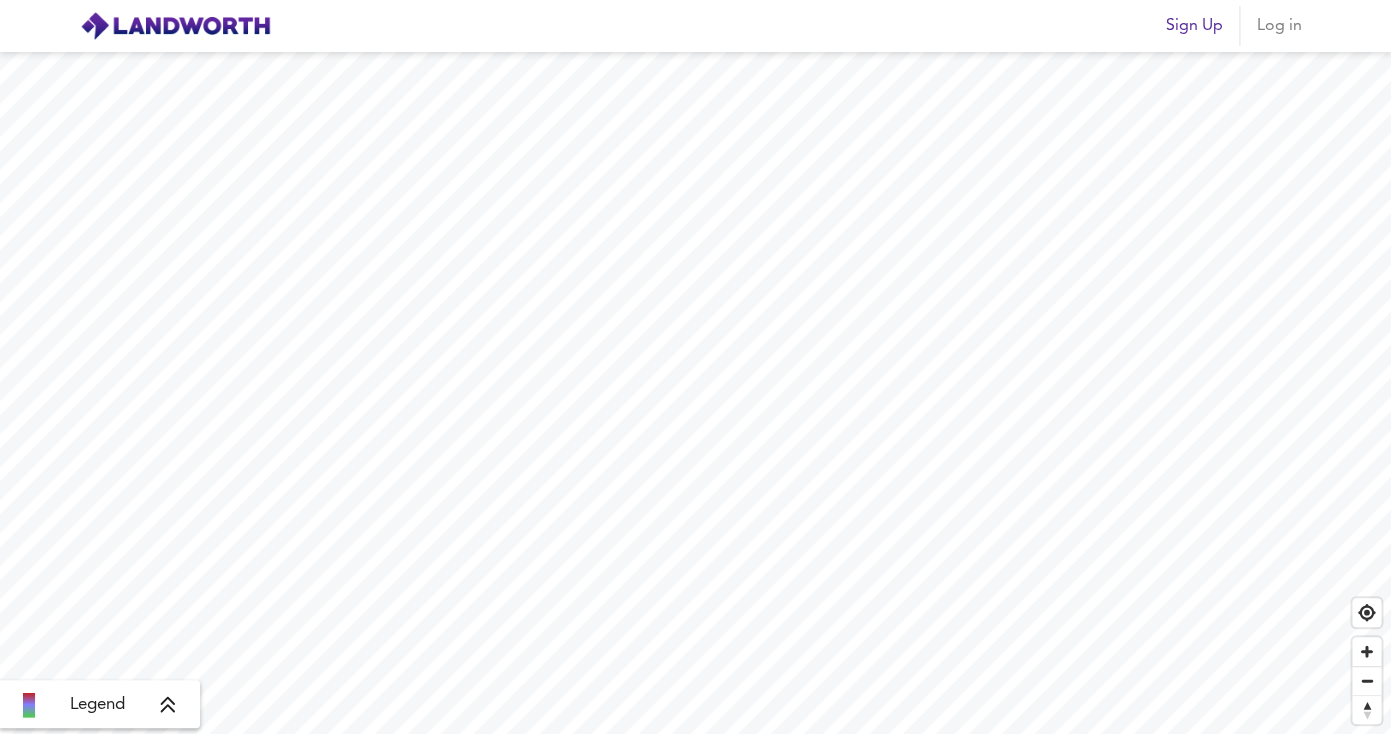 click on "Log in" at bounding box center (1280, 26) 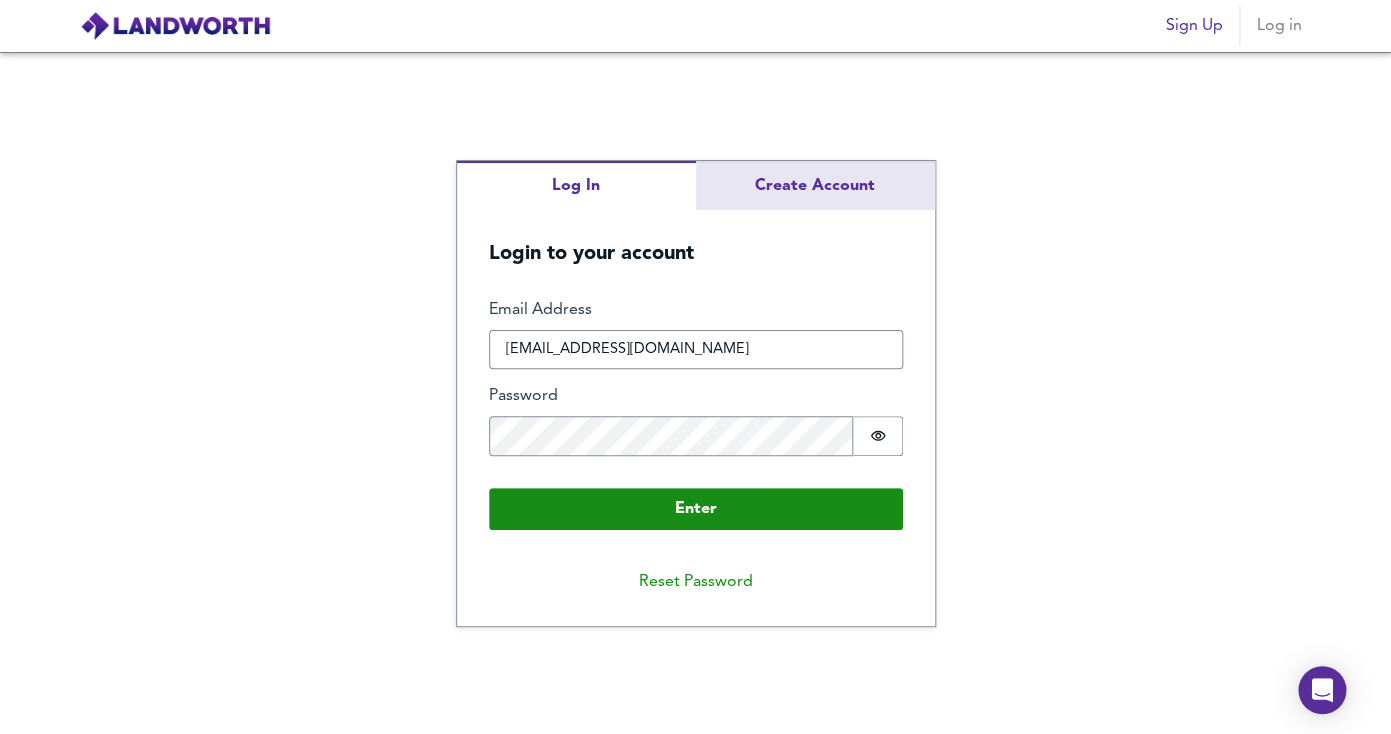 click on "Log In Create Account Login to your account Enter Email Address [EMAIL_ADDRESS][DOMAIN_NAME] Password Password is hidden Buffer Enter Reset Password" at bounding box center [696, 393] 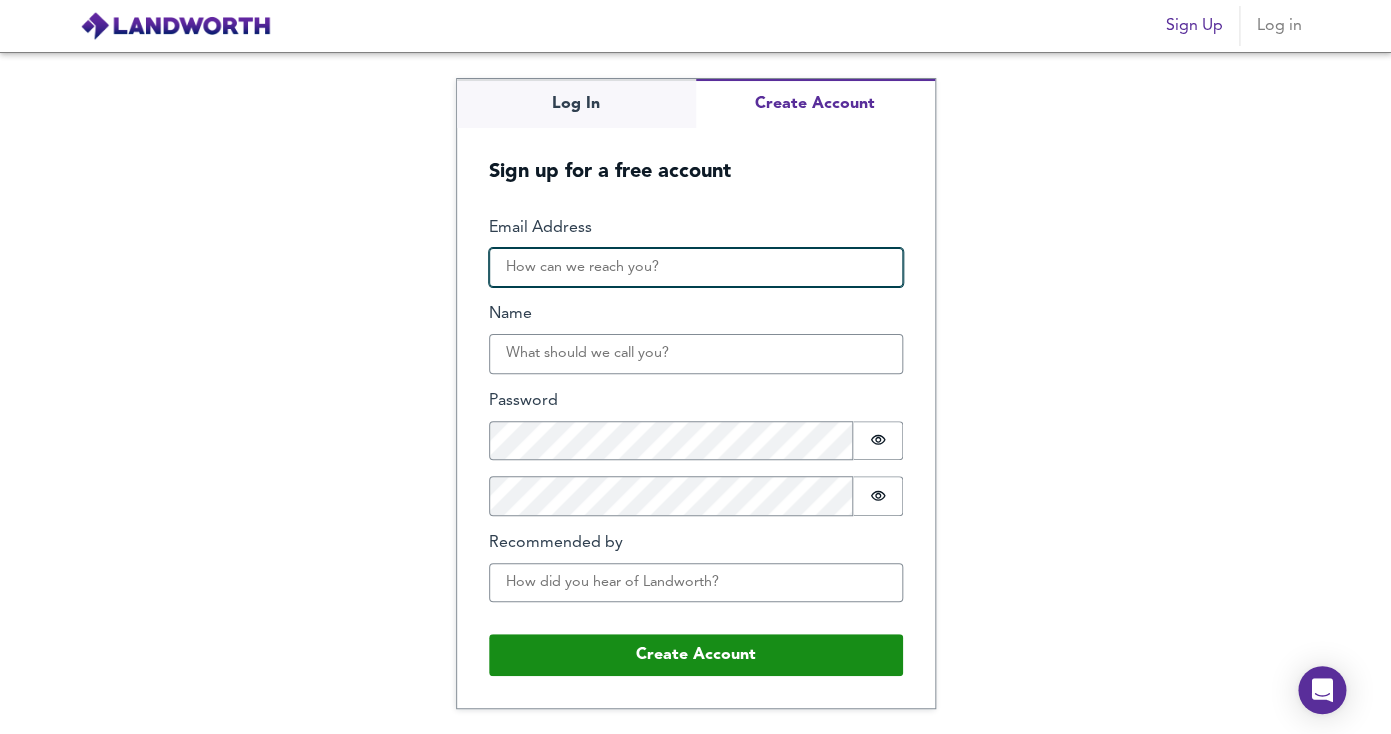 click on "Email Address" at bounding box center (696, 268) 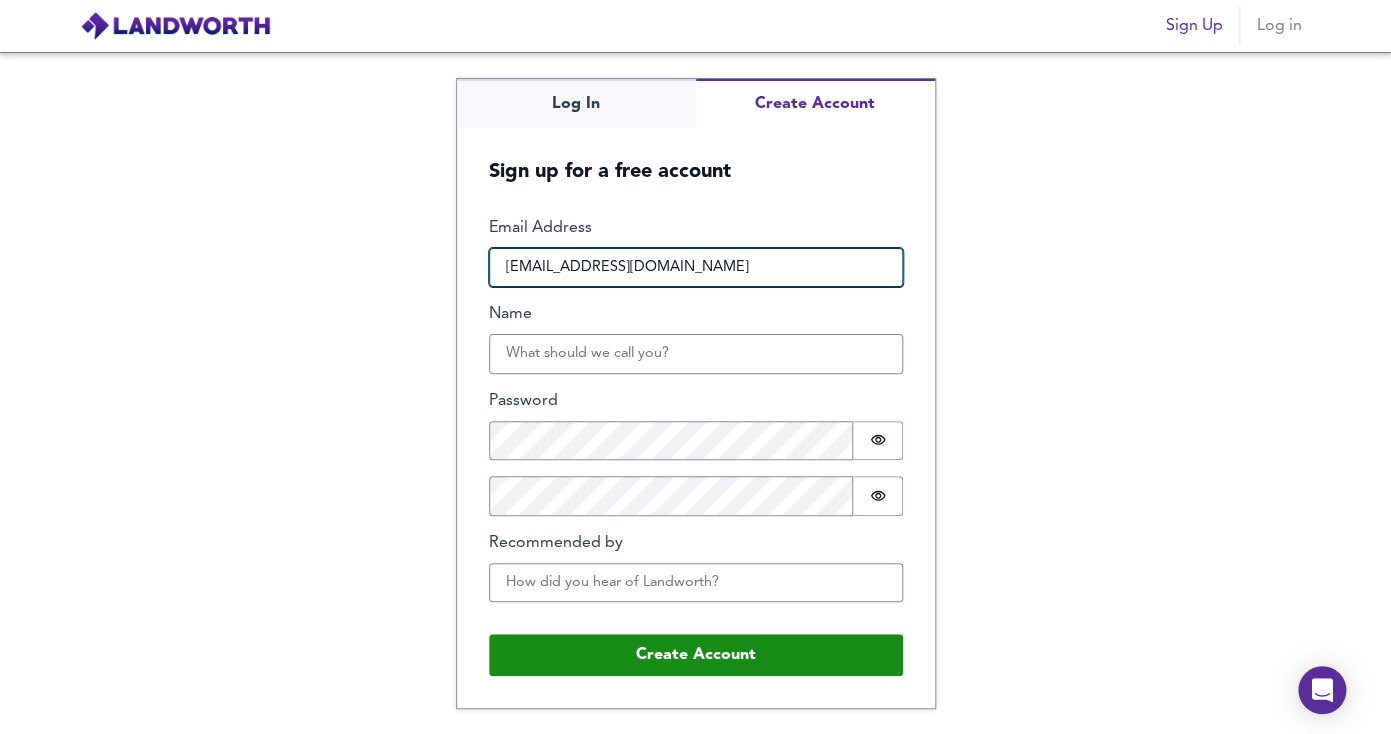 type on "[EMAIL_ADDRESS][DOMAIN_NAME]" 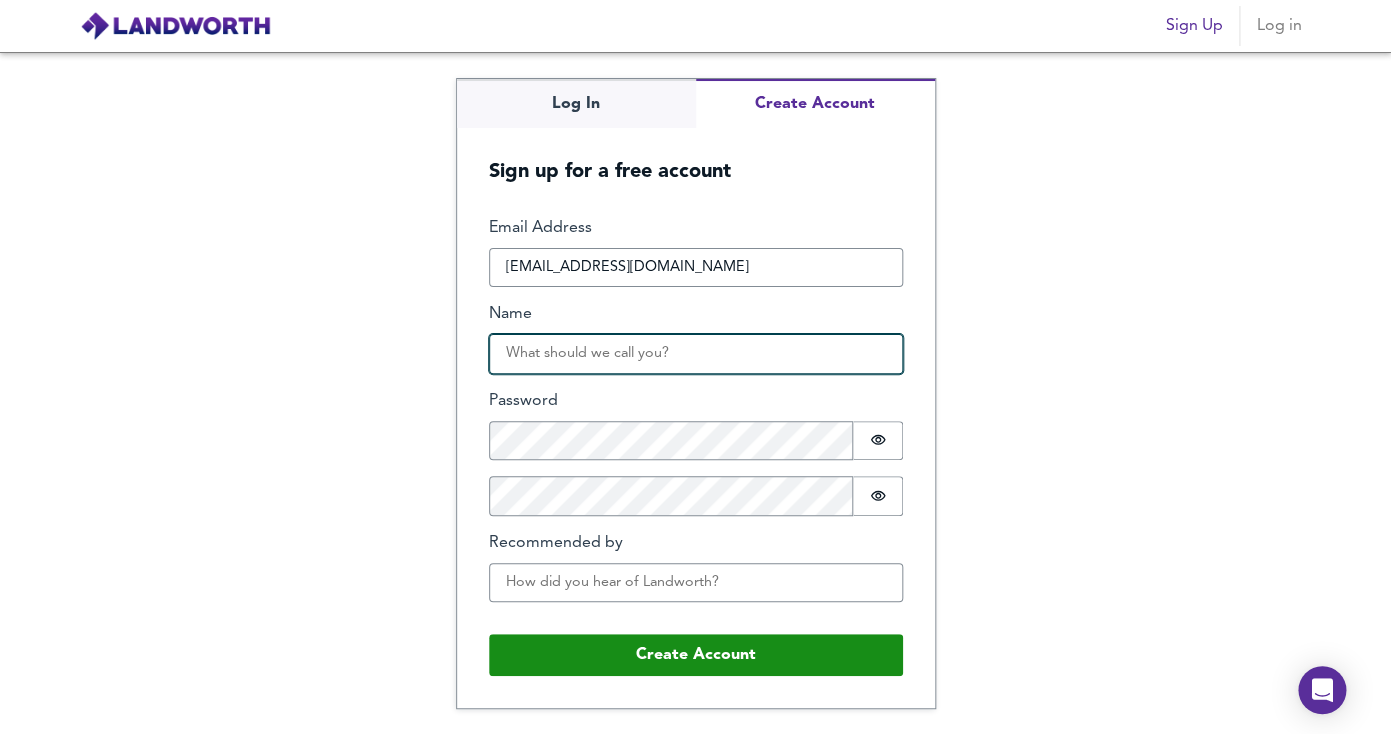click on "Name" at bounding box center [696, 354] 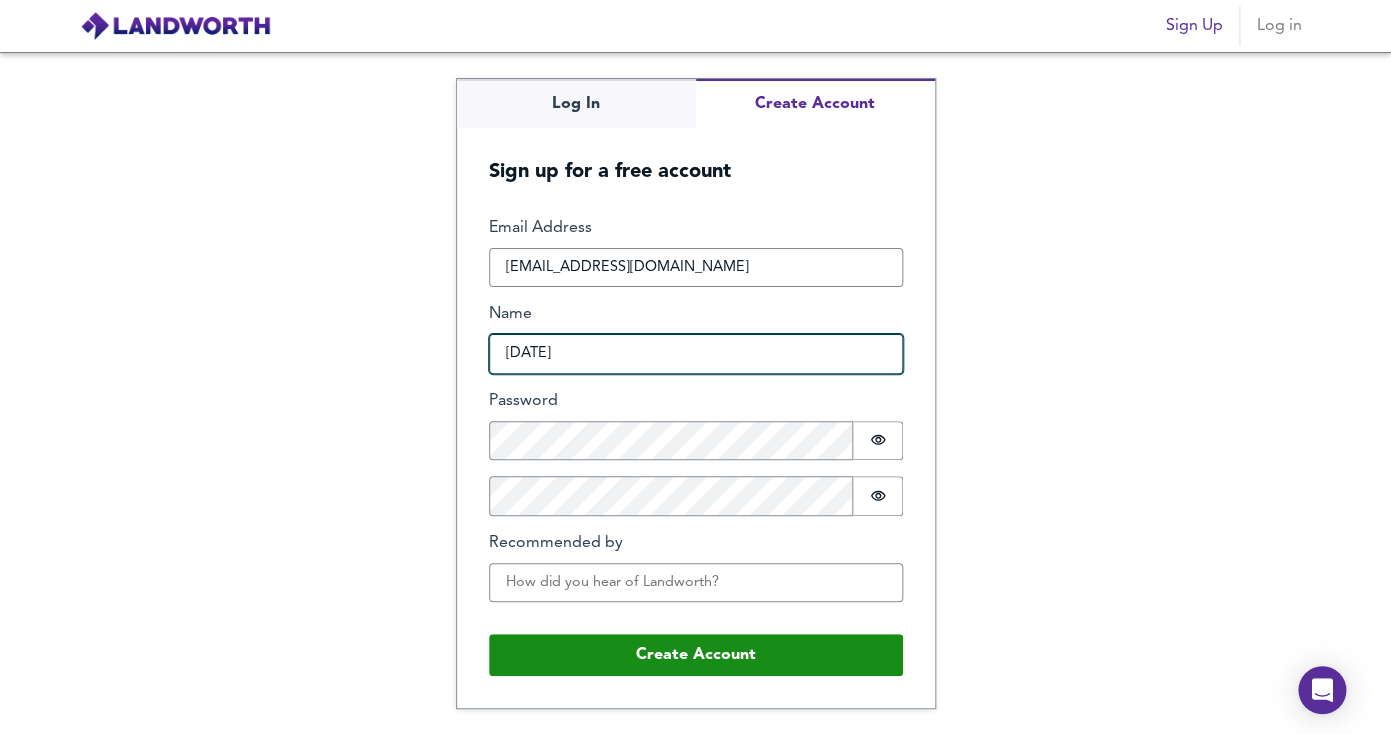 type on "zul" 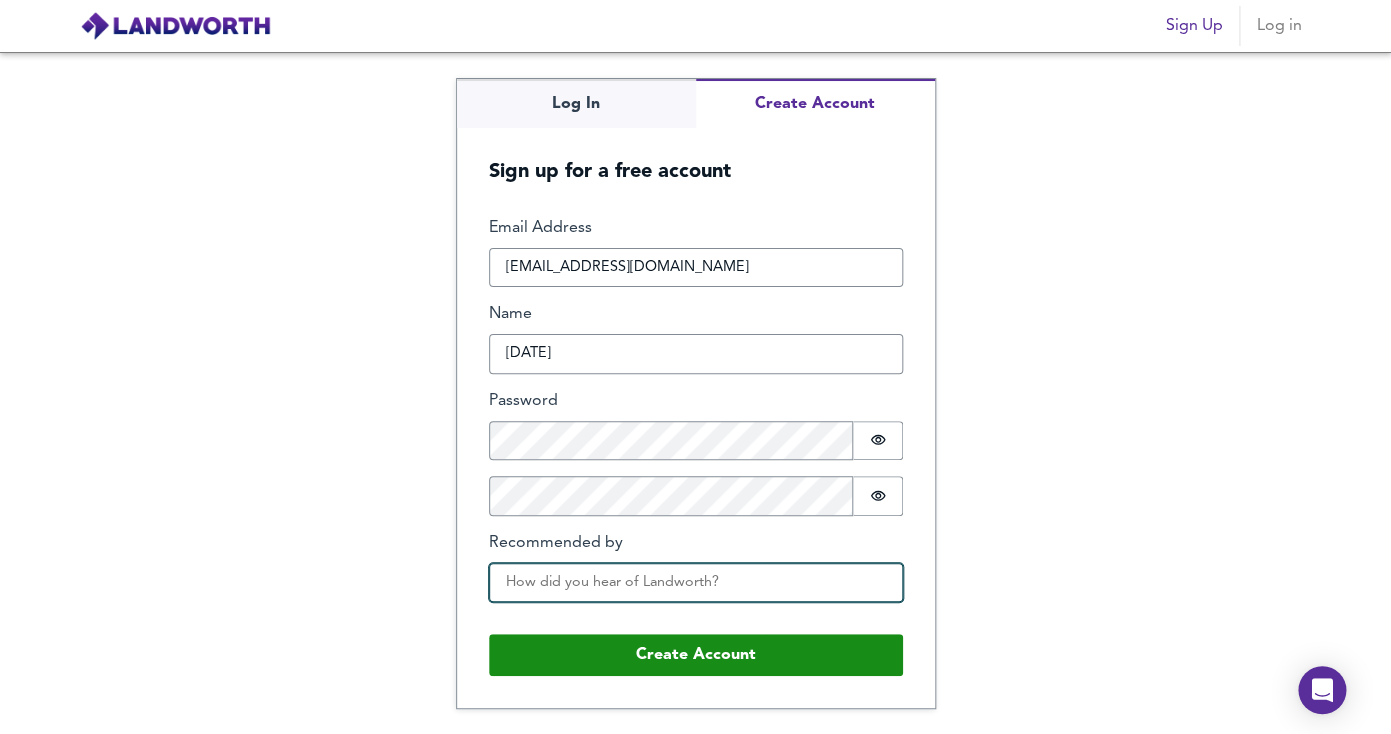 click on "Recommended by" at bounding box center [696, 583] 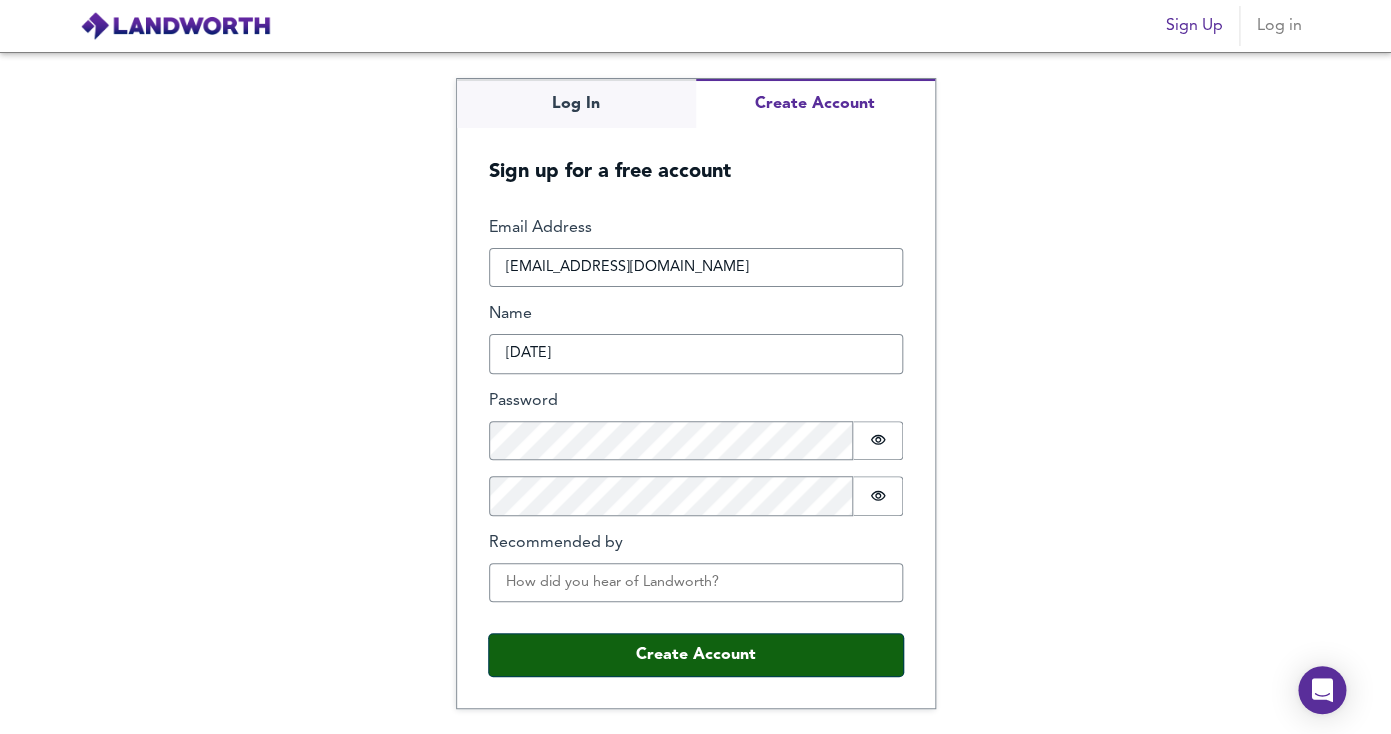 click on "Create Account" at bounding box center (696, 655) 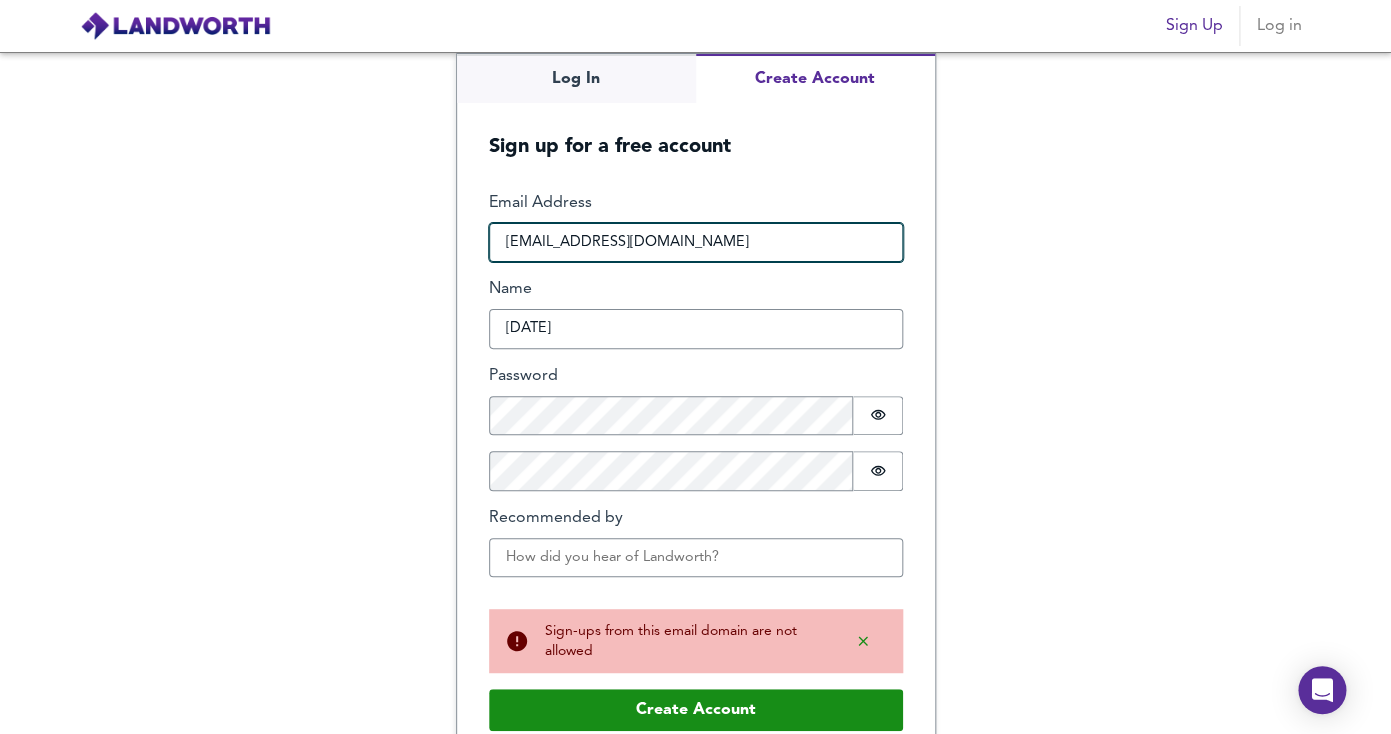 drag, startPoint x: 656, startPoint y: 242, endPoint x: 434, endPoint y: 240, distance: 222.009 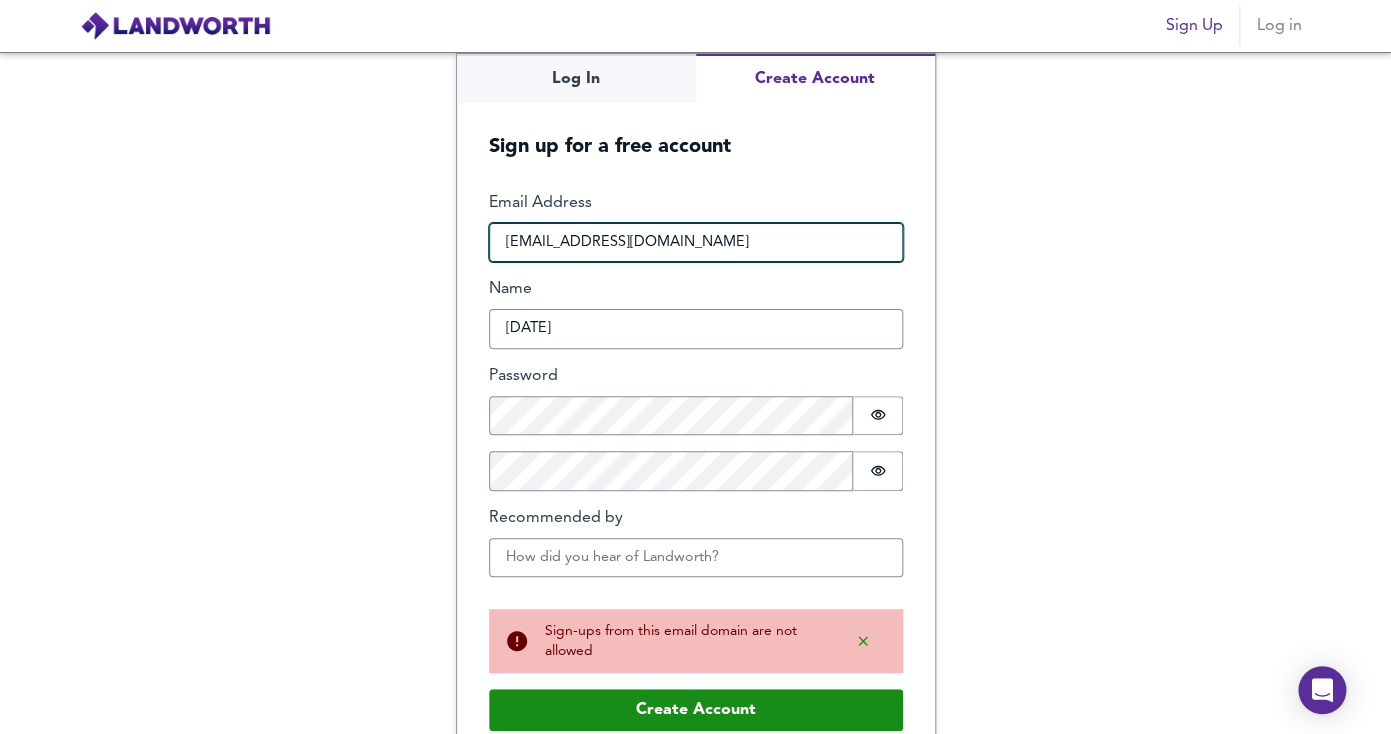 scroll, scrollTop: 31, scrollLeft: 0, axis: vertical 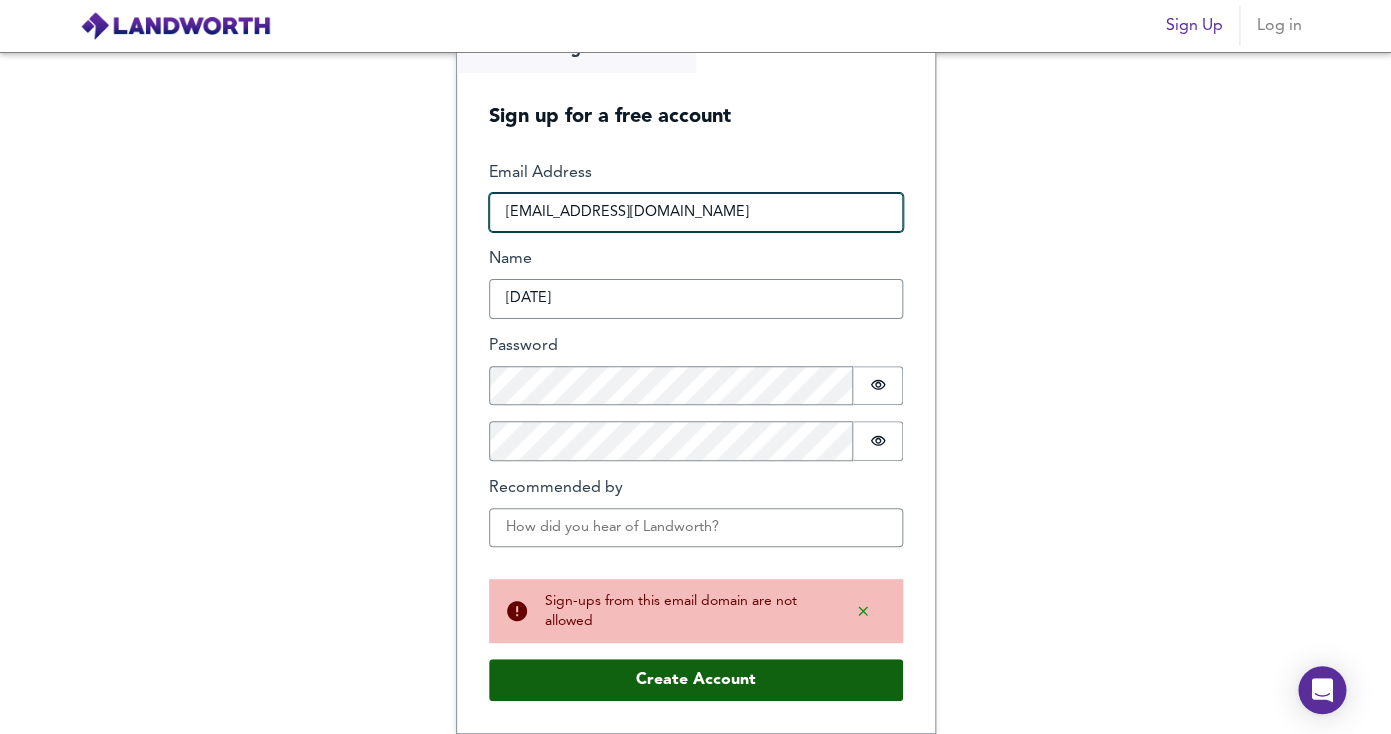 type on "gmail123@goatmail.com" 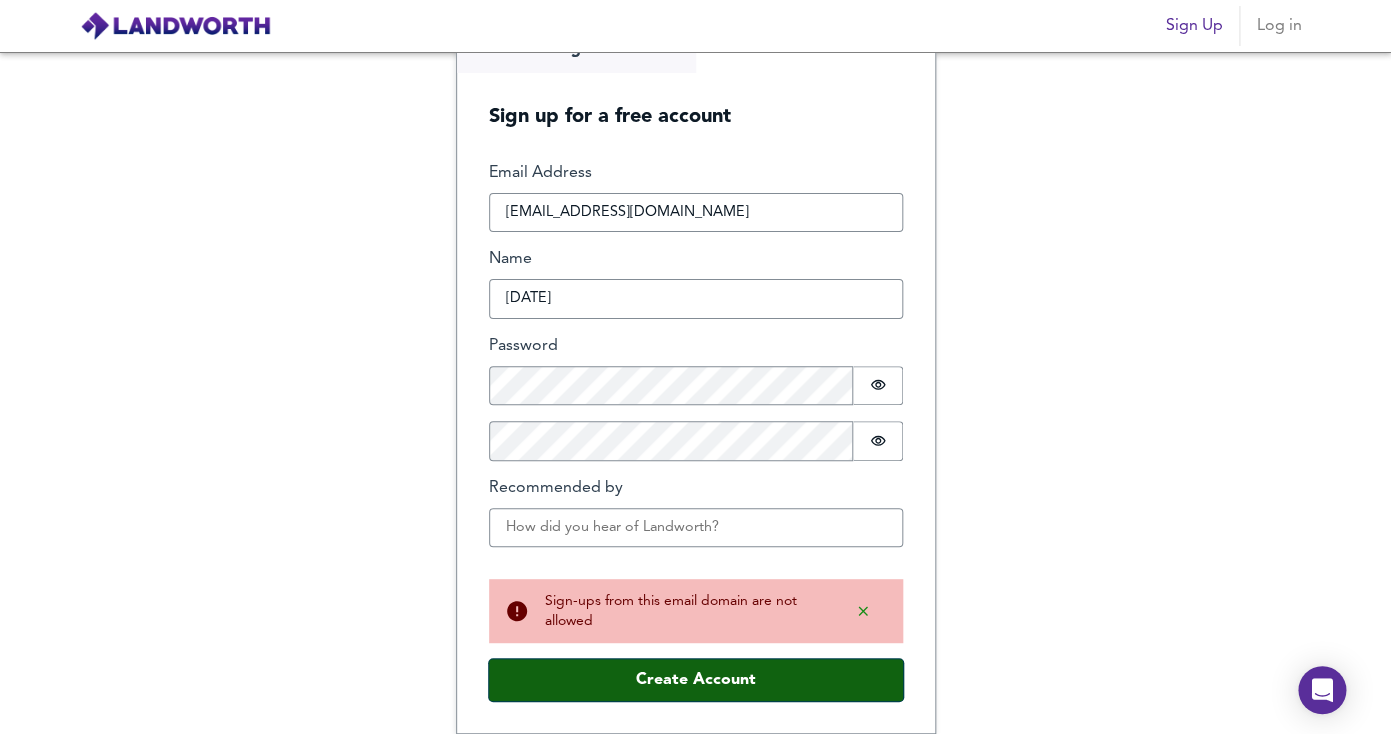 click on "Create Account" at bounding box center [696, 680] 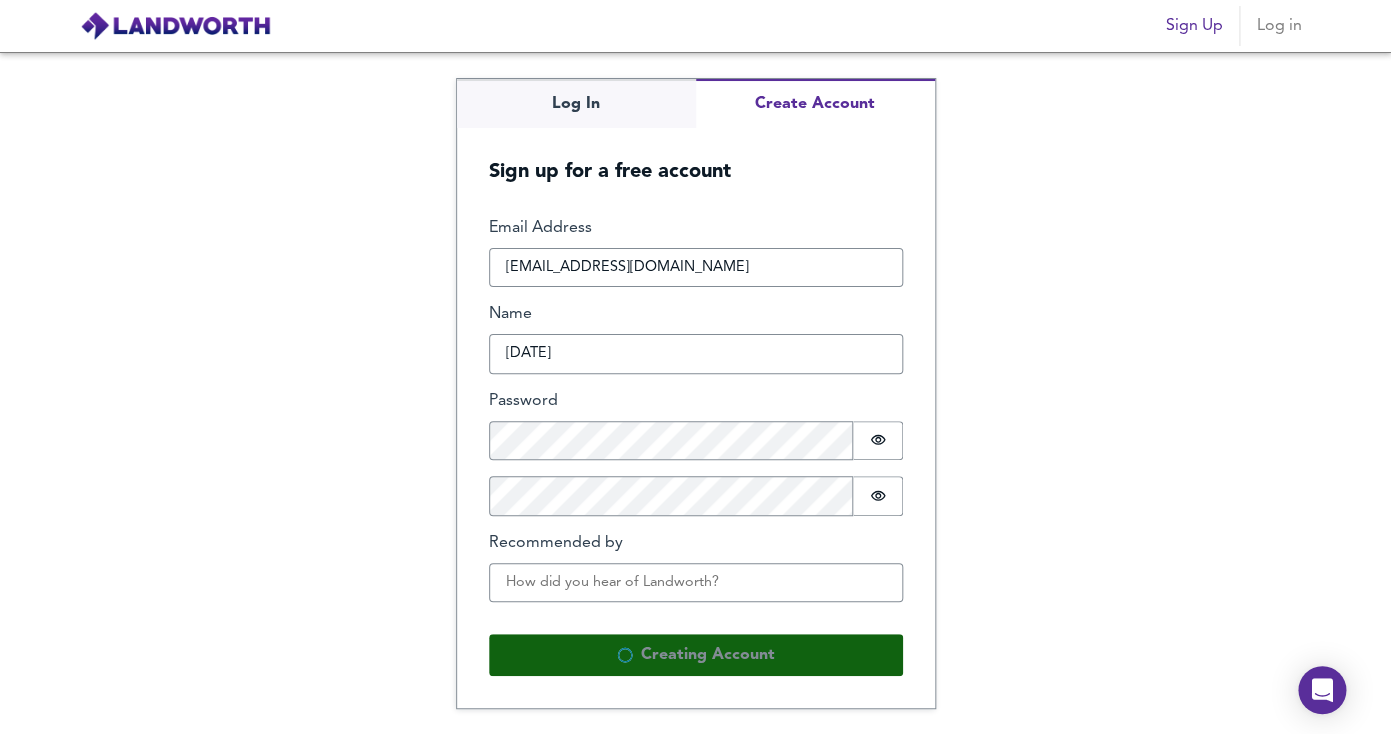 scroll, scrollTop: 0, scrollLeft: 0, axis: both 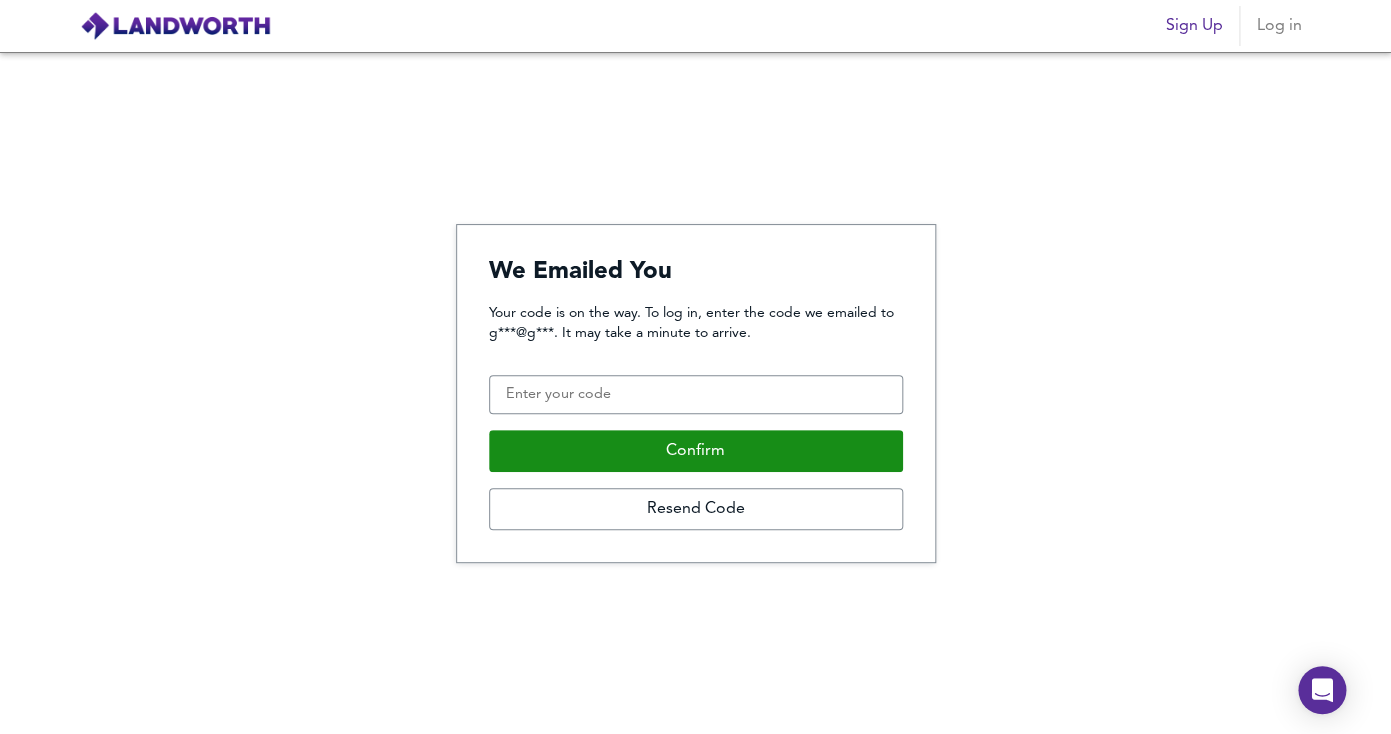 click on "Your code is on the way. To log in, enter the code we emailed to g***@g***. It may take a minute to arrive. Confirmation Code Confirm Resend Code" at bounding box center (696, 417) 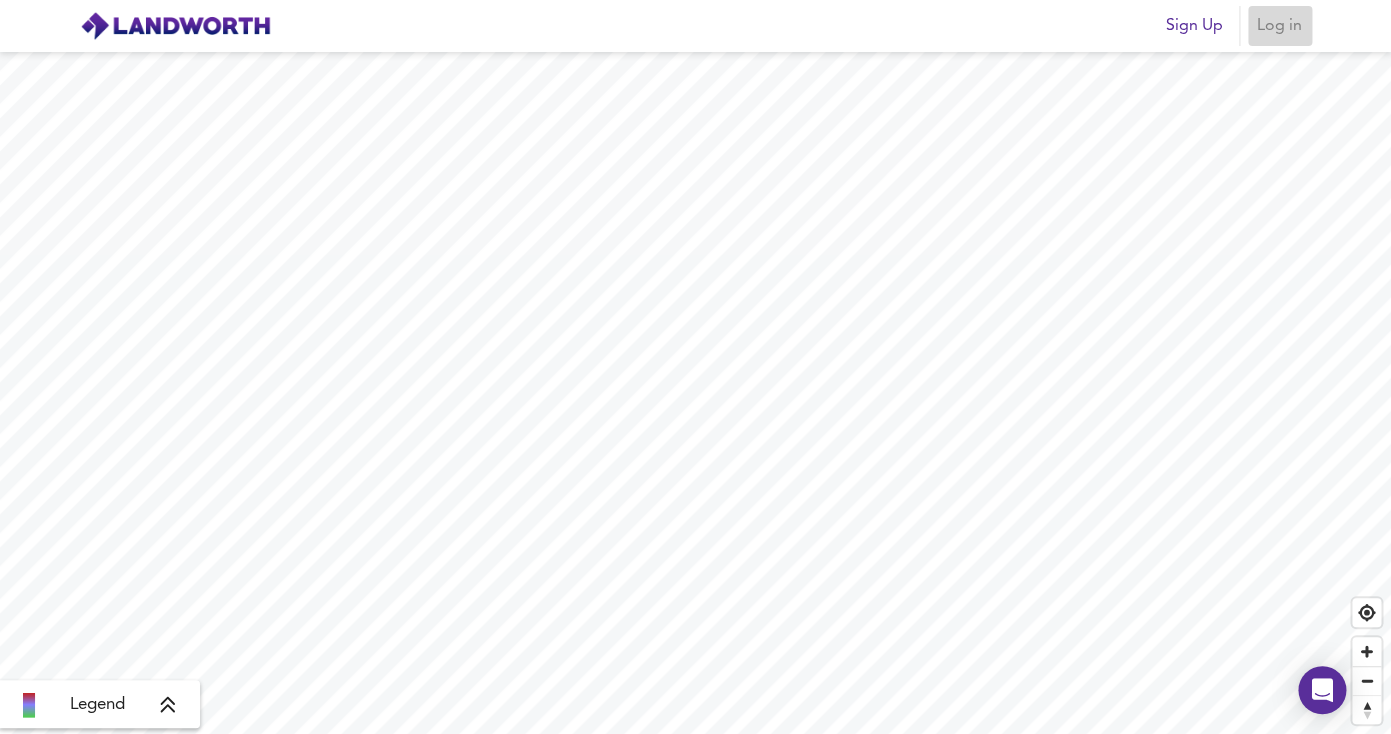 click on "Log in" at bounding box center [1280, 26] 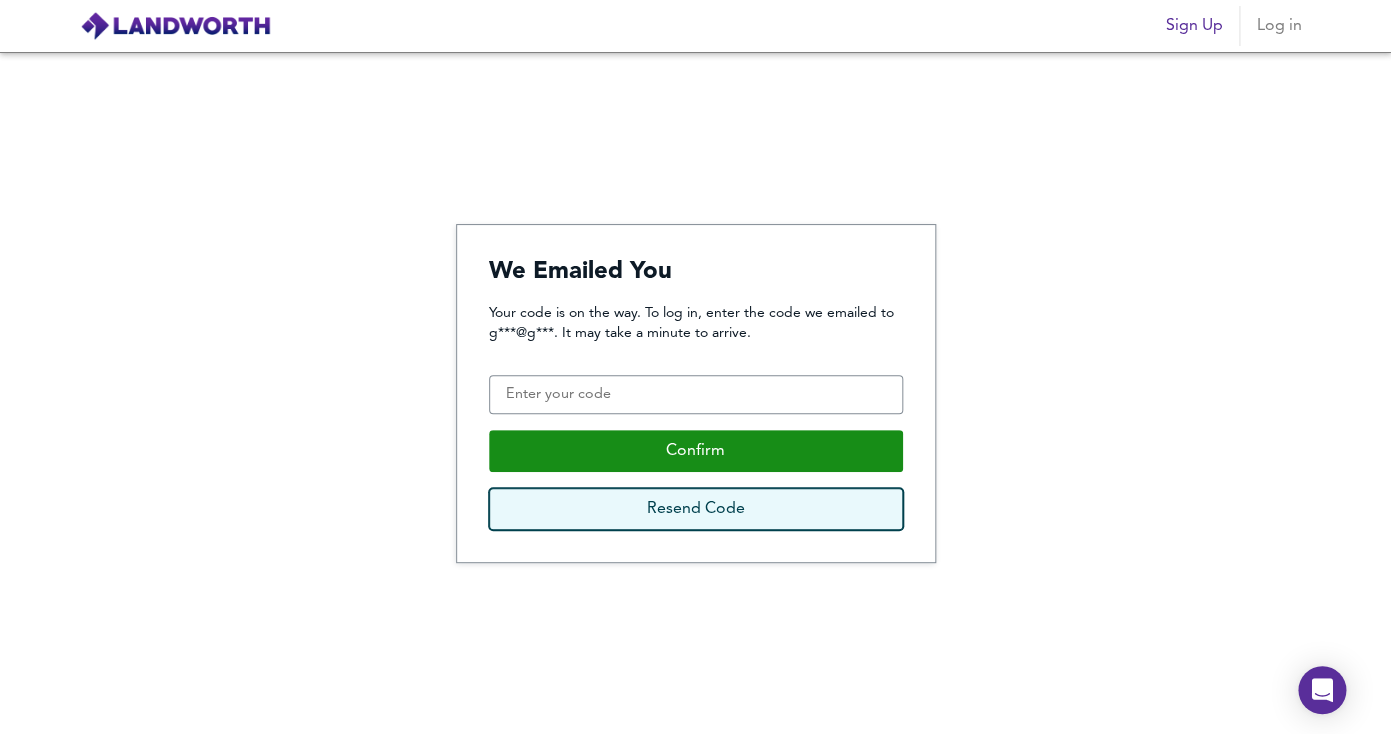 click on "Resend Code" at bounding box center (696, 509) 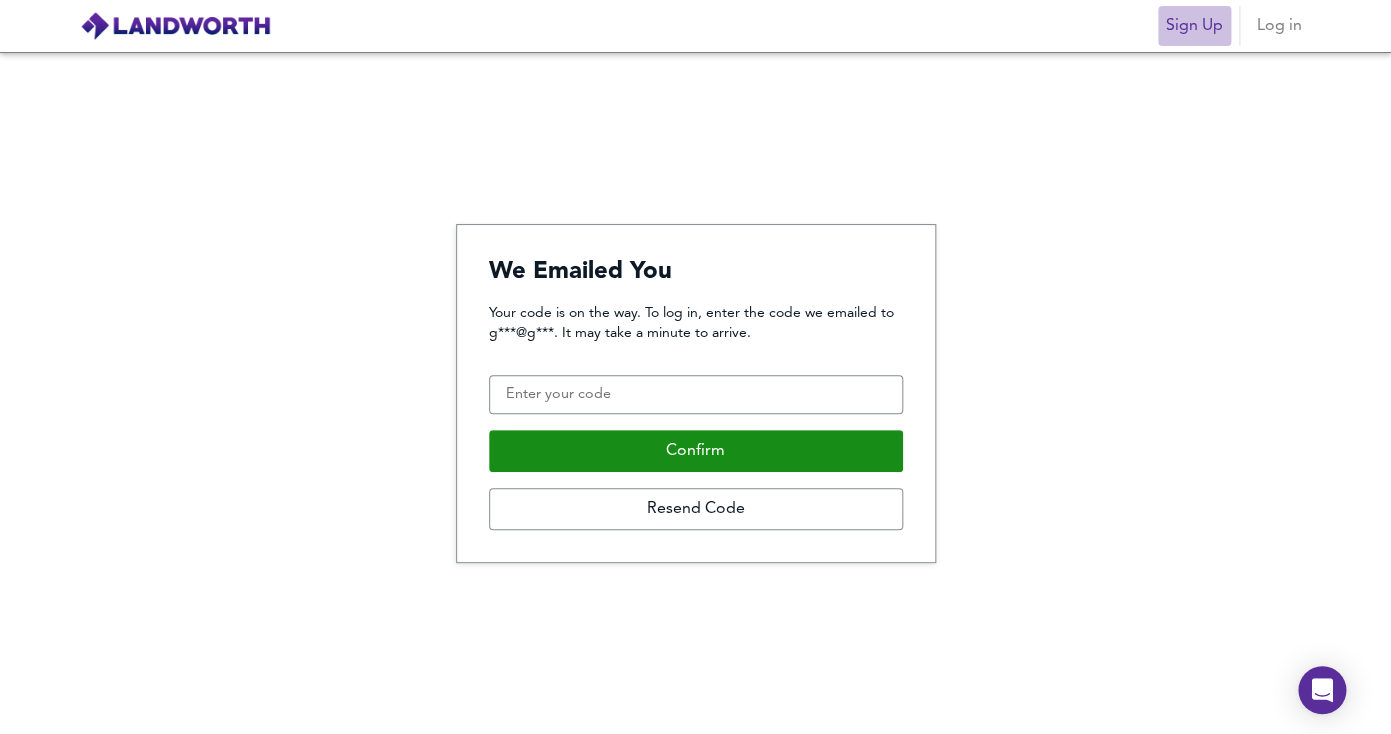 click on "Sign Up" at bounding box center (1194, 26) 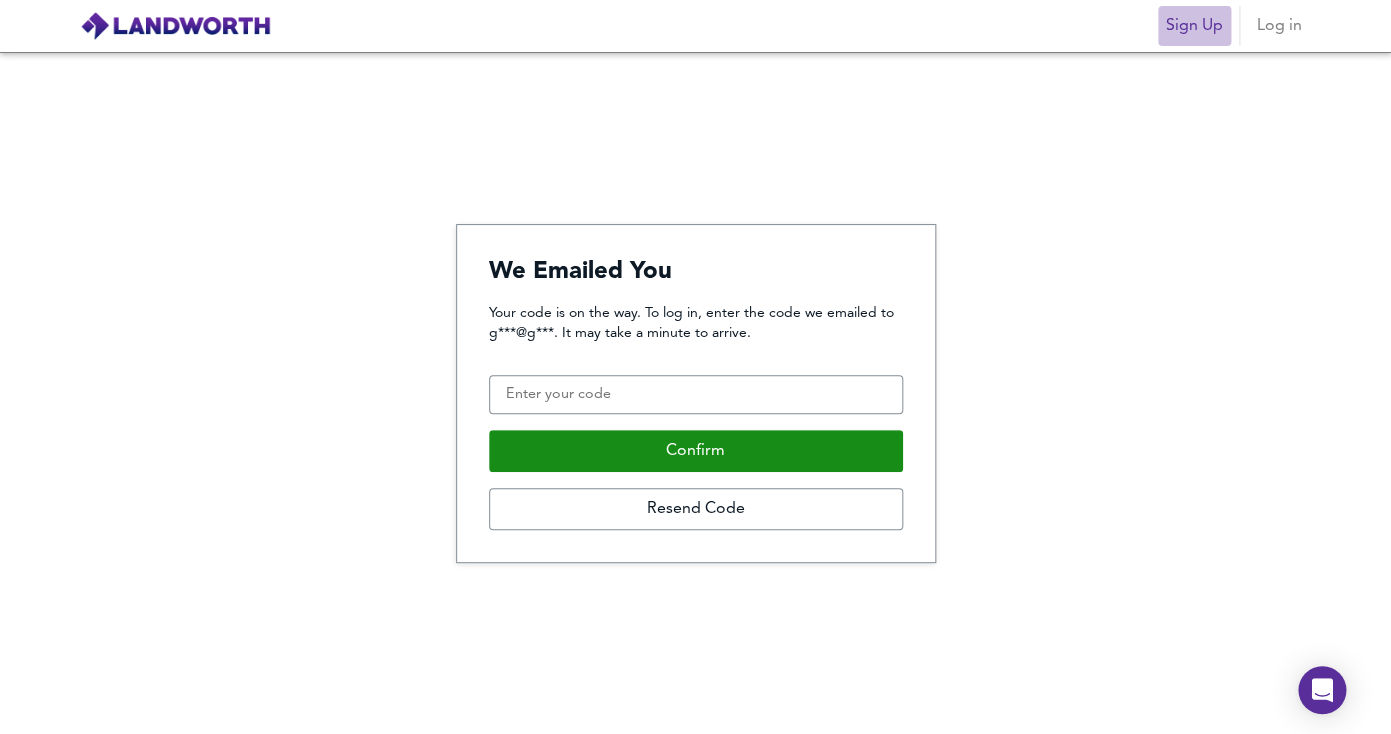 click on "Sign Up" at bounding box center (1194, 26) 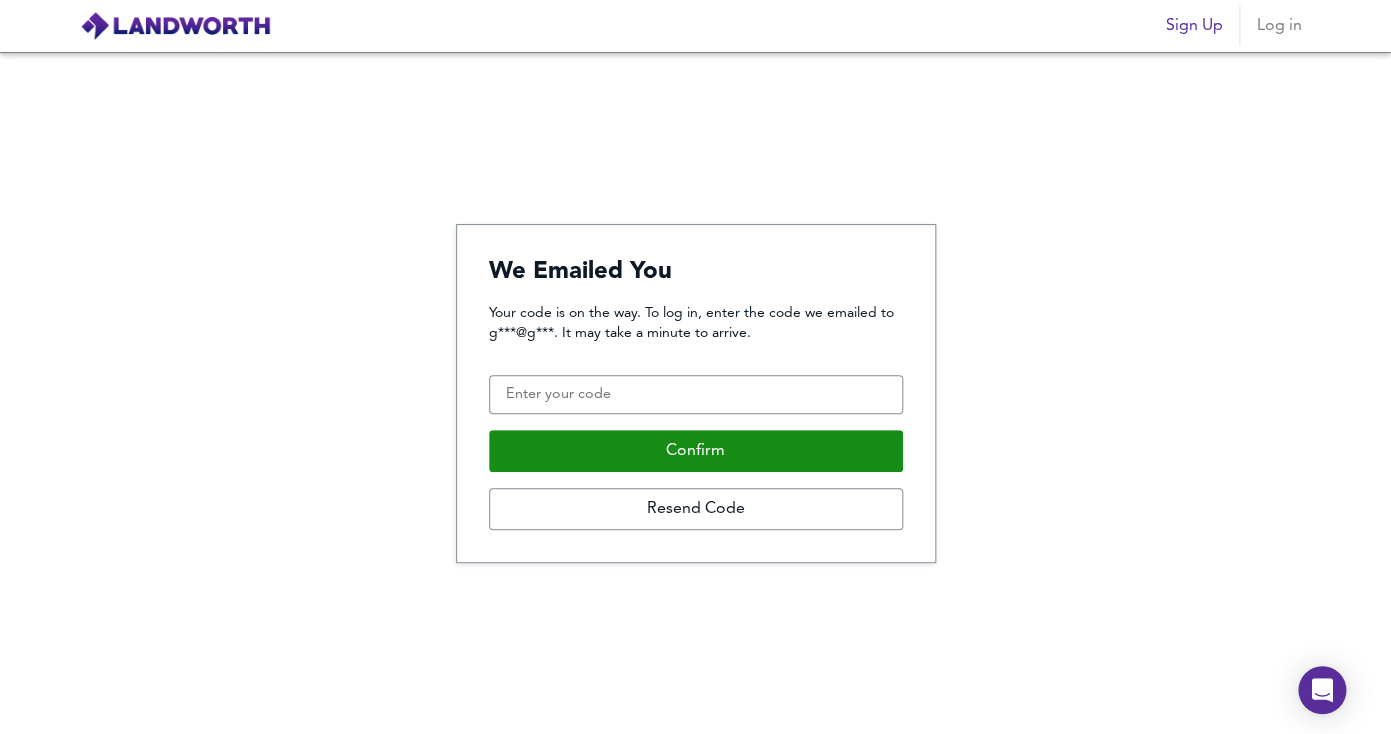 click at bounding box center [175, 26] 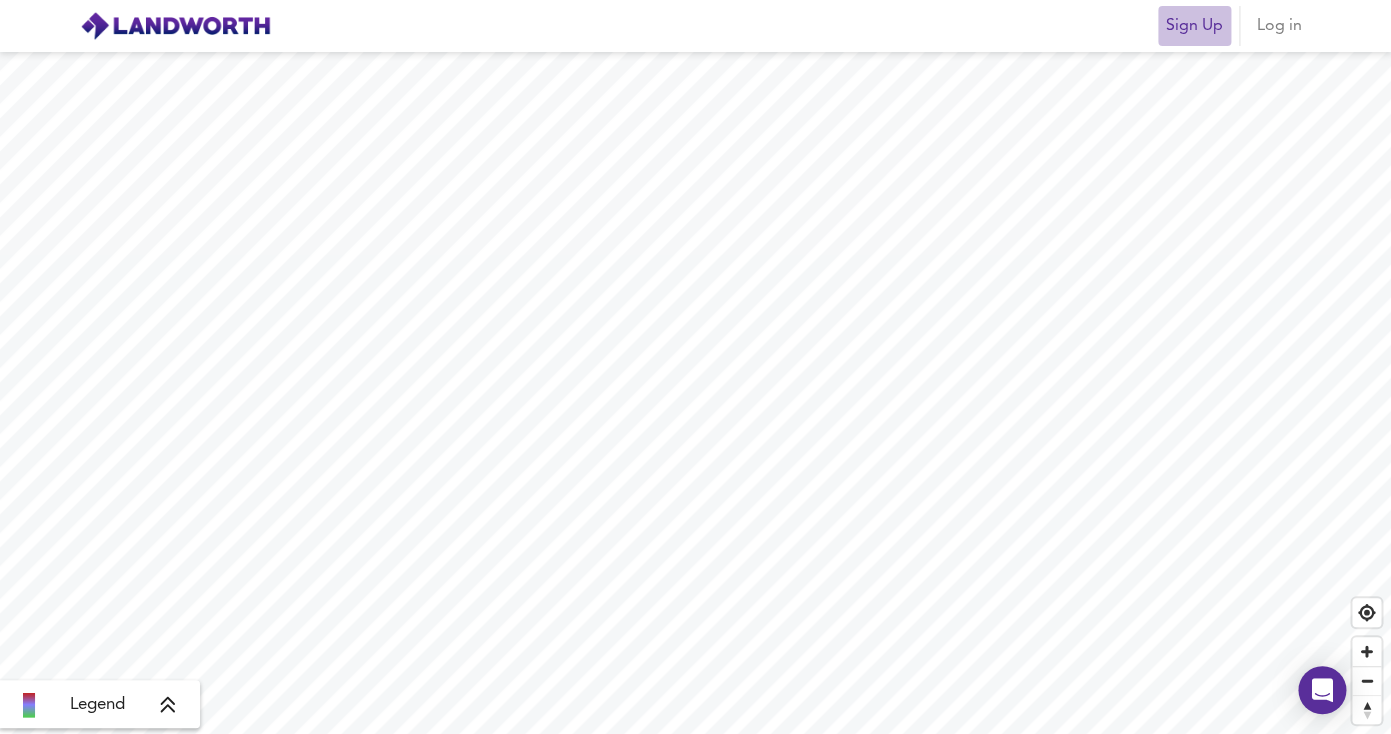 click on "Sign Up" at bounding box center [1194, 26] 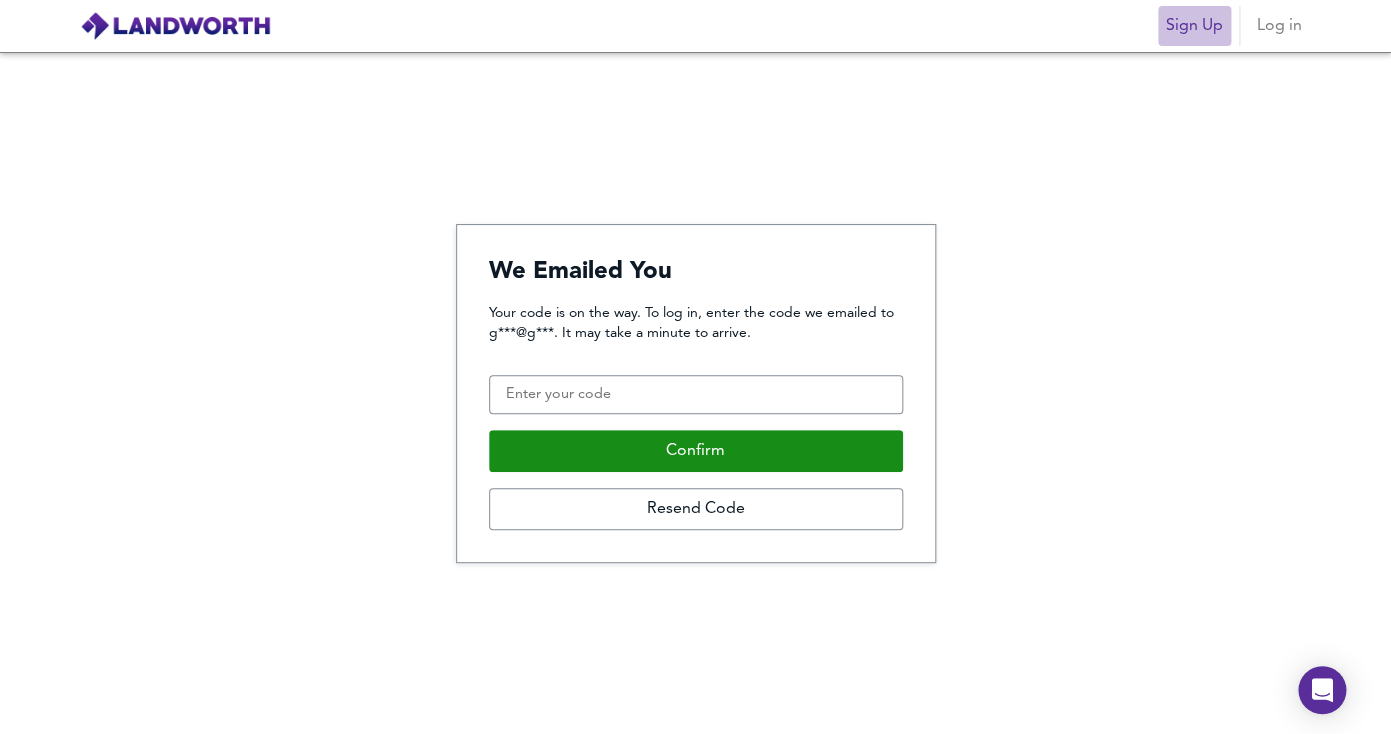 click on "Sign Up" at bounding box center [1194, 26] 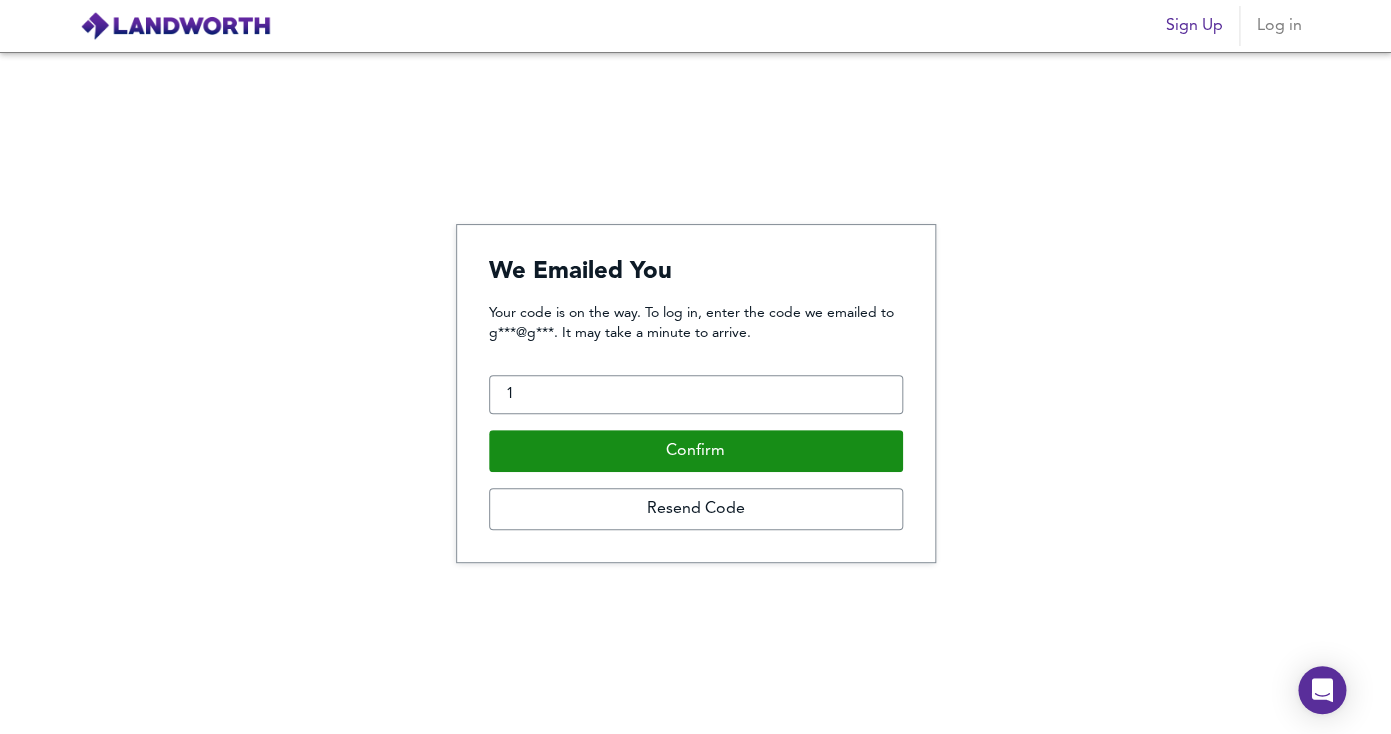 click on "1" at bounding box center (696, 395) 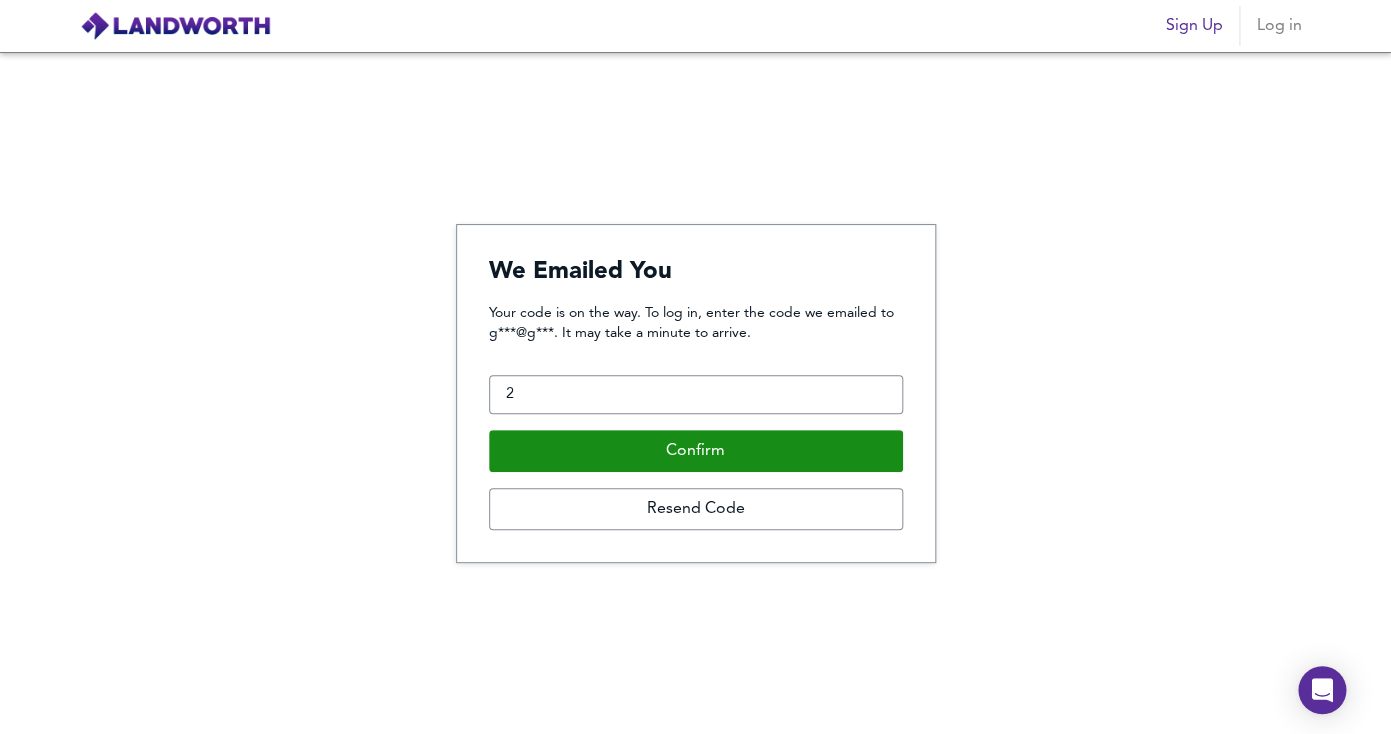 click on "2" at bounding box center (696, 395) 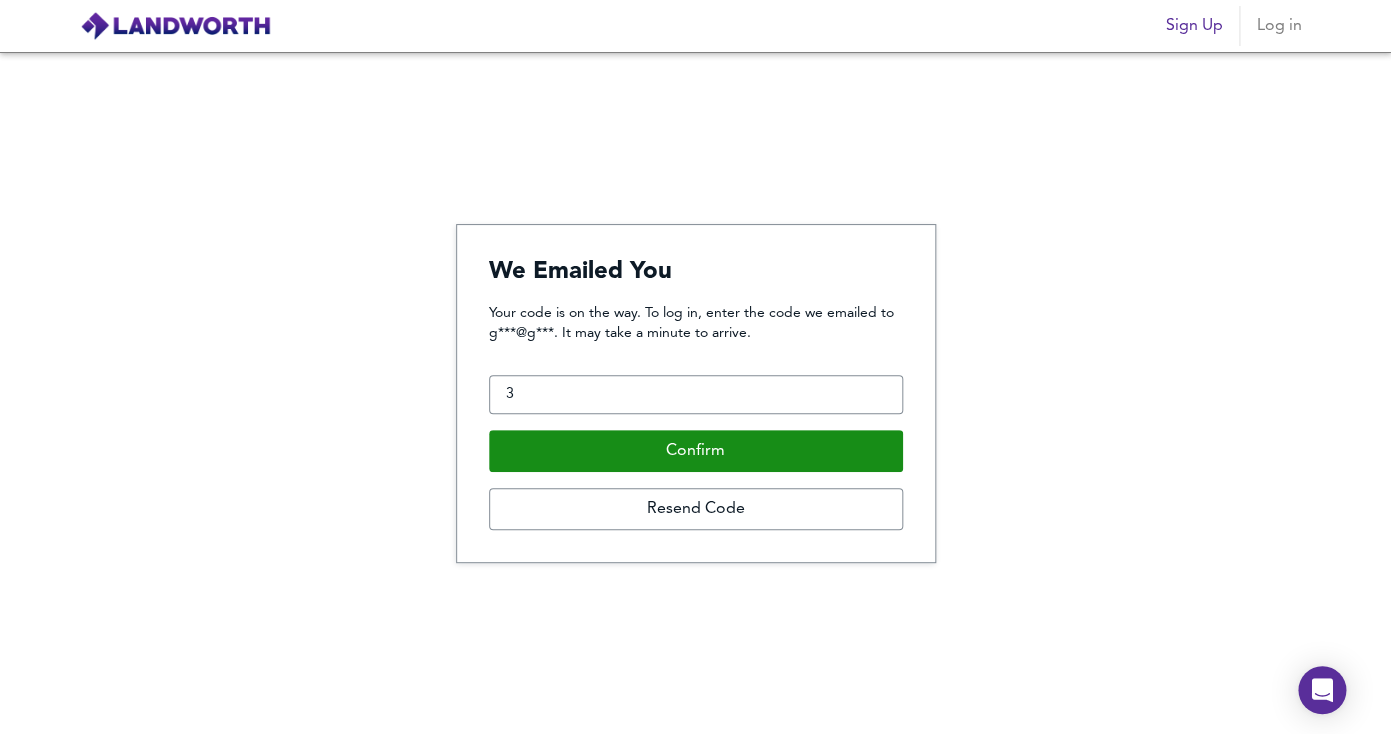 type on "3" 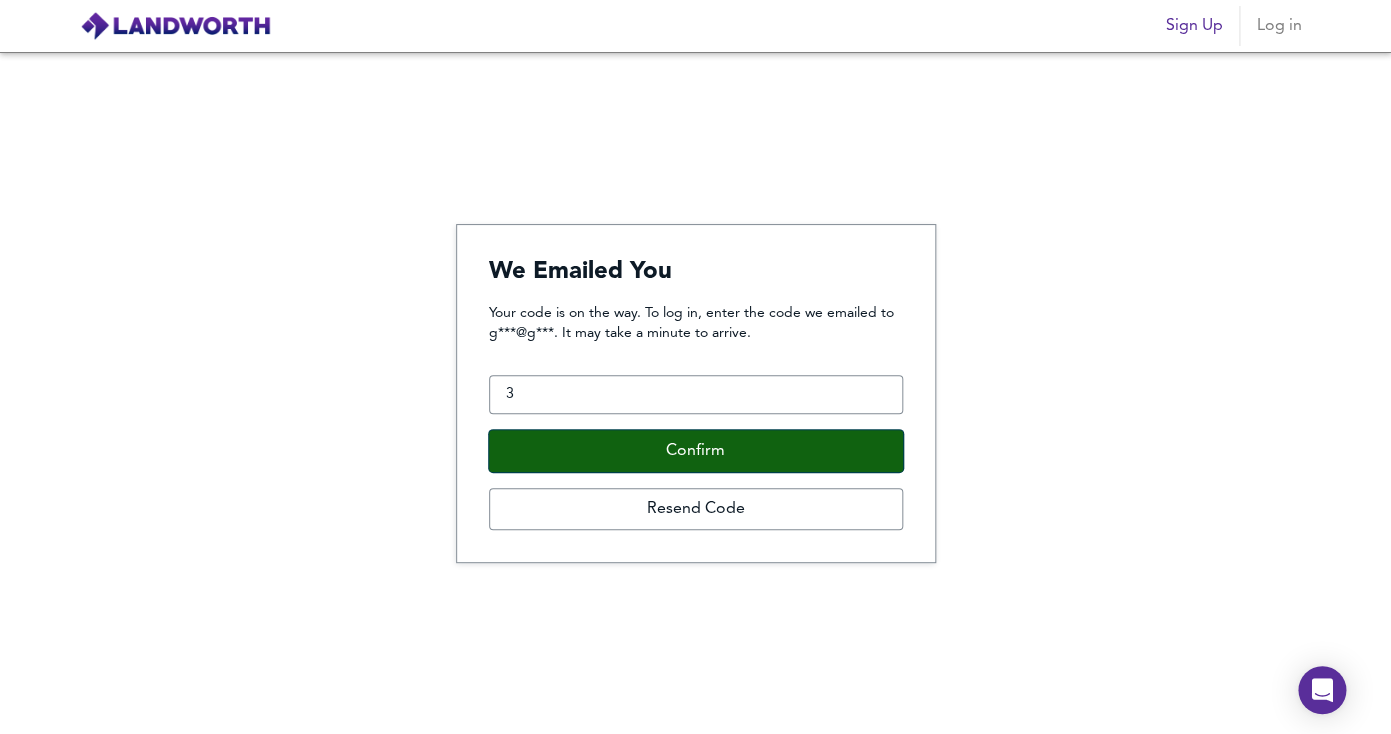 click on "Confirm" at bounding box center [696, 451] 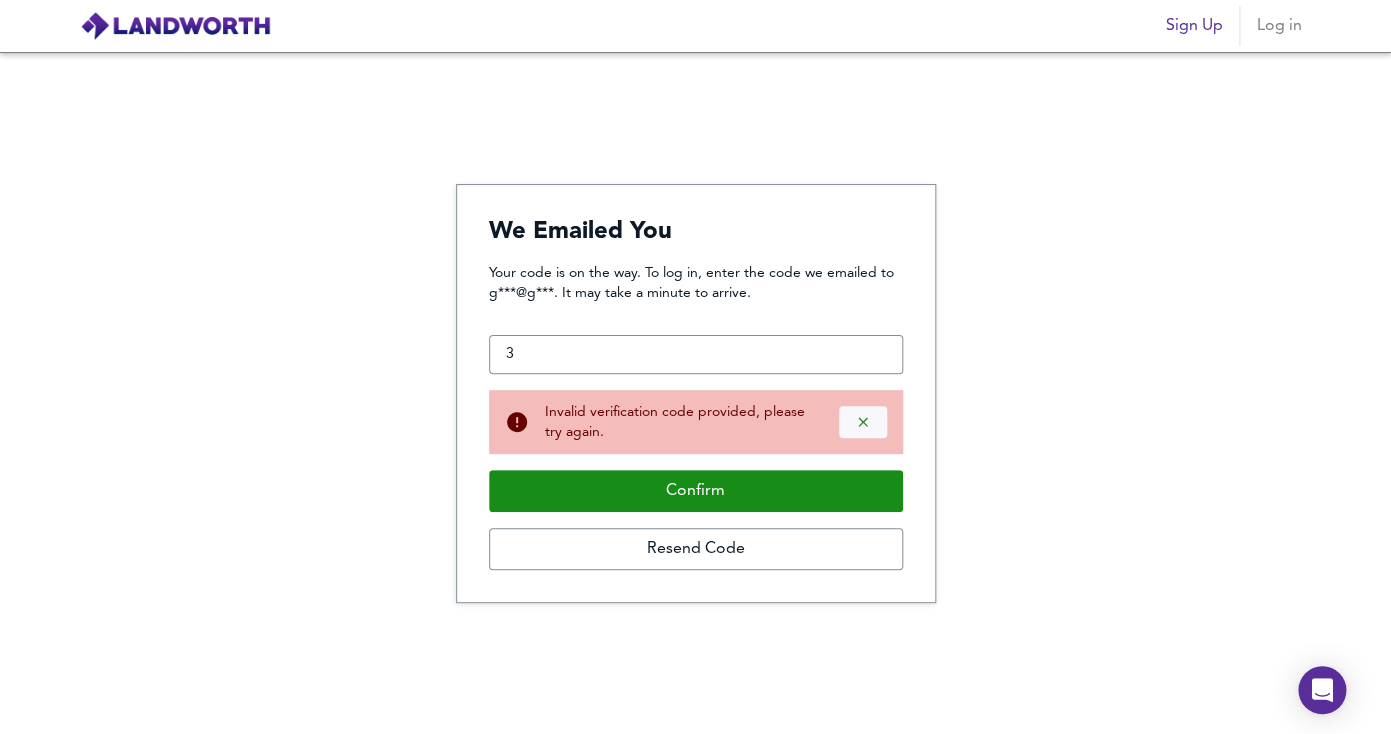 click 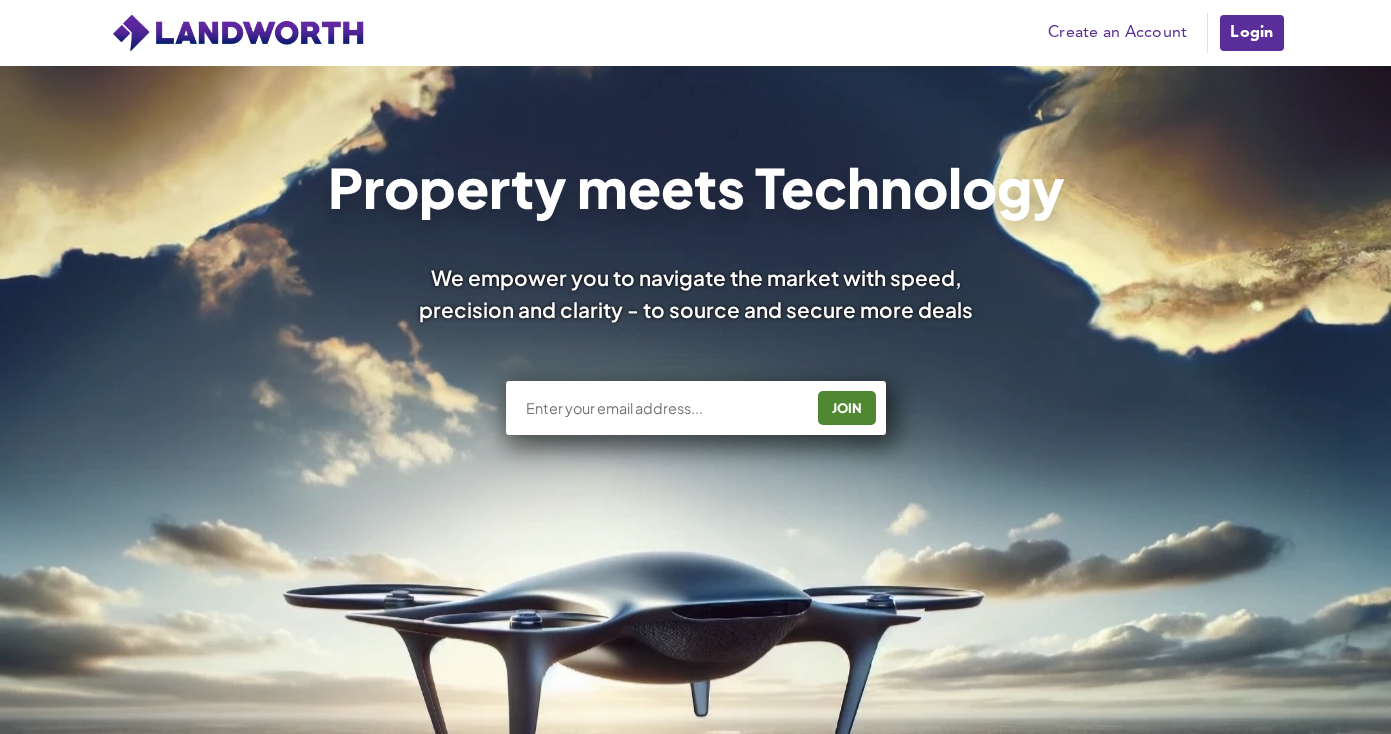 scroll, scrollTop: 896, scrollLeft: 0, axis: vertical 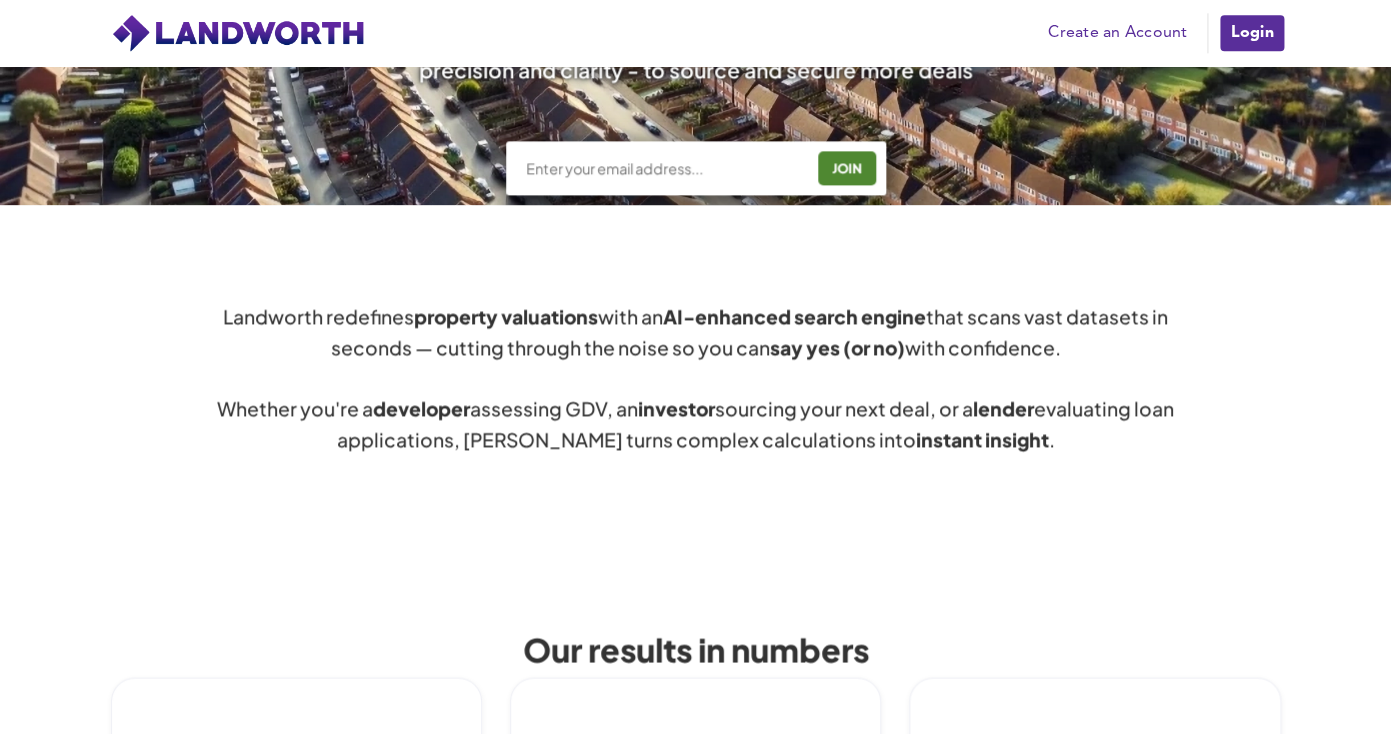 click on "Create an Account" at bounding box center [1117, 33] 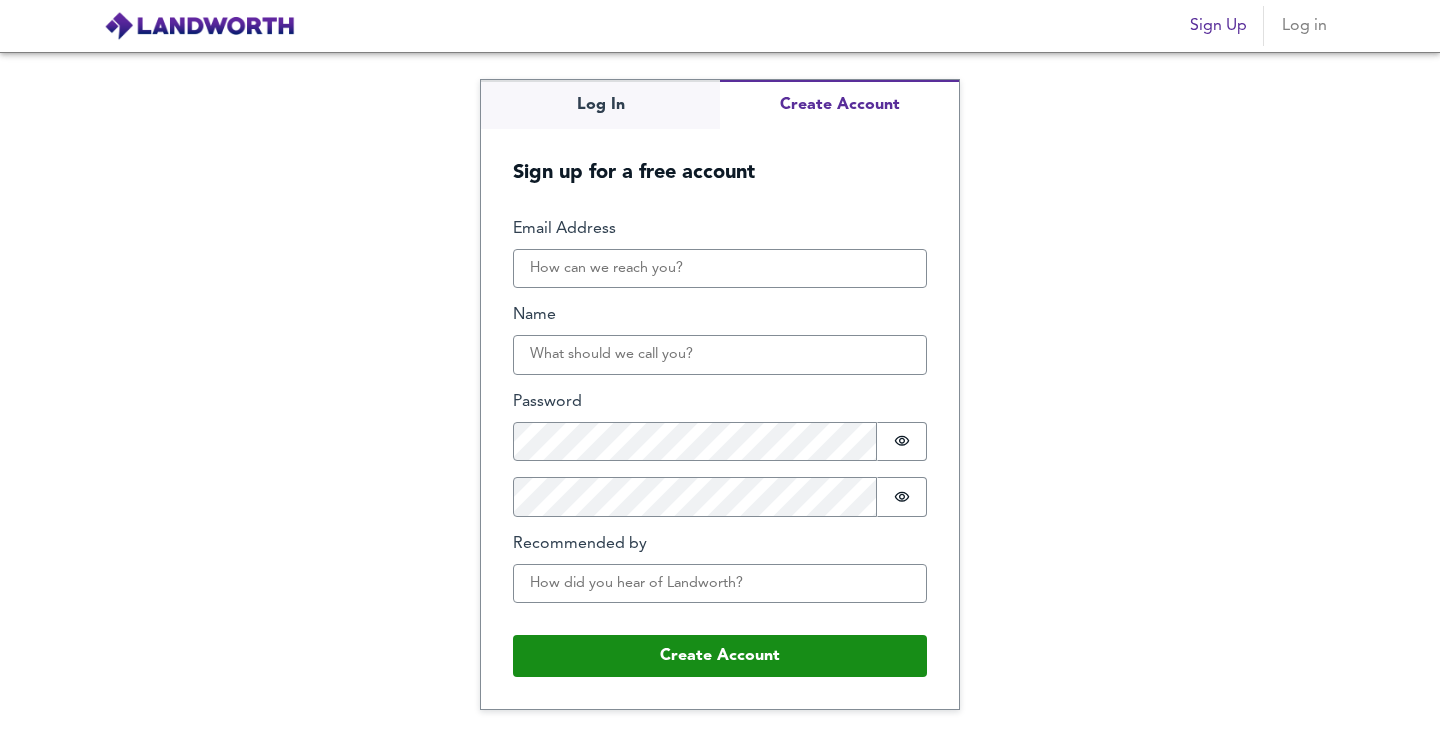 scroll, scrollTop: 0, scrollLeft: 0, axis: both 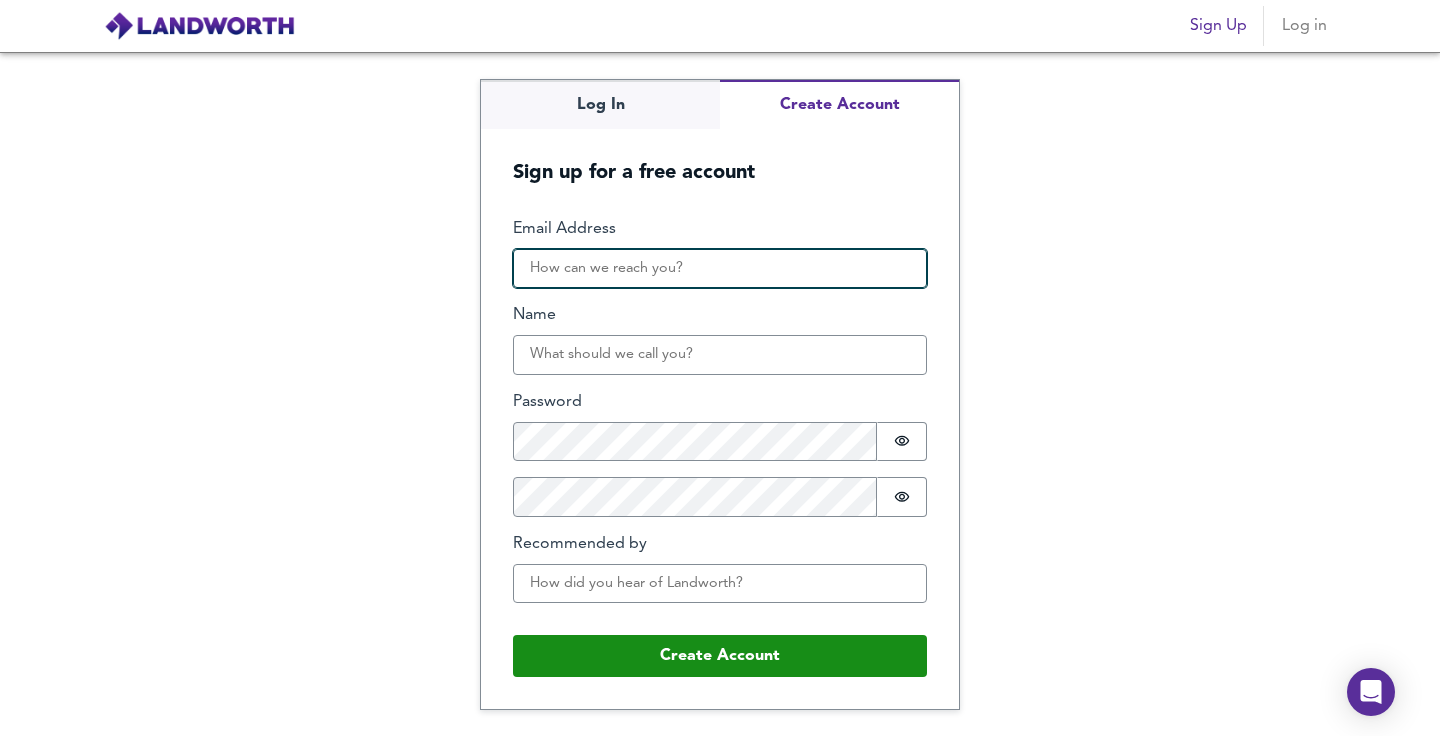 click on "Email Address" at bounding box center (720, 269) 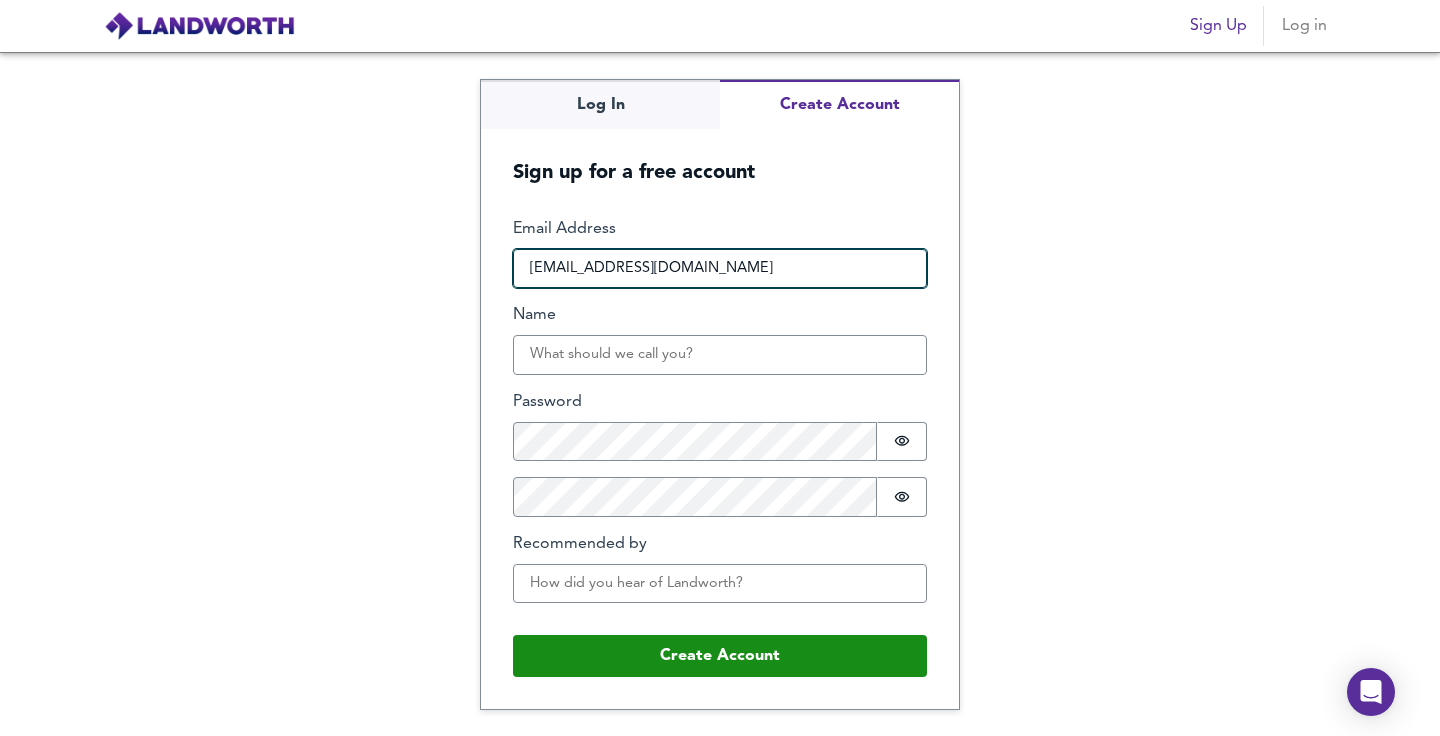 type on "gmail123@goatmail.uk" 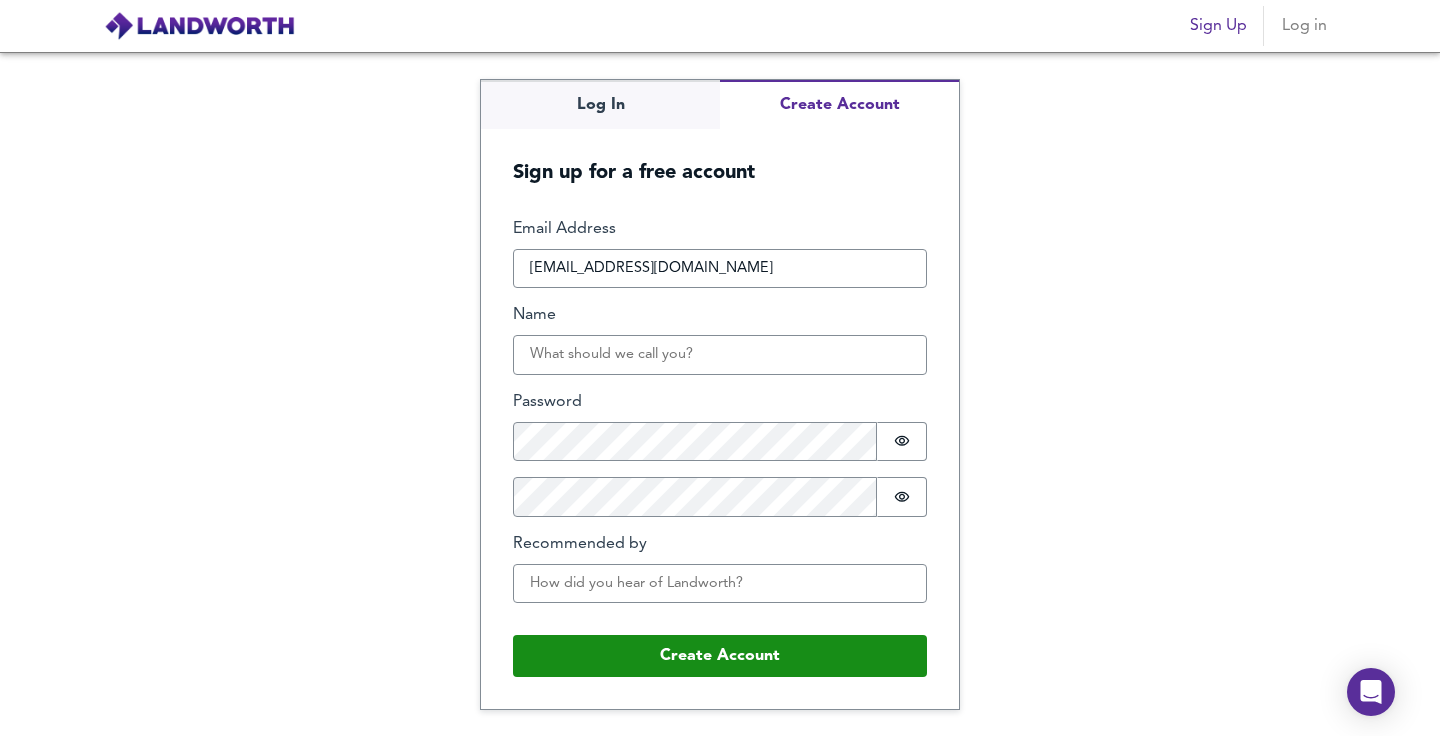 click on "Log In Create Account Sign up for a free account Email Address gmail123@goatmail.uk Name Password Password is hidden Confirm Password Password is hidden Recommended by Buffer Create Account" at bounding box center (720, 394) 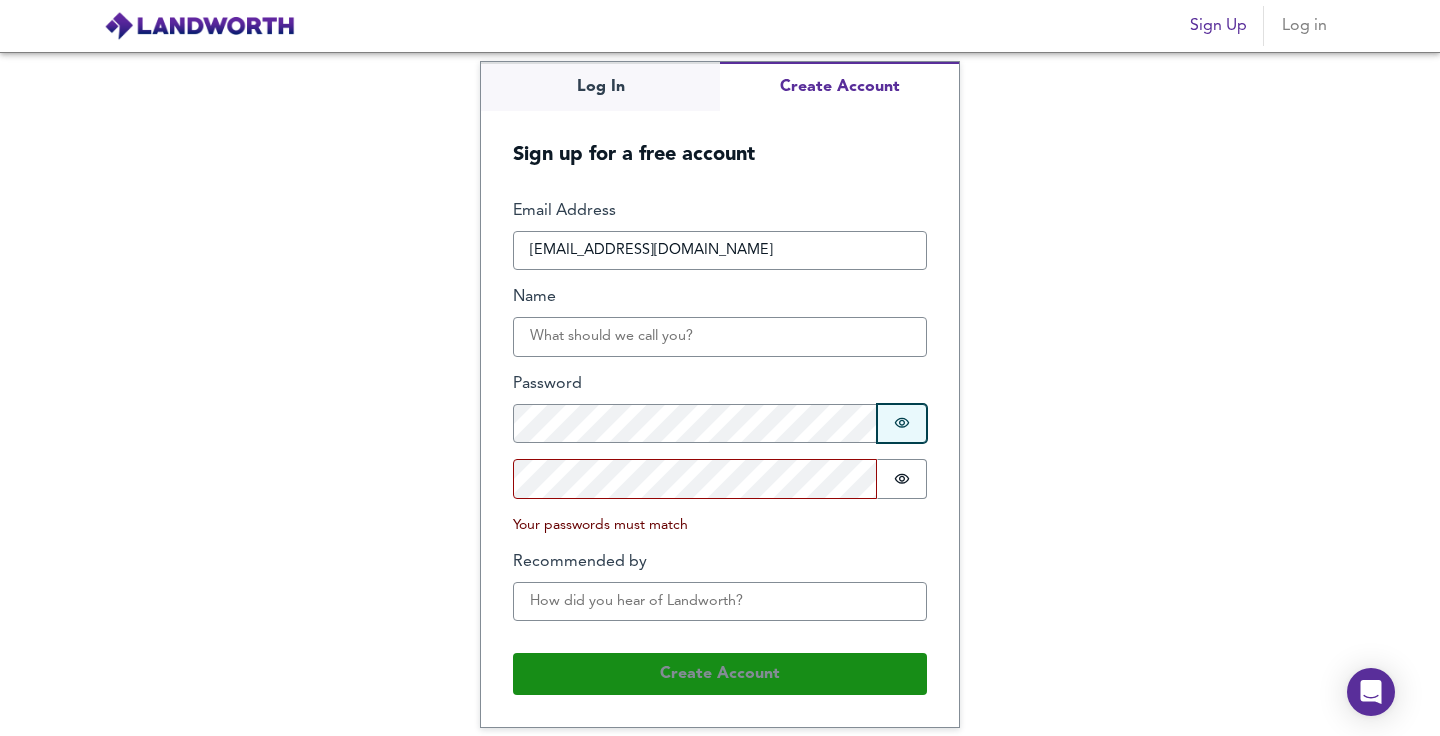 click 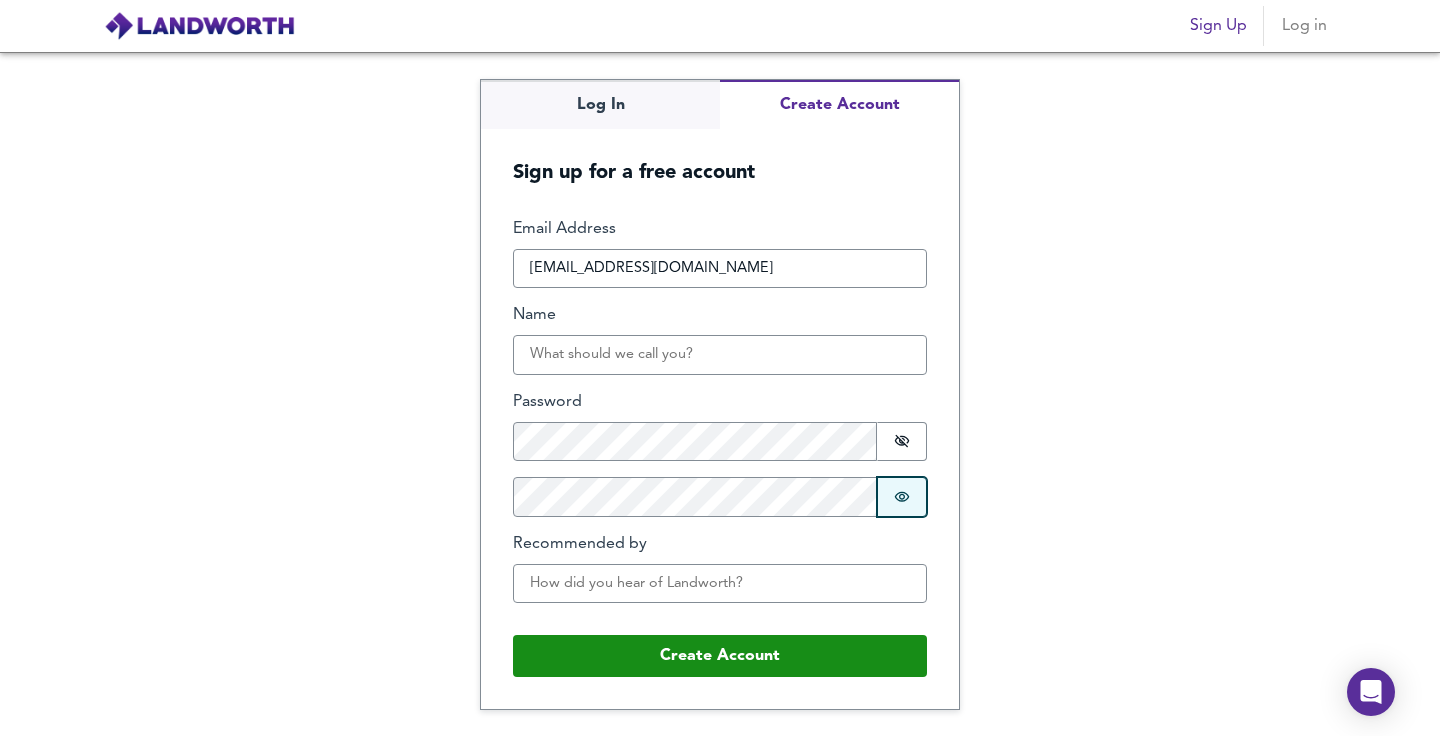 click on "Password is hidden" at bounding box center [902, 497] 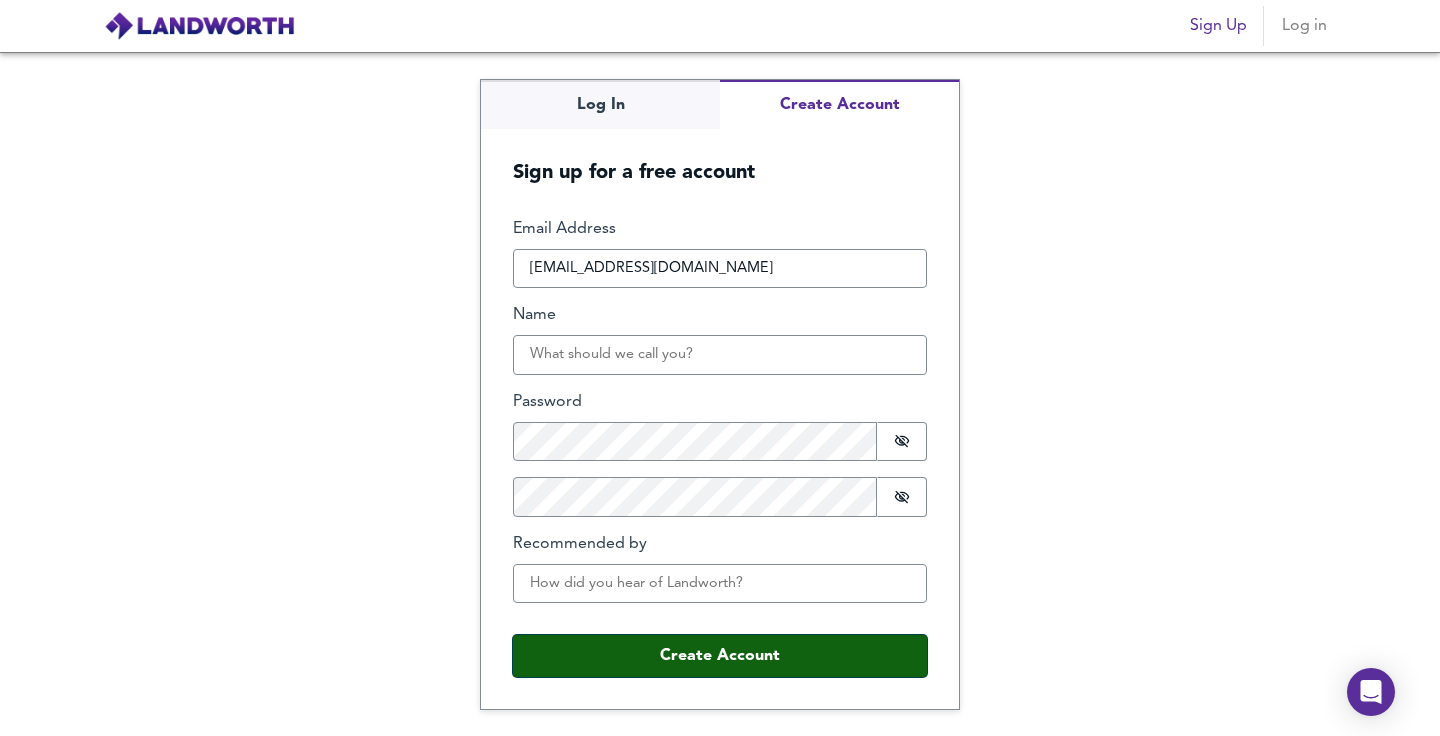 click on "Create Account" at bounding box center (720, 656) 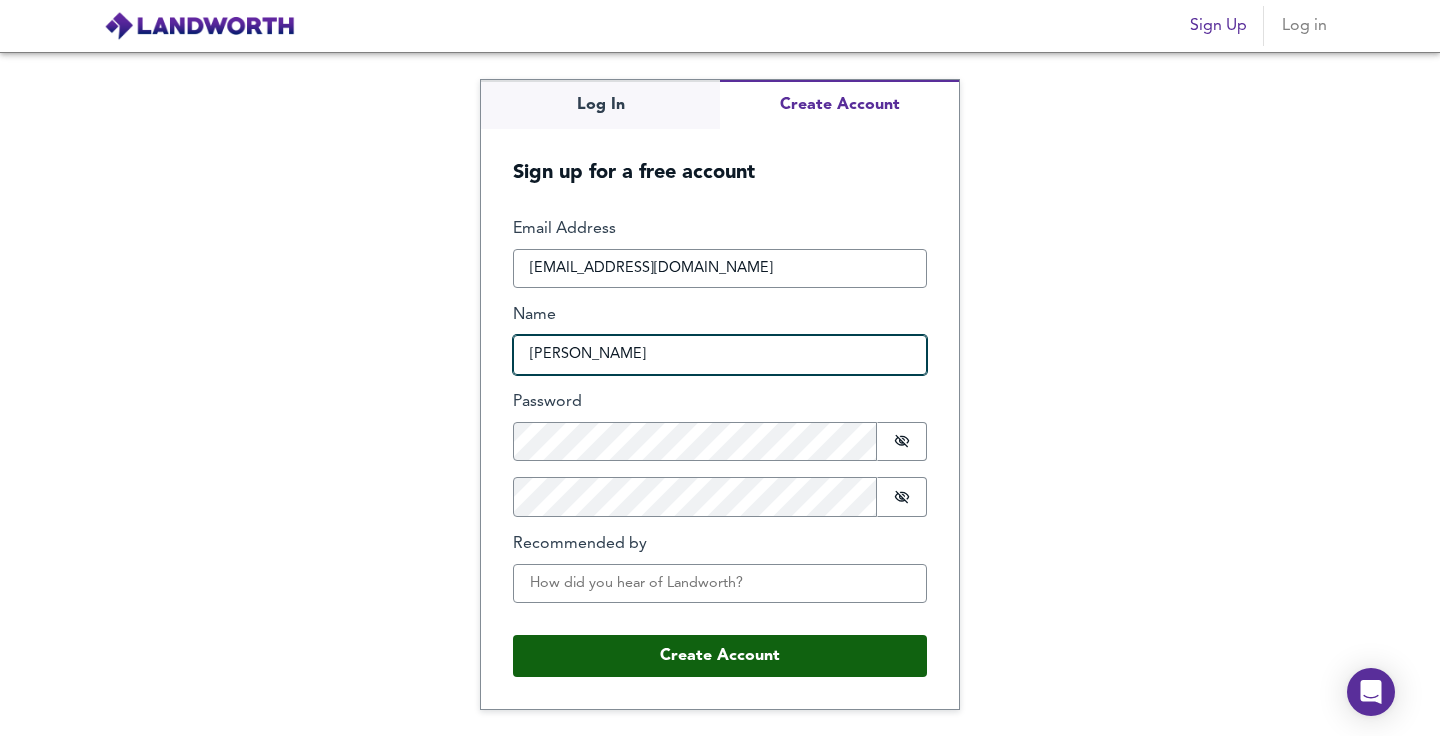 type on "zully" 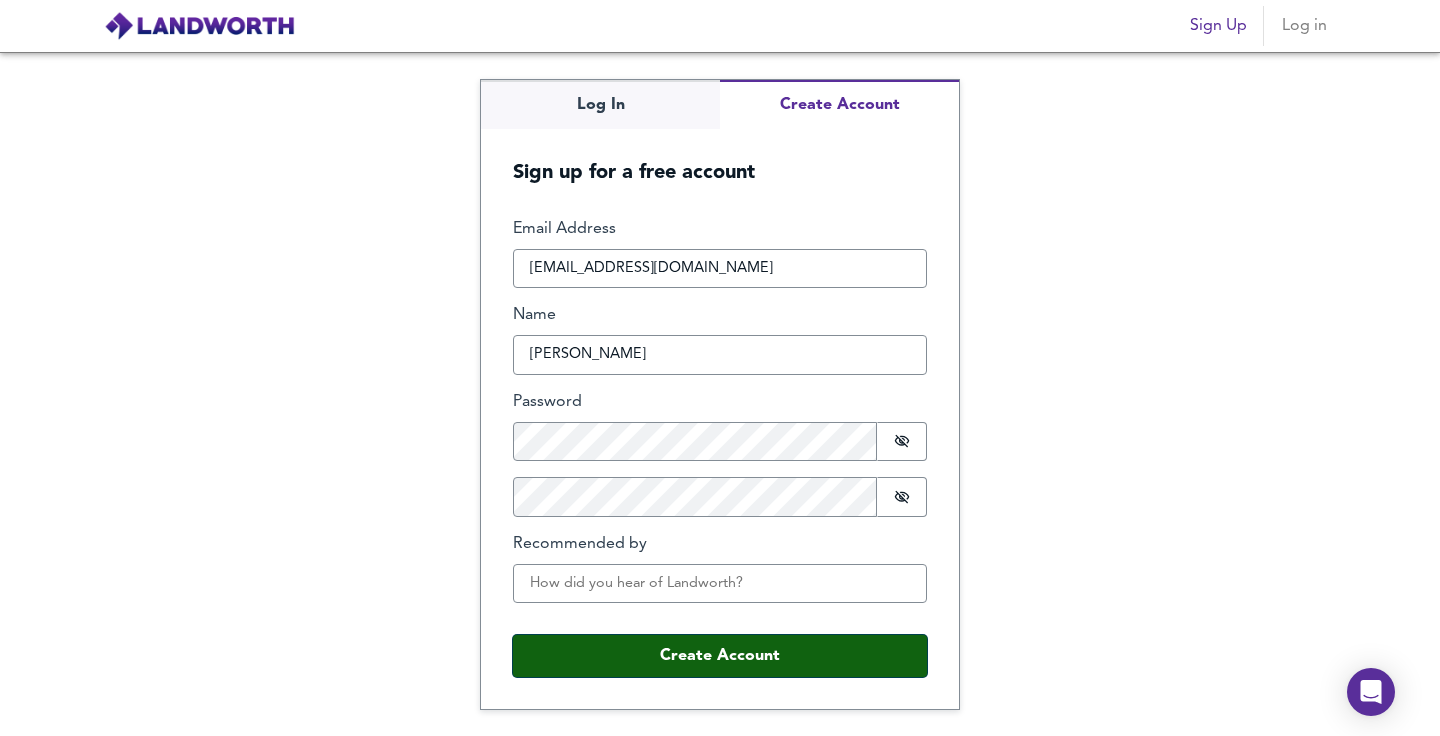 click on "Create Account" at bounding box center (720, 656) 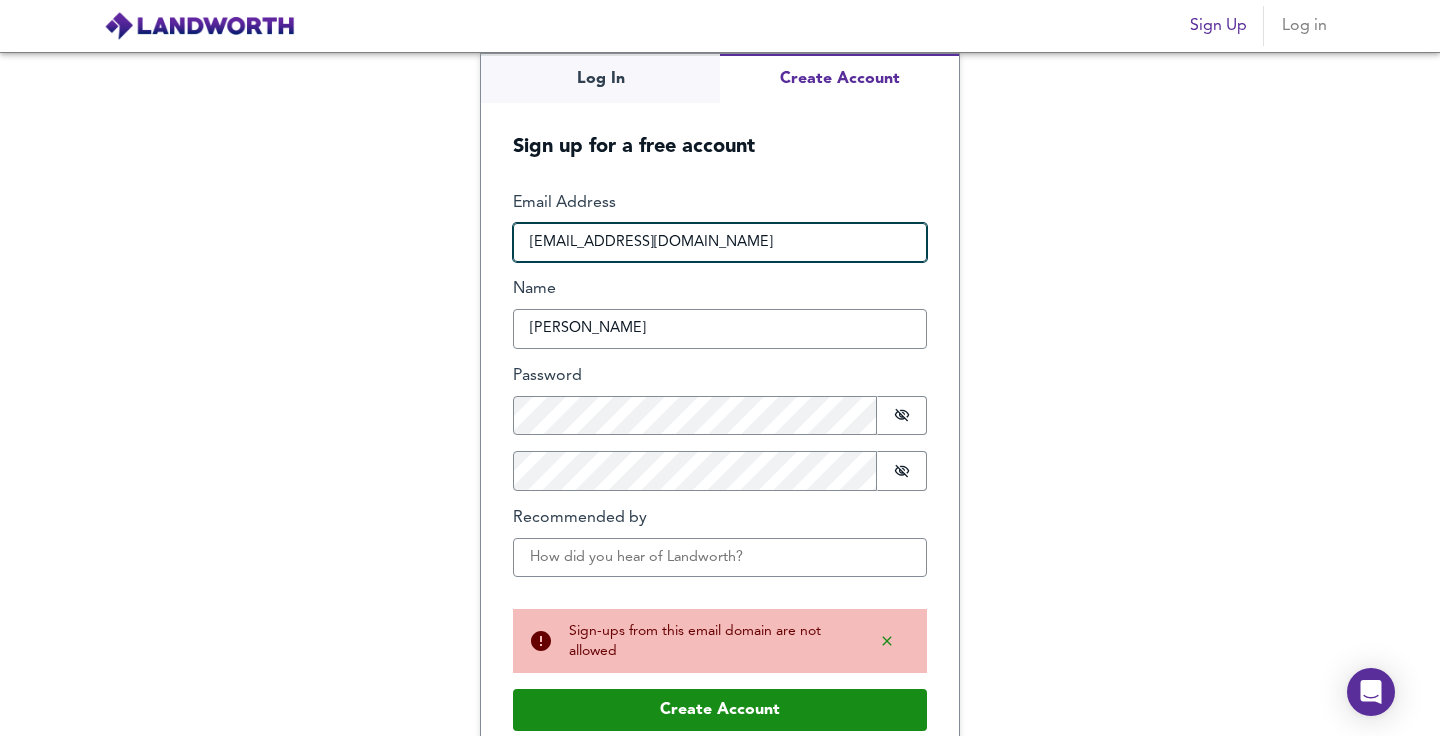 click on "gmail123@goatmail.uk" at bounding box center [720, 243] 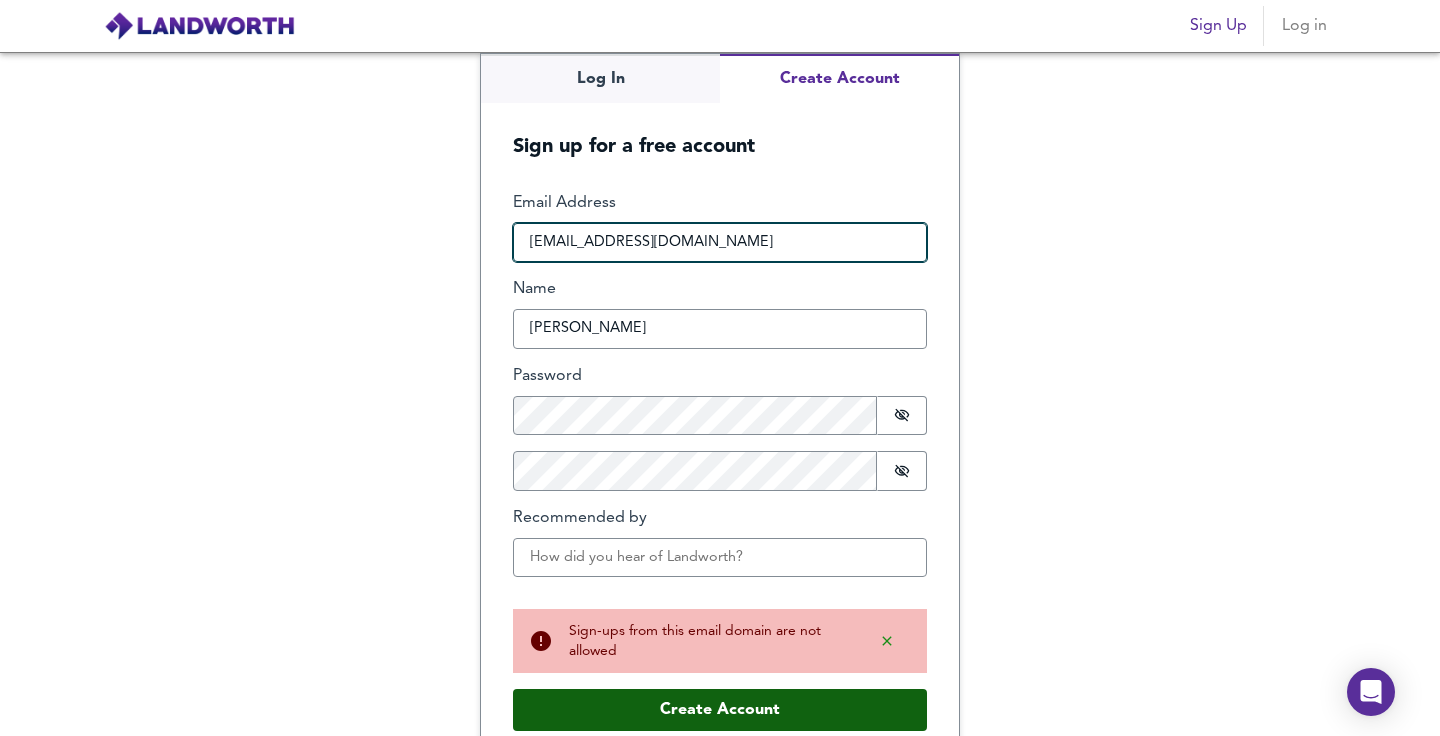 type on "misole1396@summets.com" 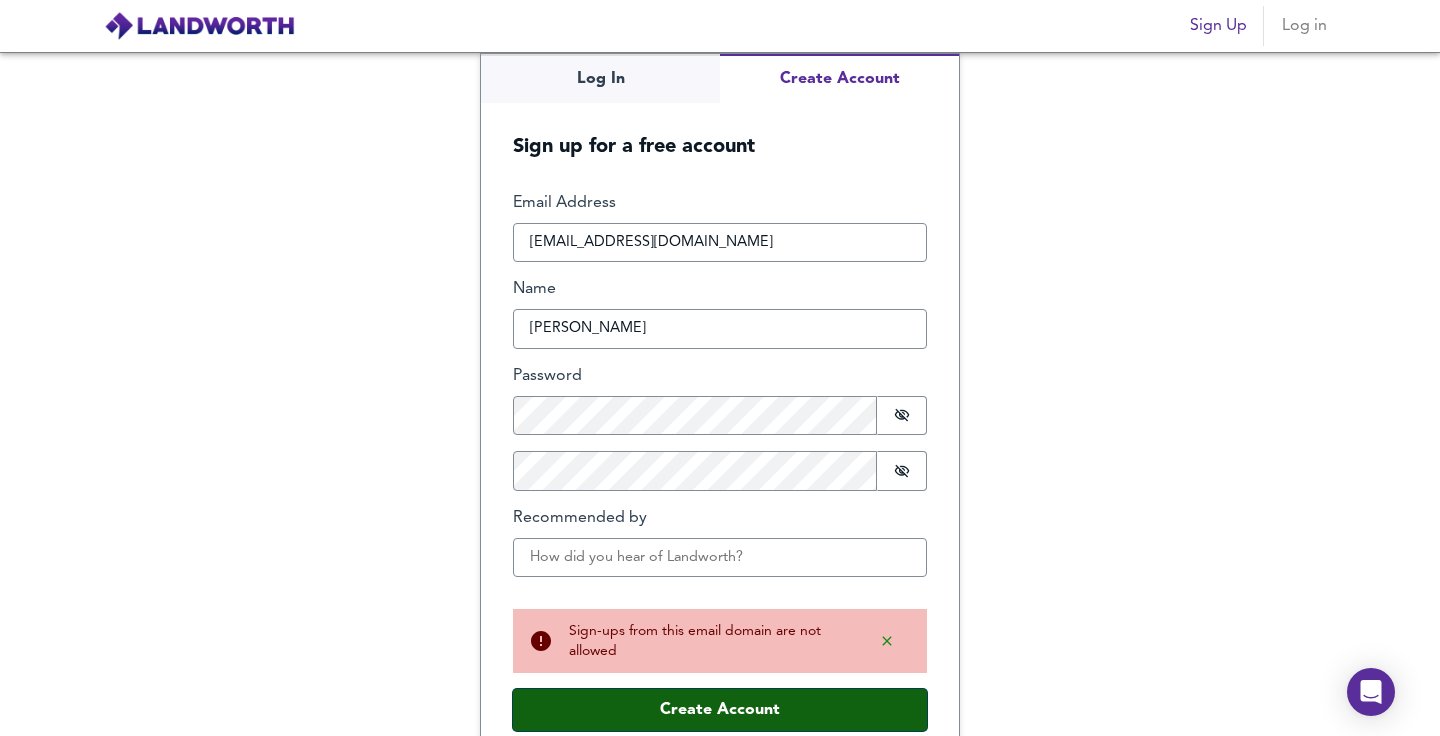 click on "Create Account" at bounding box center [720, 710] 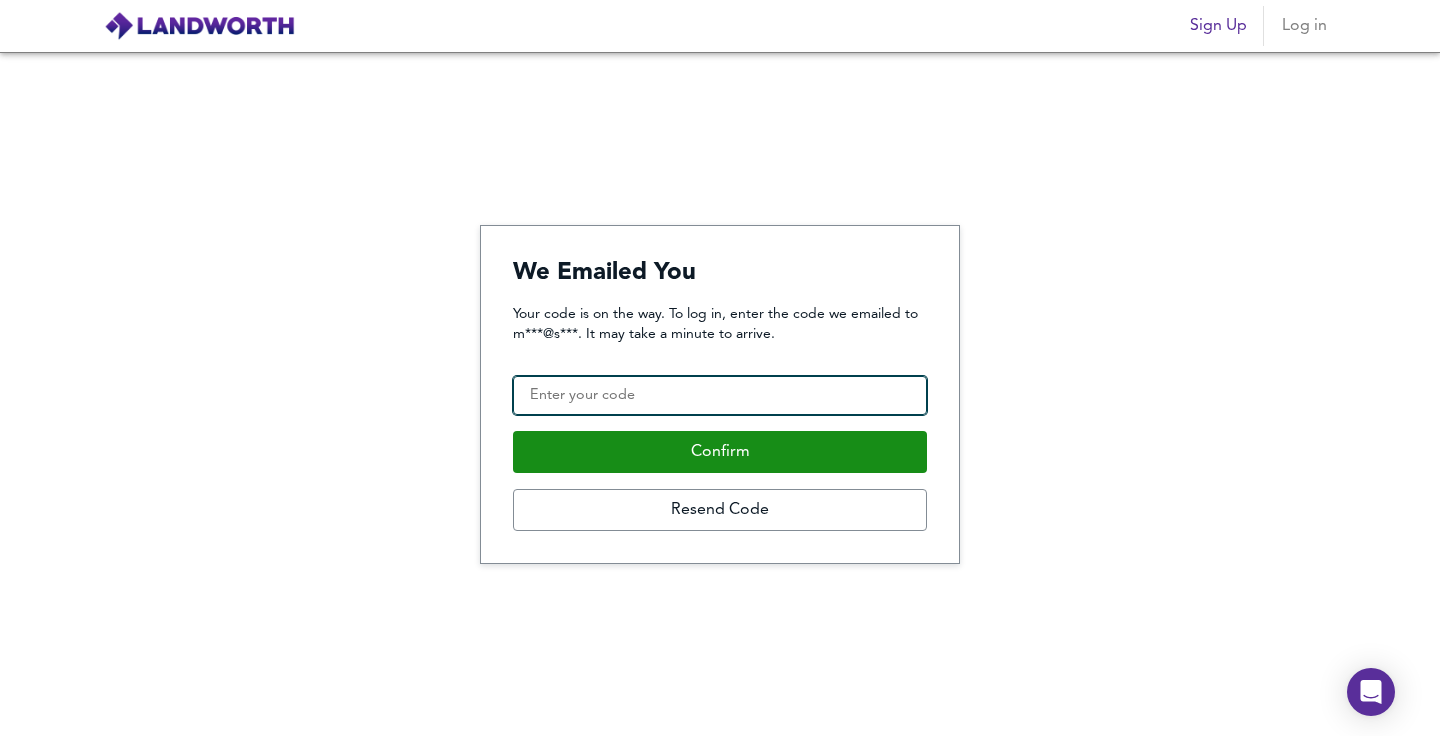 click on "Confirmation Code" at bounding box center (720, 396) 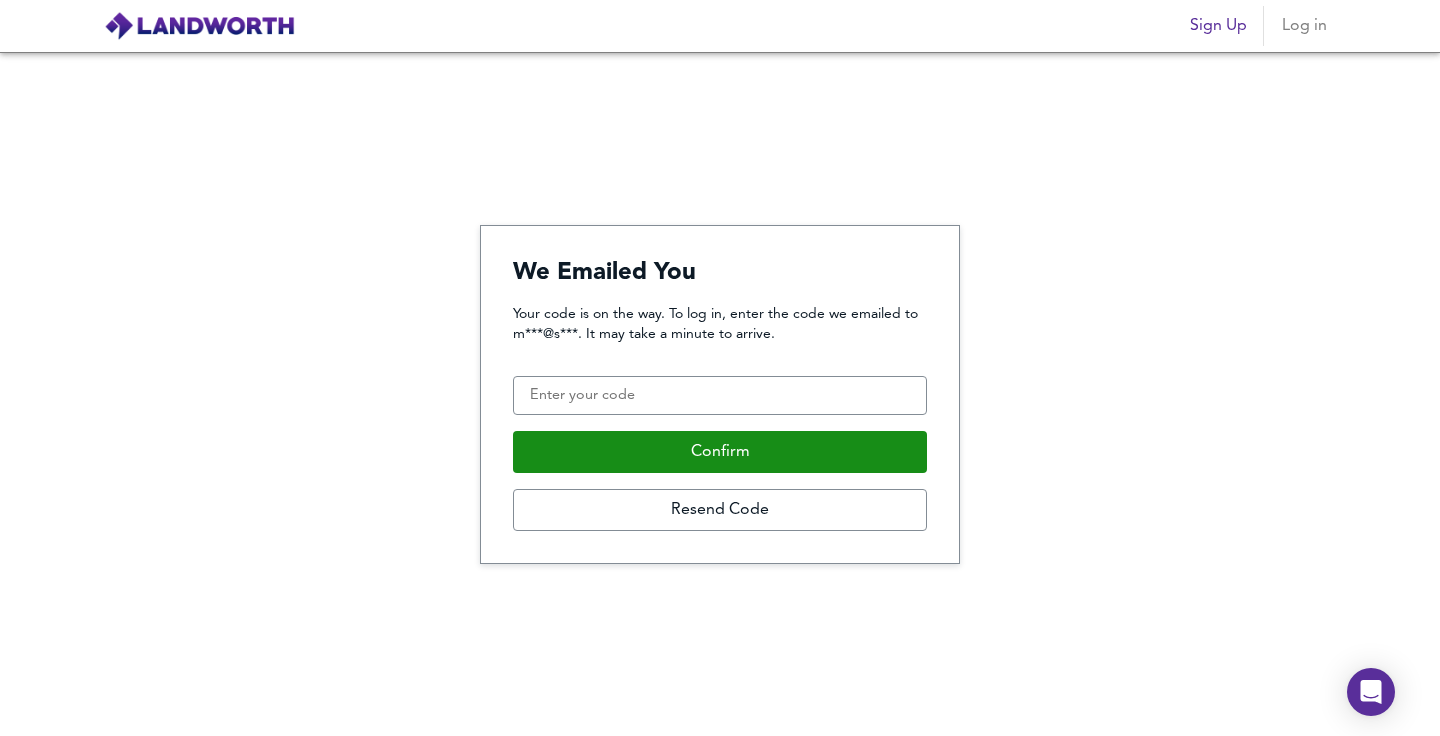 click on "Your code is on the way. To log in, enter the code we emailed to m***@s***. It may take a minute to arrive." at bounding box center [720, 324] 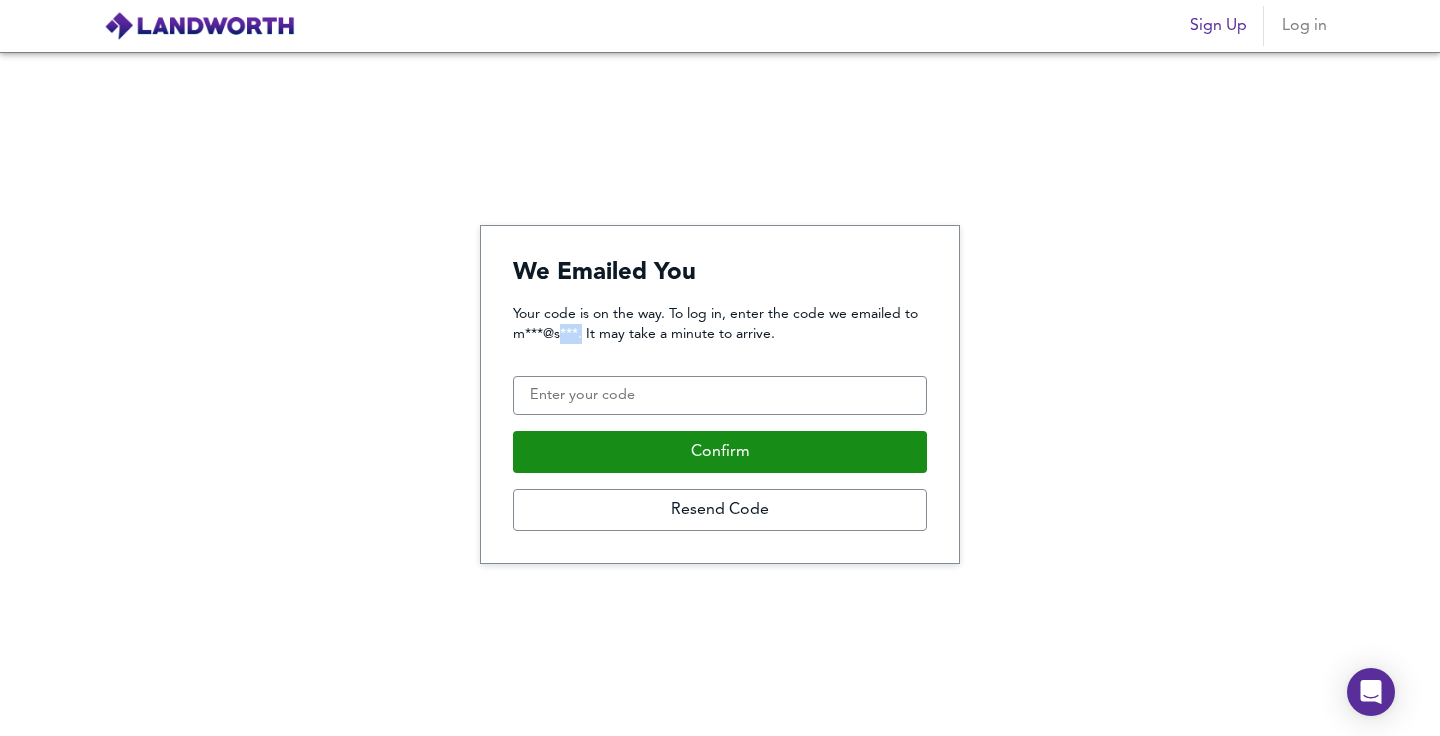 click on "Your code is on the way. To log in, enter the code we emailed to m***@s***. It may take a minute to arrive." at bounding box center (720, 324) 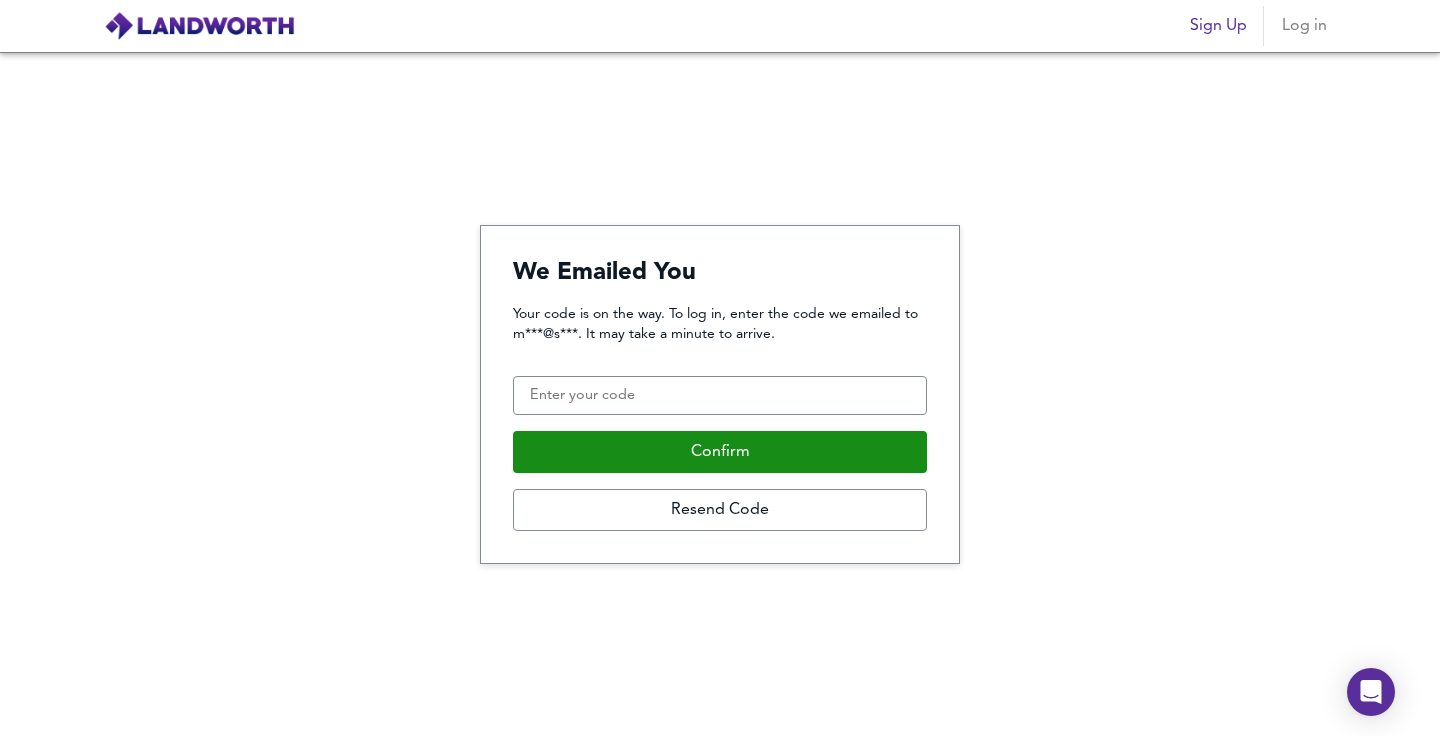 click on "Your code is on the way. To log in, enter the code we emailed to m***@s***. It may take a minute to arrive." at bounding box center (720, 324) 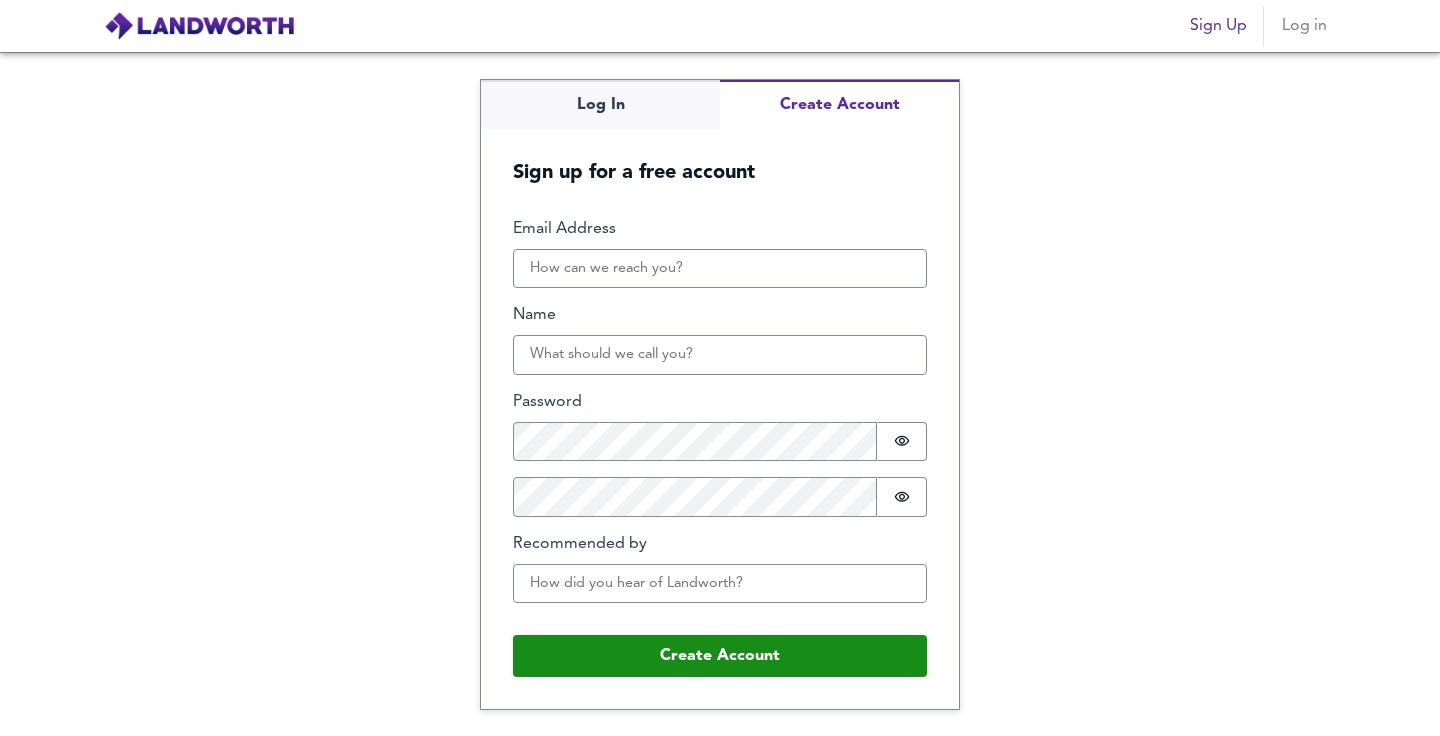 scroll, scrollTop: 0, scrollLeft: 0, axis: both 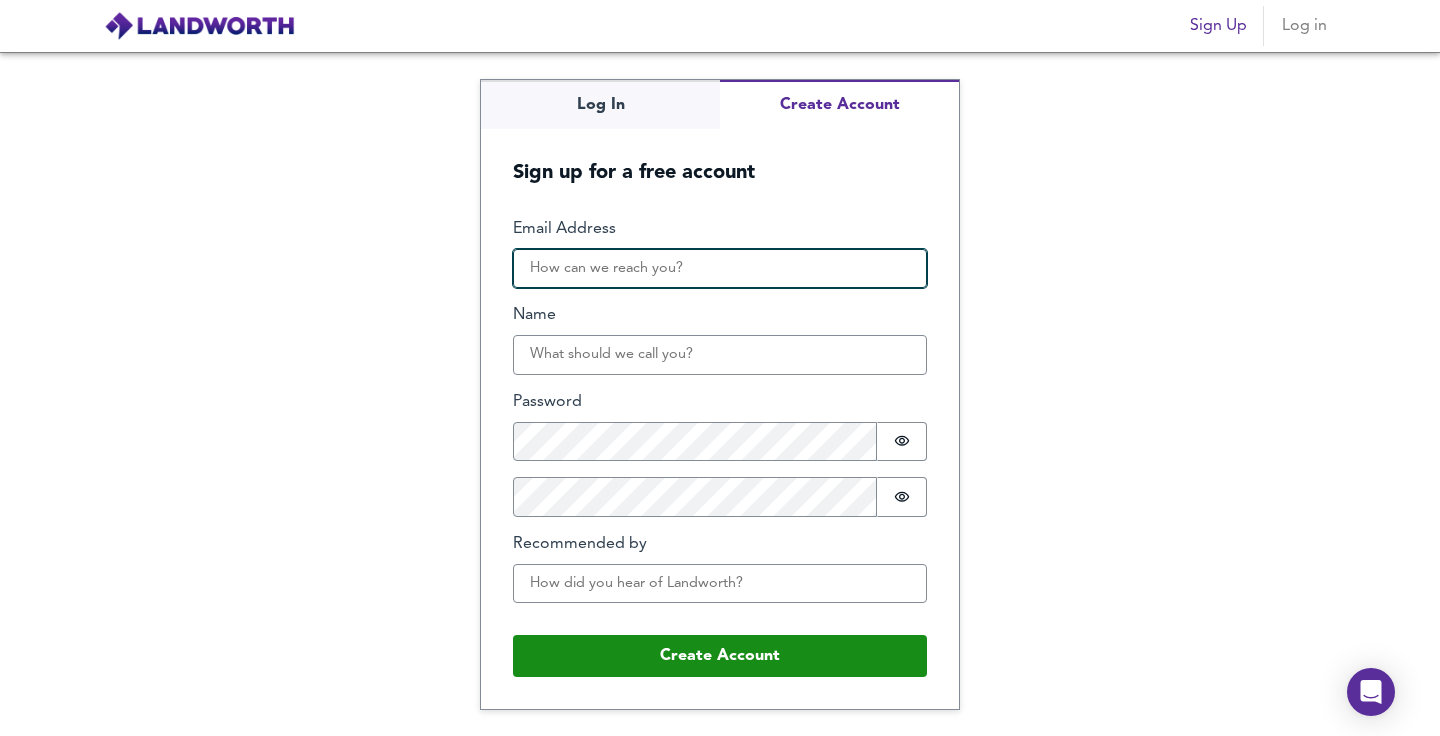 click on "Email Address" at bounding box center (720, 269) 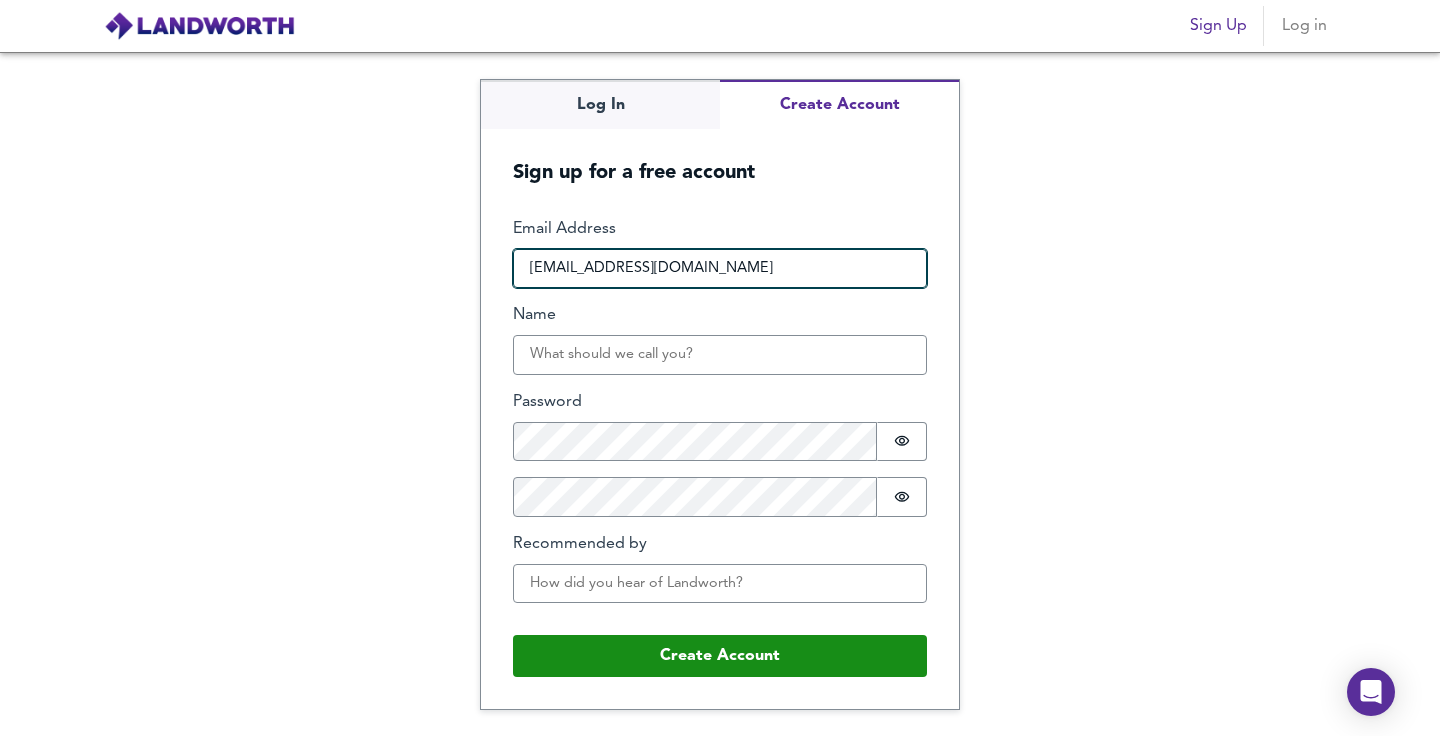 type on "[EMAIL_ADDRESS][DOMAIN_NAME]" 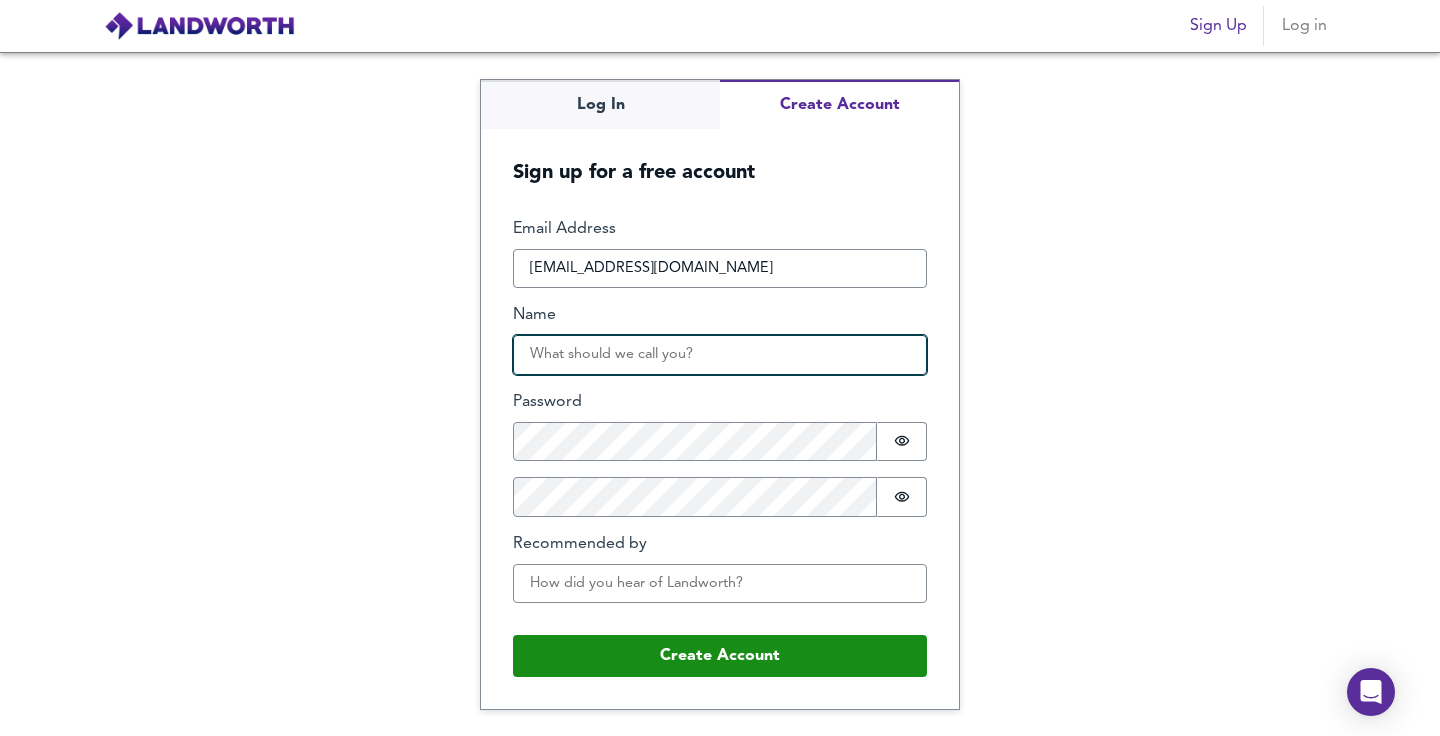 click on "Name" at bounding box center (720, 355) 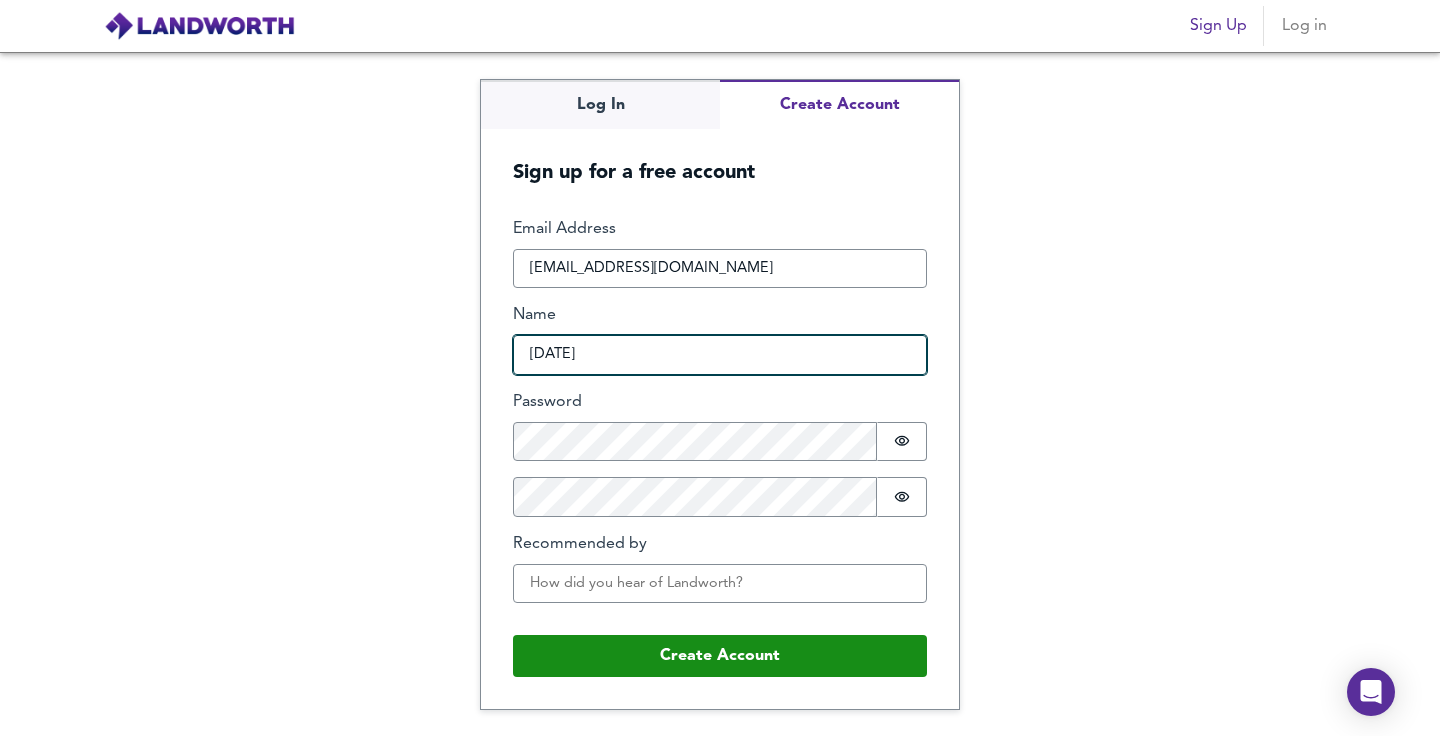 type on "[DATE]" 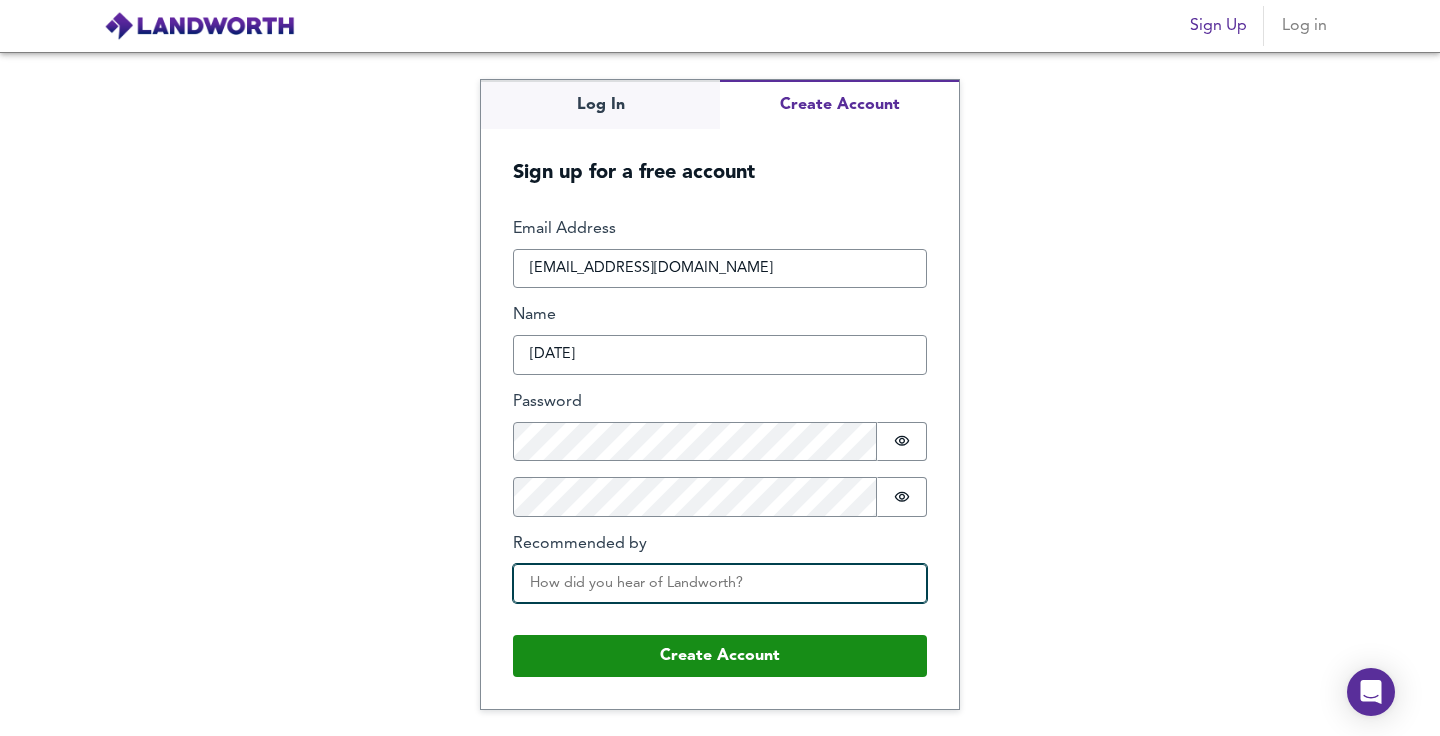 click on "Recommended by" at bounding box center [720, 584] 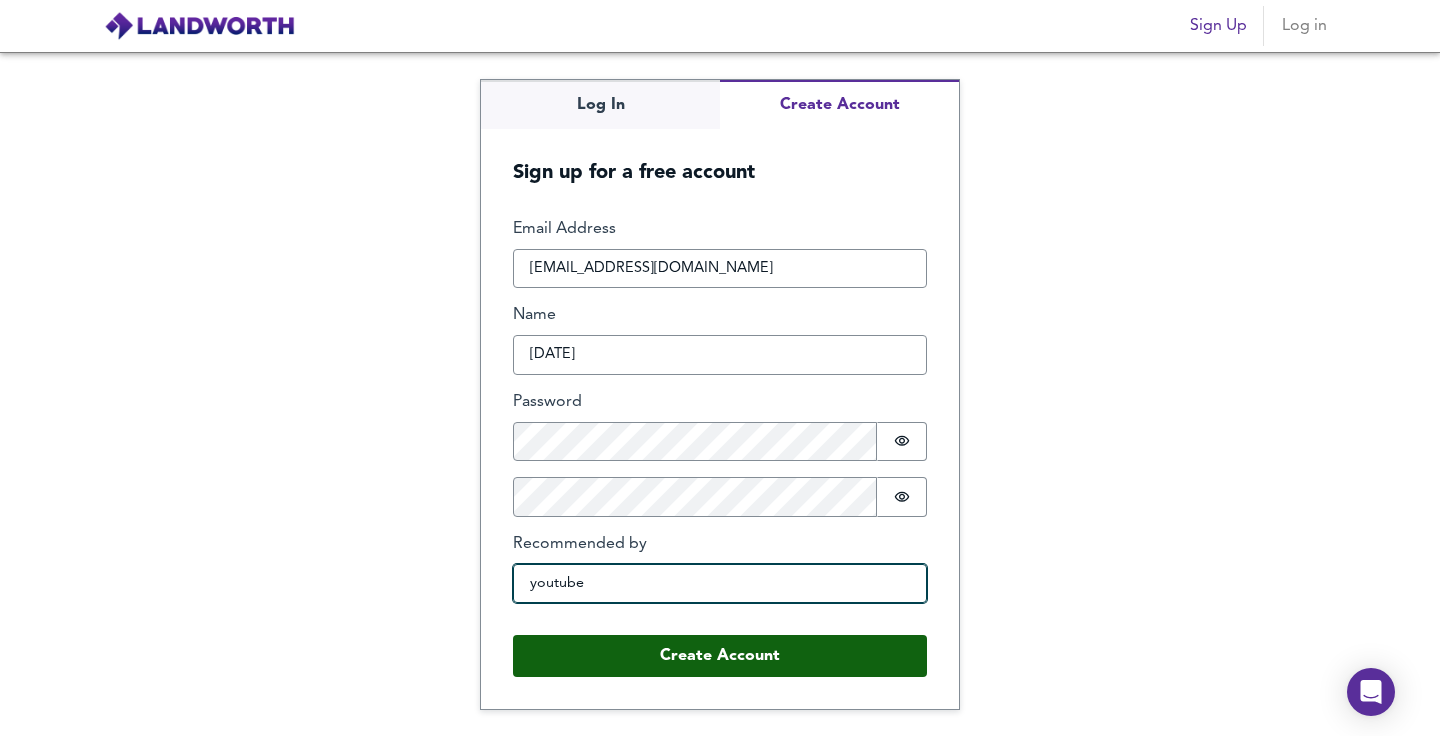 type on "youtube" 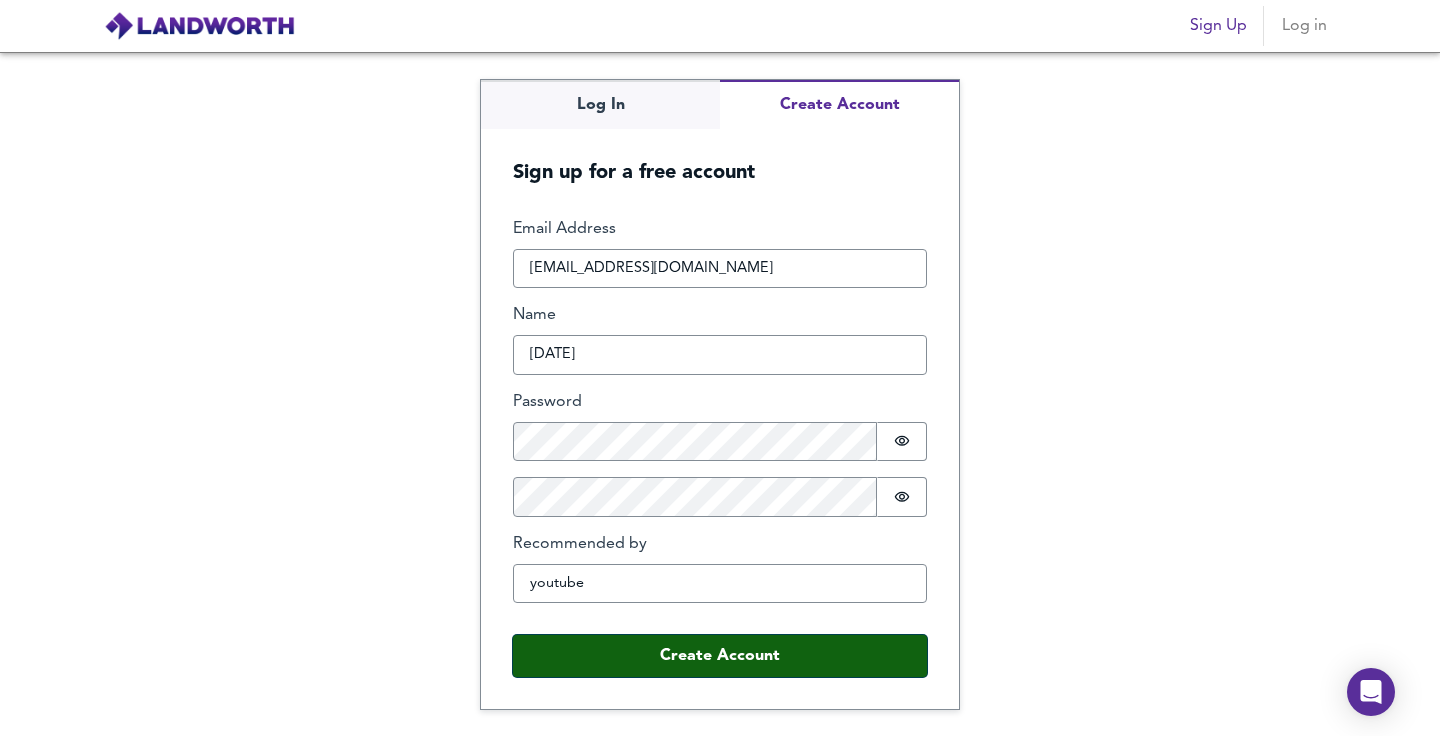 click on "Create Account" at bounding box center (720, 656) 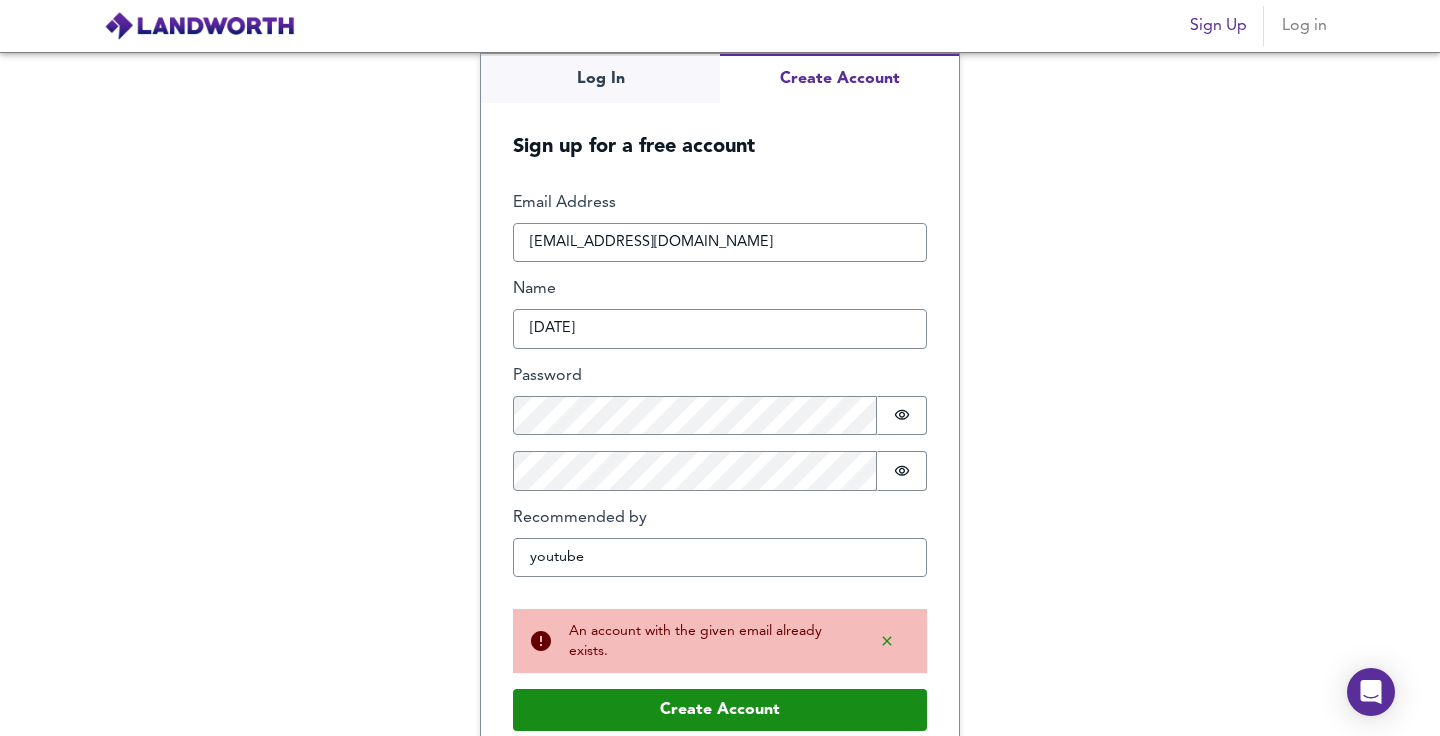 click on "Log in" at bounding box center (1304, 26) 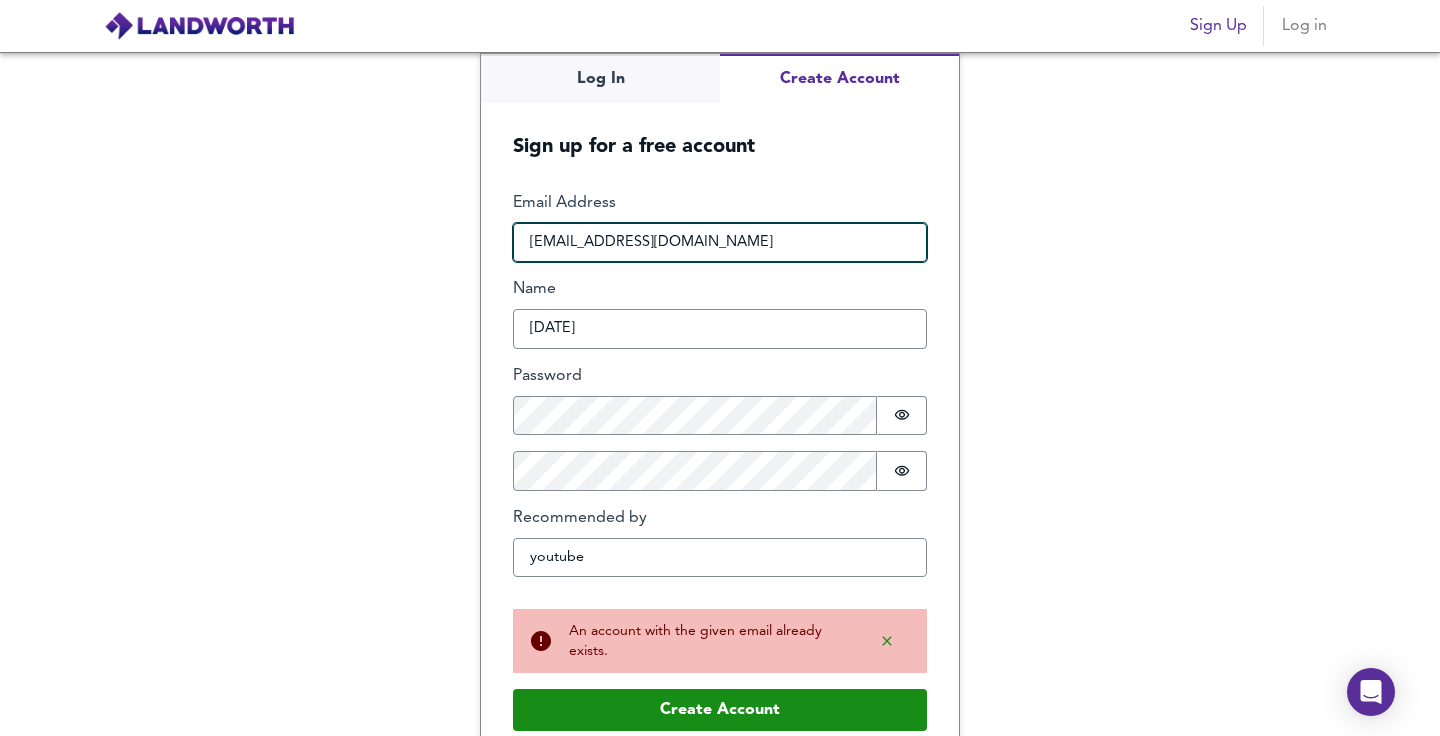 drag, startPoint x: 742, startPoint y: 243, endPoint x: 365, endPoint y: 240, distance: 377.01193 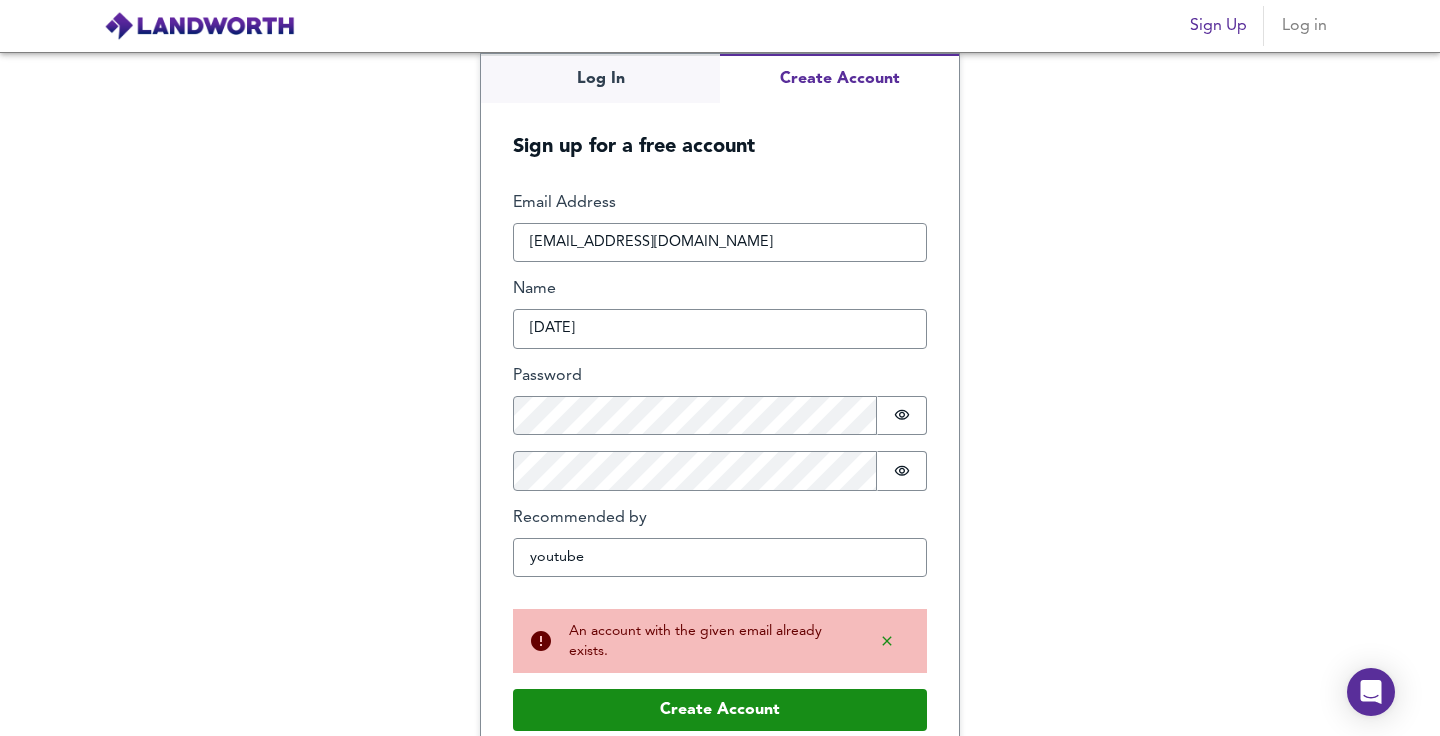 click on "Log in" at bounding box center [1304, 26] 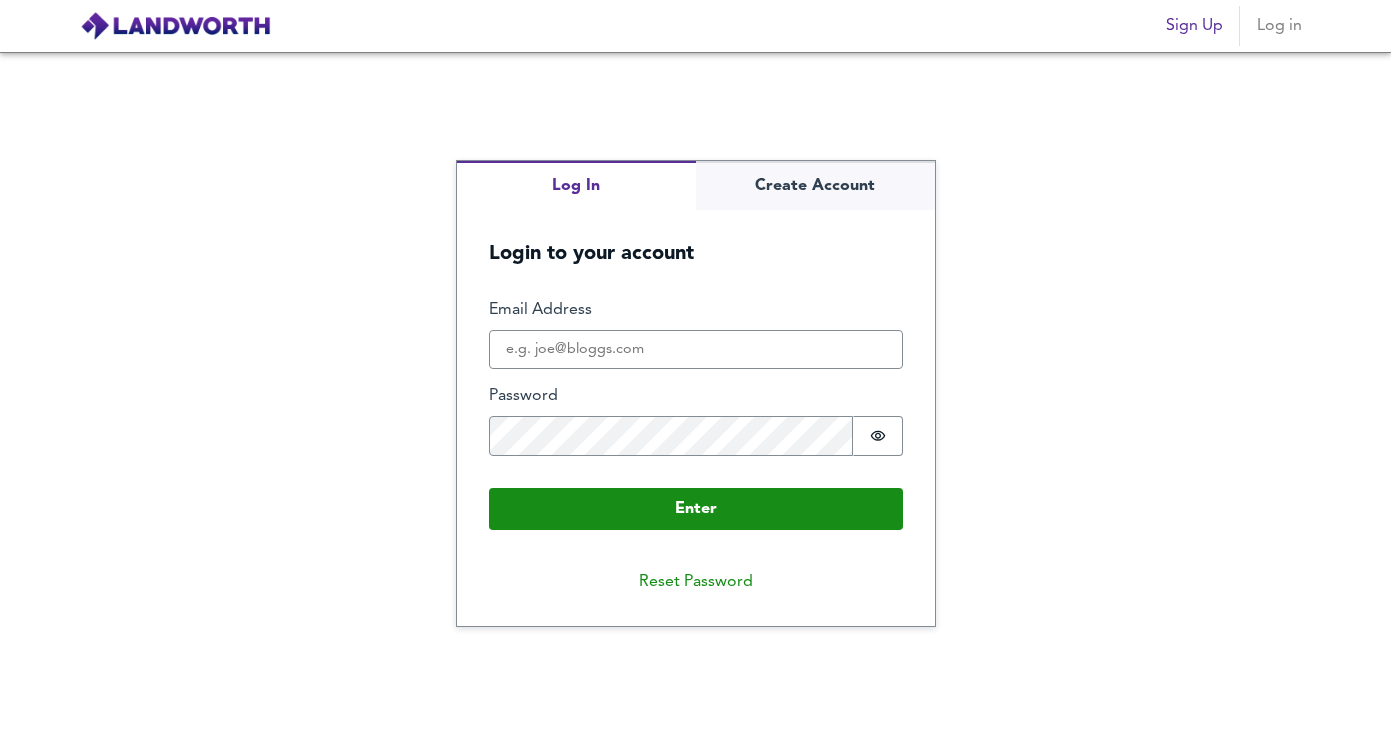 scroll, scrollTop: 0, scrollLeft: 0, axis: both 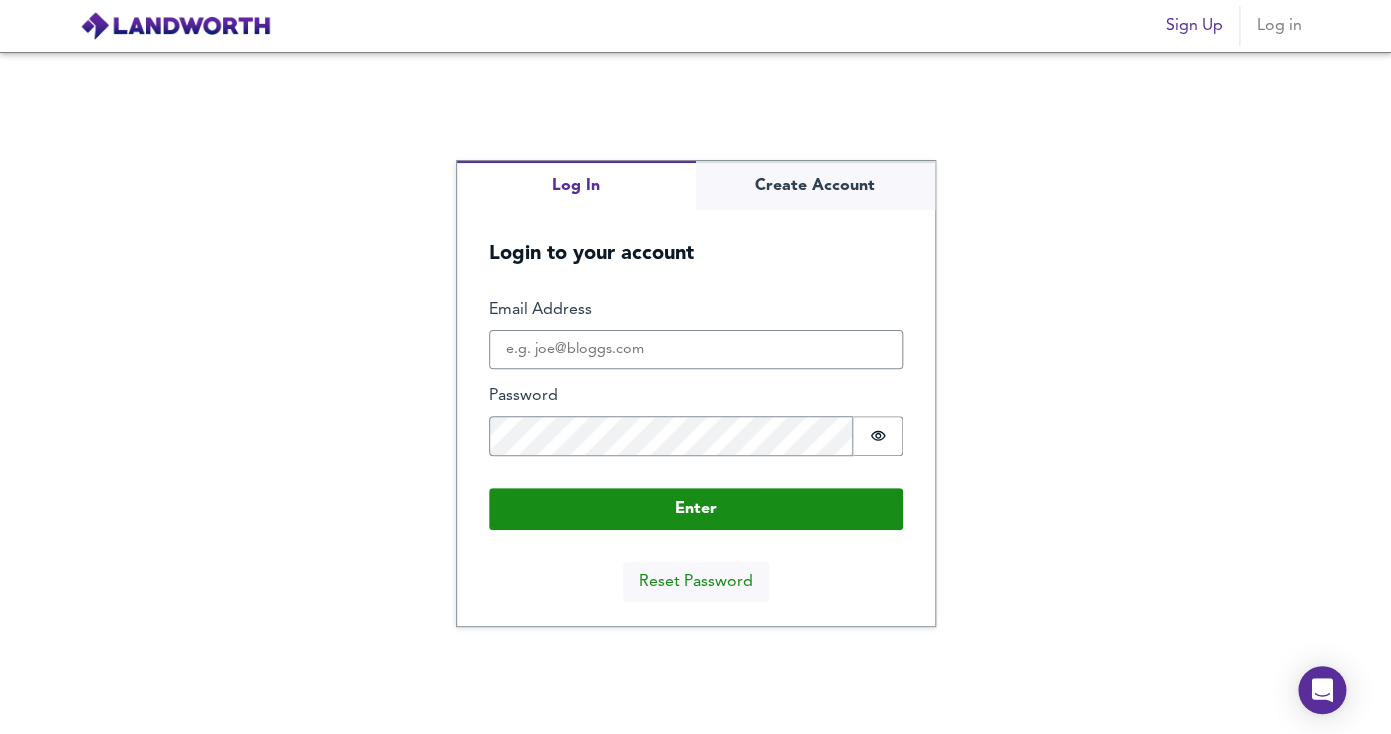 click on "Reset Password" at bounding box center [696, 582] 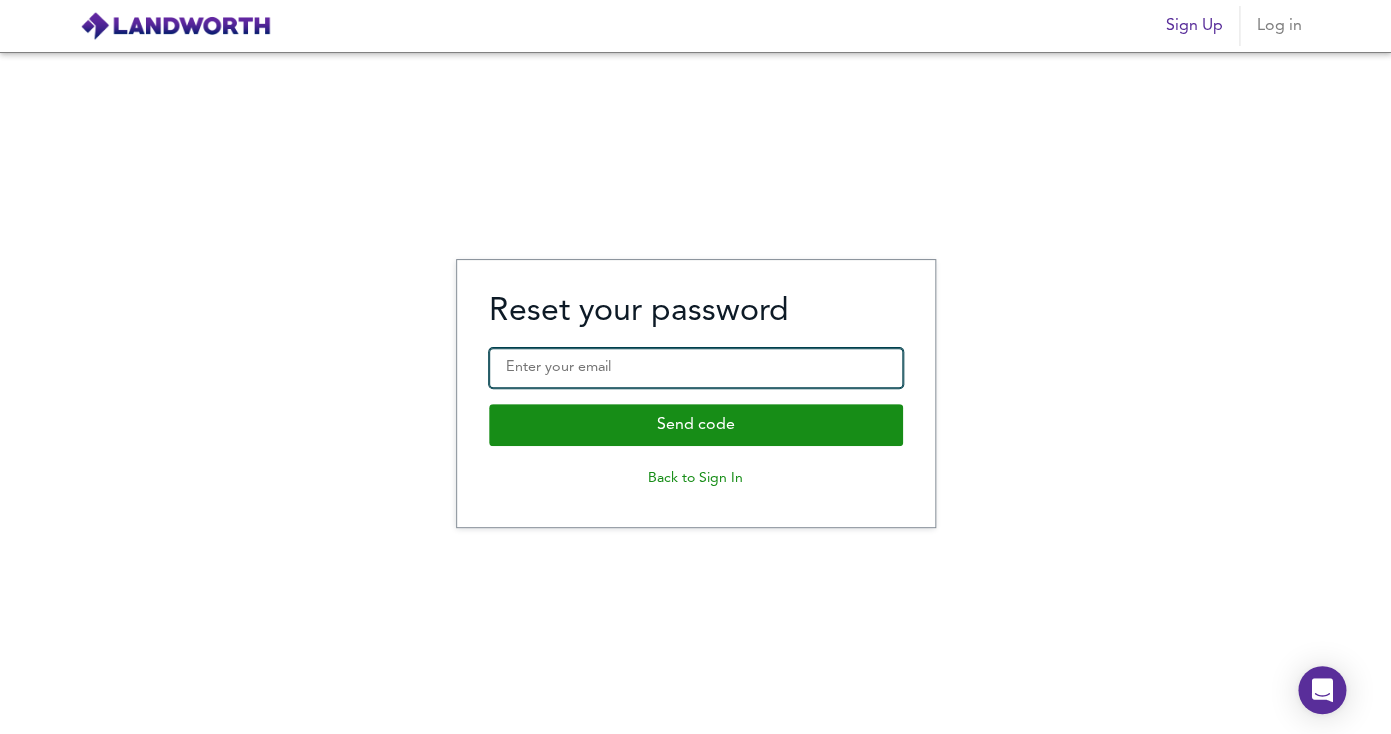 click on "Enter your email" at bounding box center (696, 368) 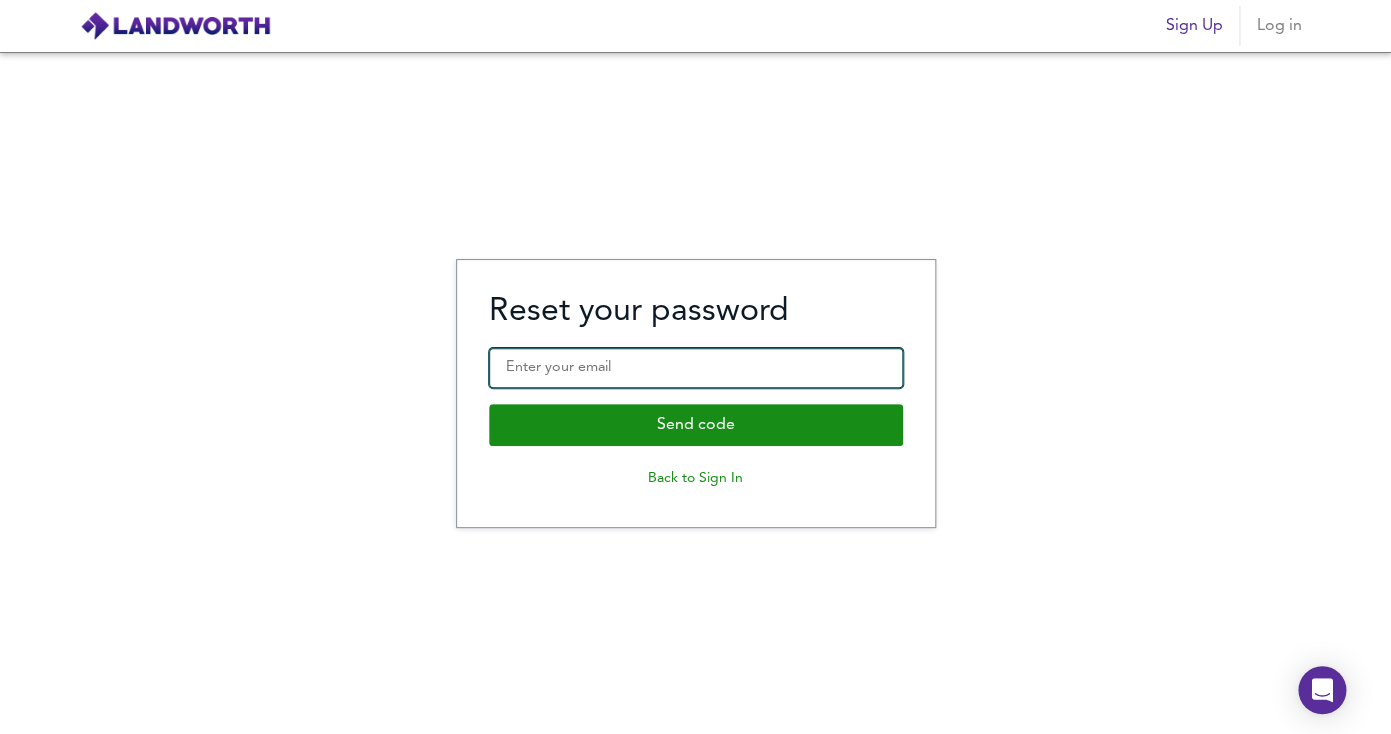 paste on "[EMAIL_ADDRESS][DOMAIN_NAME]" 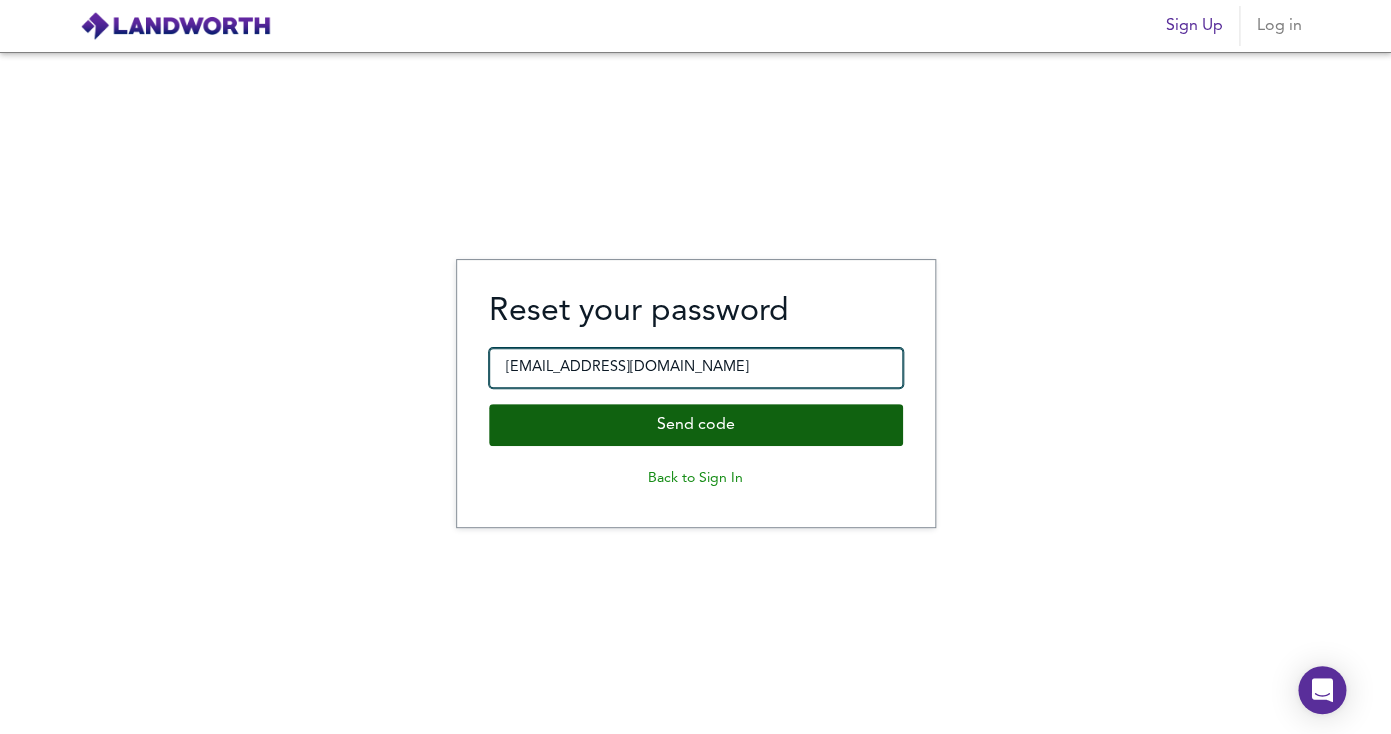 type on "[EMAIL_ADDRESS][DOMAIN_NAME]" 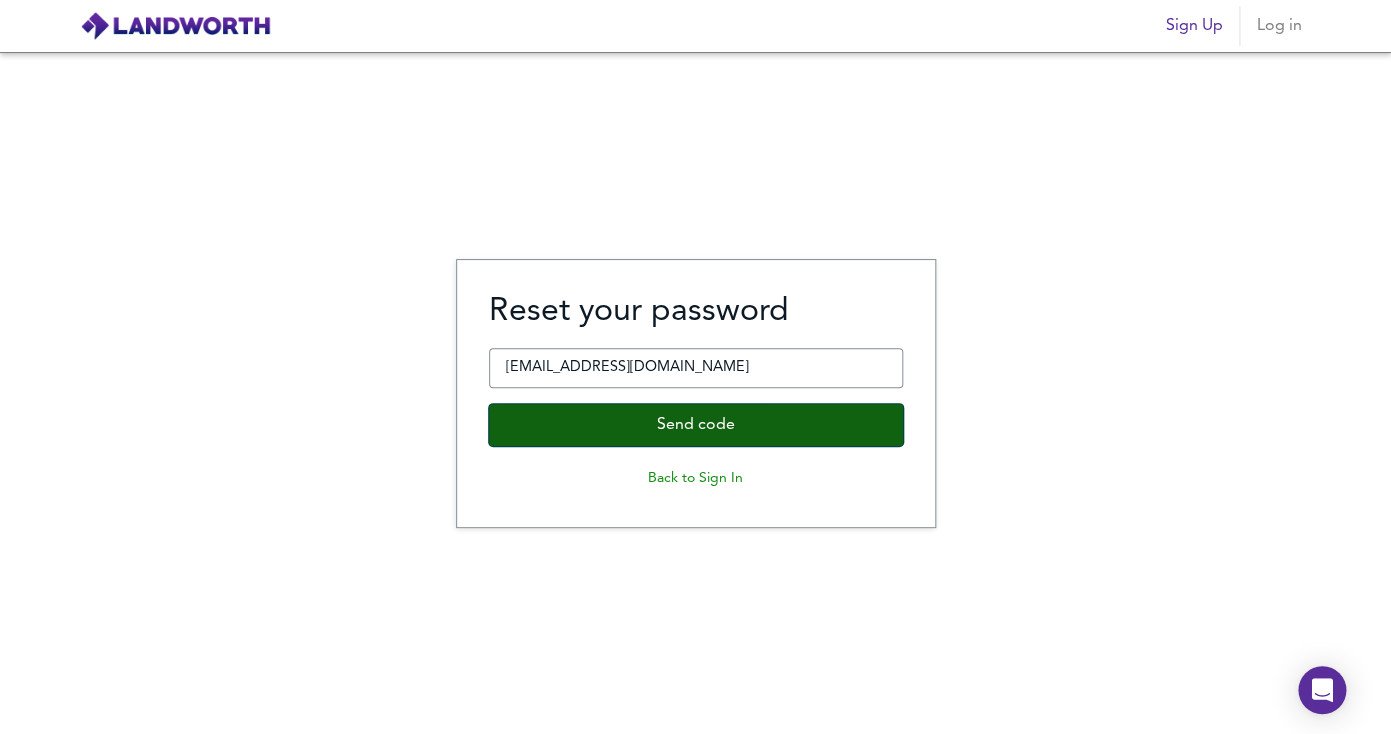 click on "Send code" at bounding box center [696, 425] 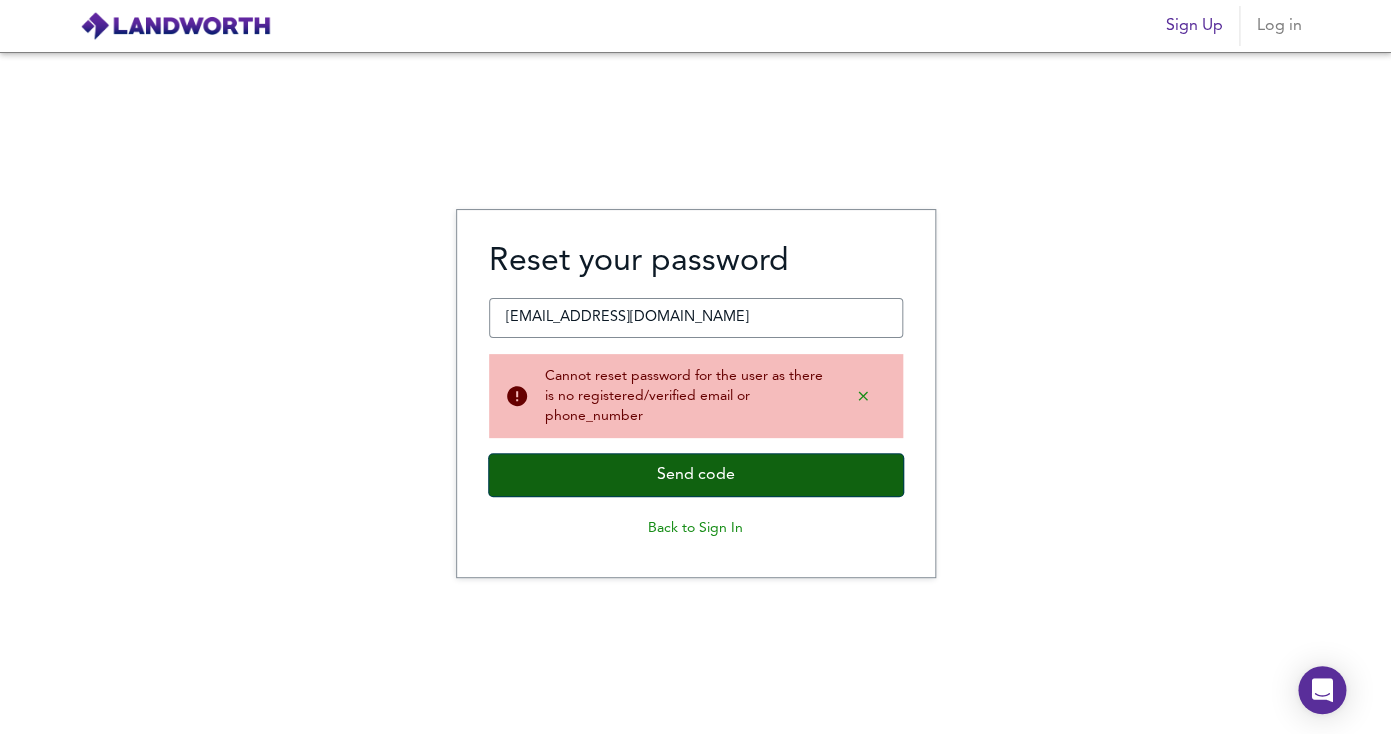 click on "Send code" at bounding box center [696, 475] 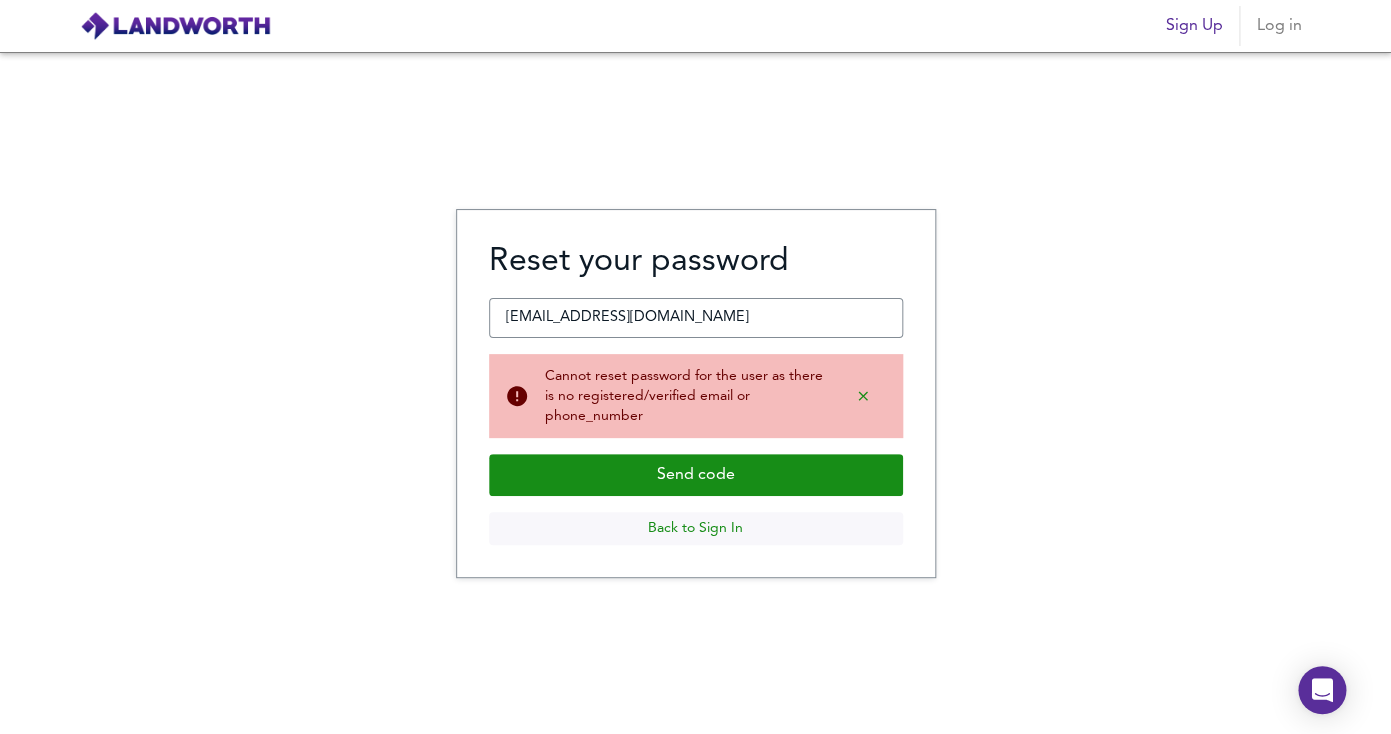 click on "Back to Sign In" at bounding box center (696, 528) 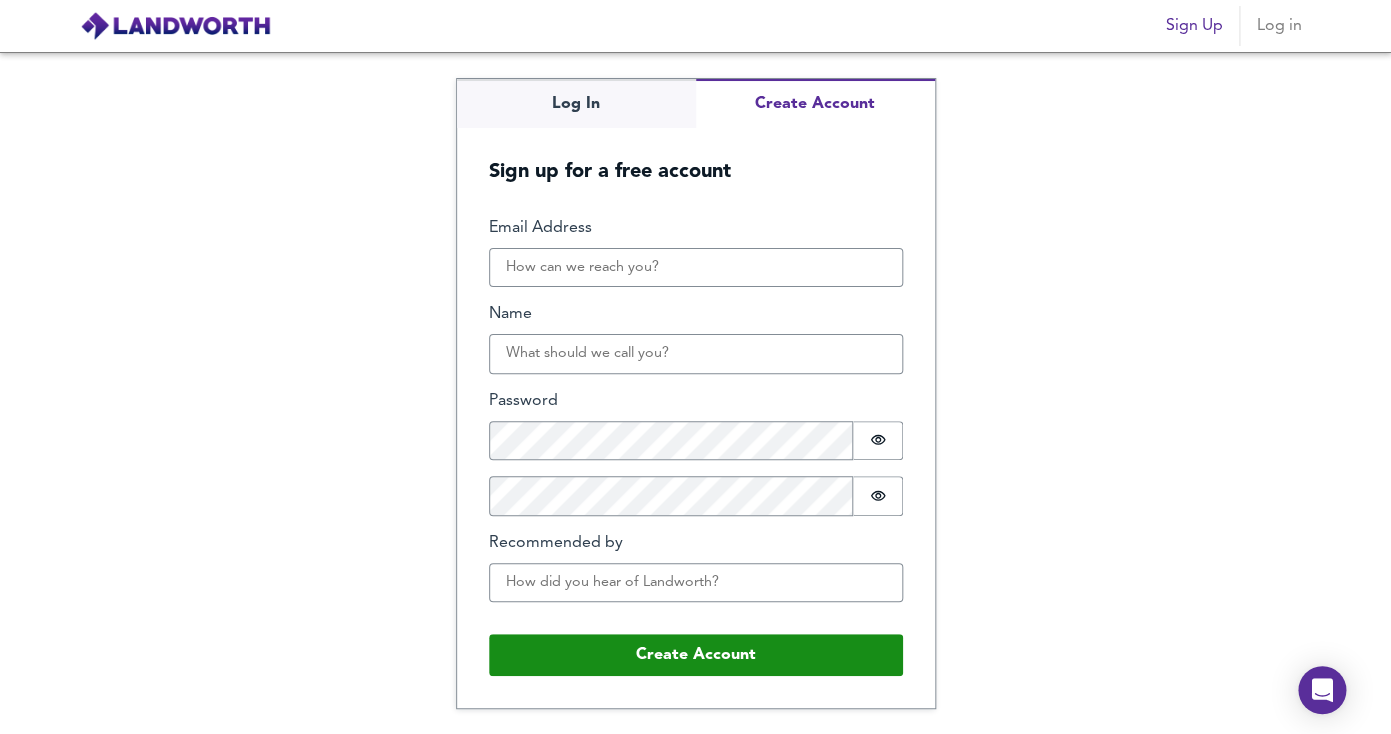 click on "Log In Create Account Sign up for a free account Email Address Name Password Password is hidden Confirm Password Password is hidden Recommended by Buffer Create Account" at bounding box center (696, 393) 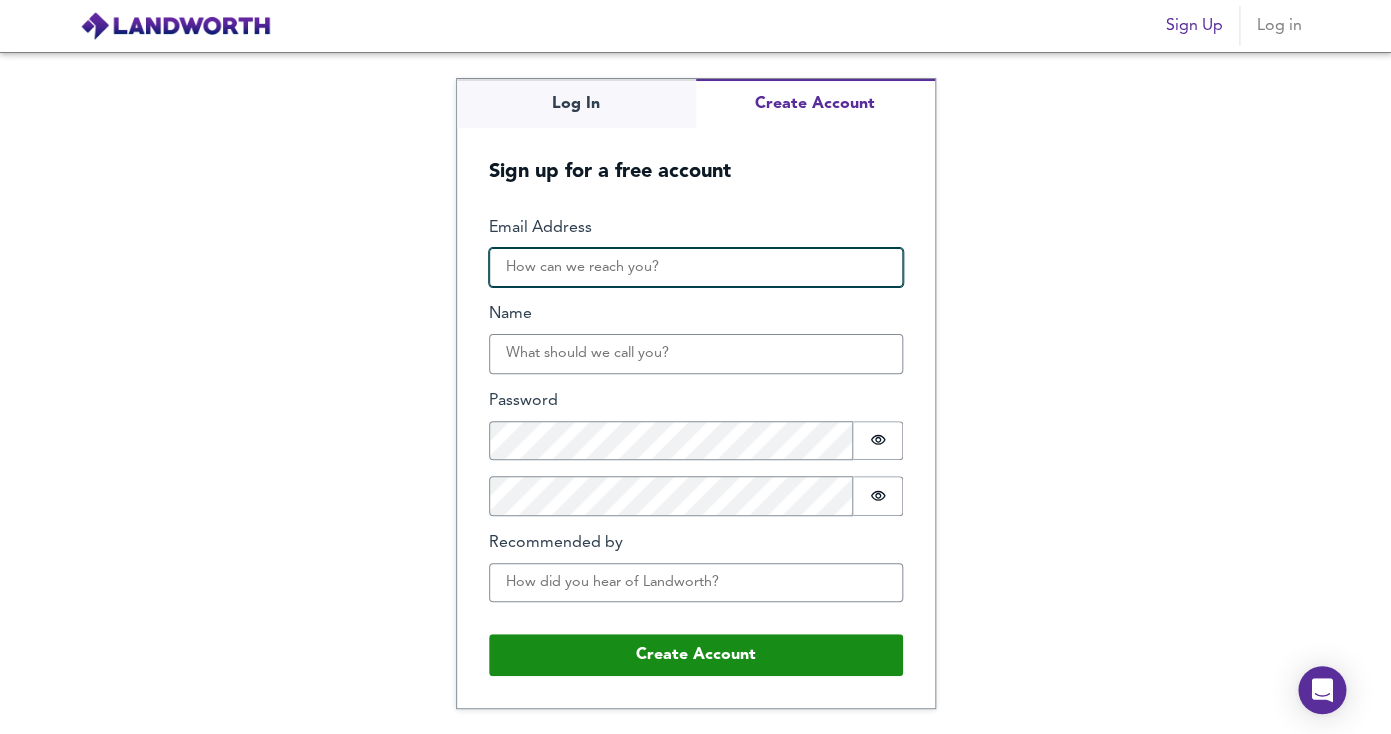 click on "Email Address" at bounding box center (696, 268) 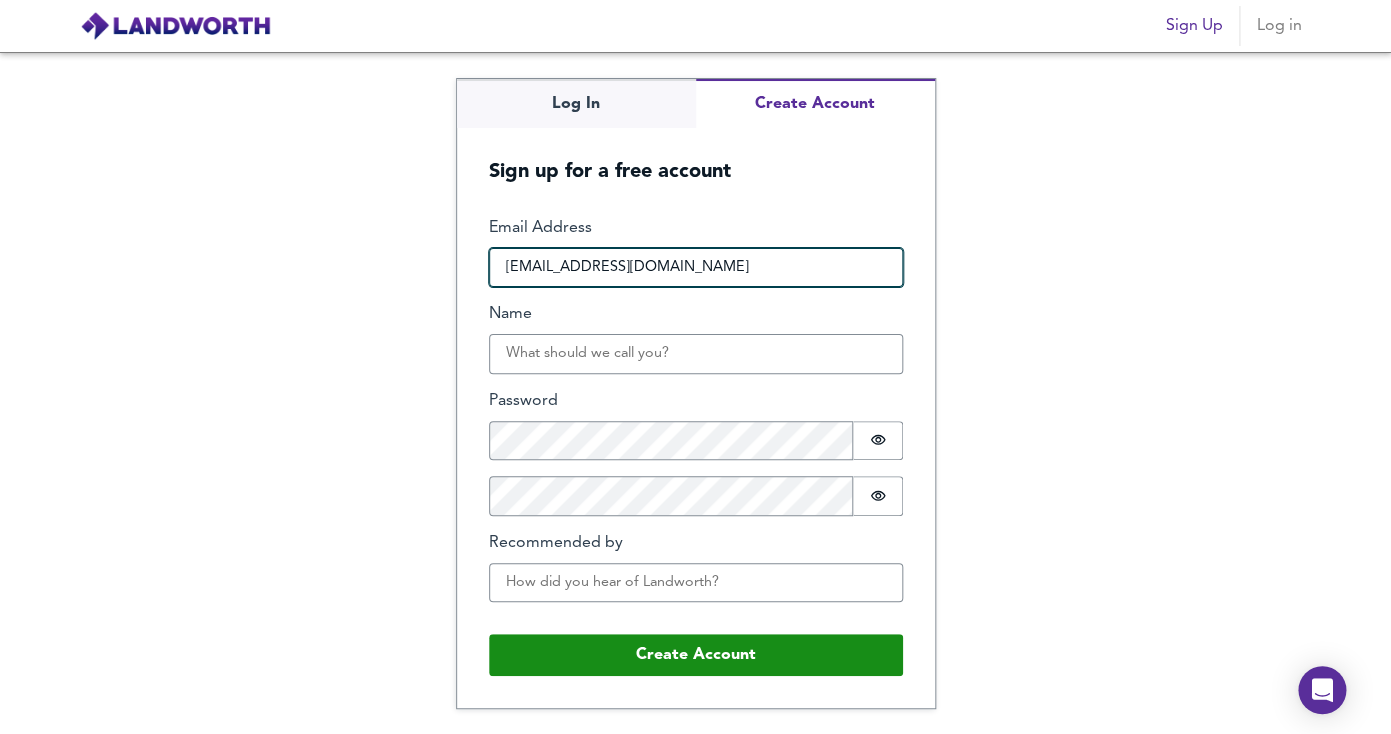 click on "[EMAIL_ADDRESS][DOMAIN_NAME]" at bounding box center (696, 268) 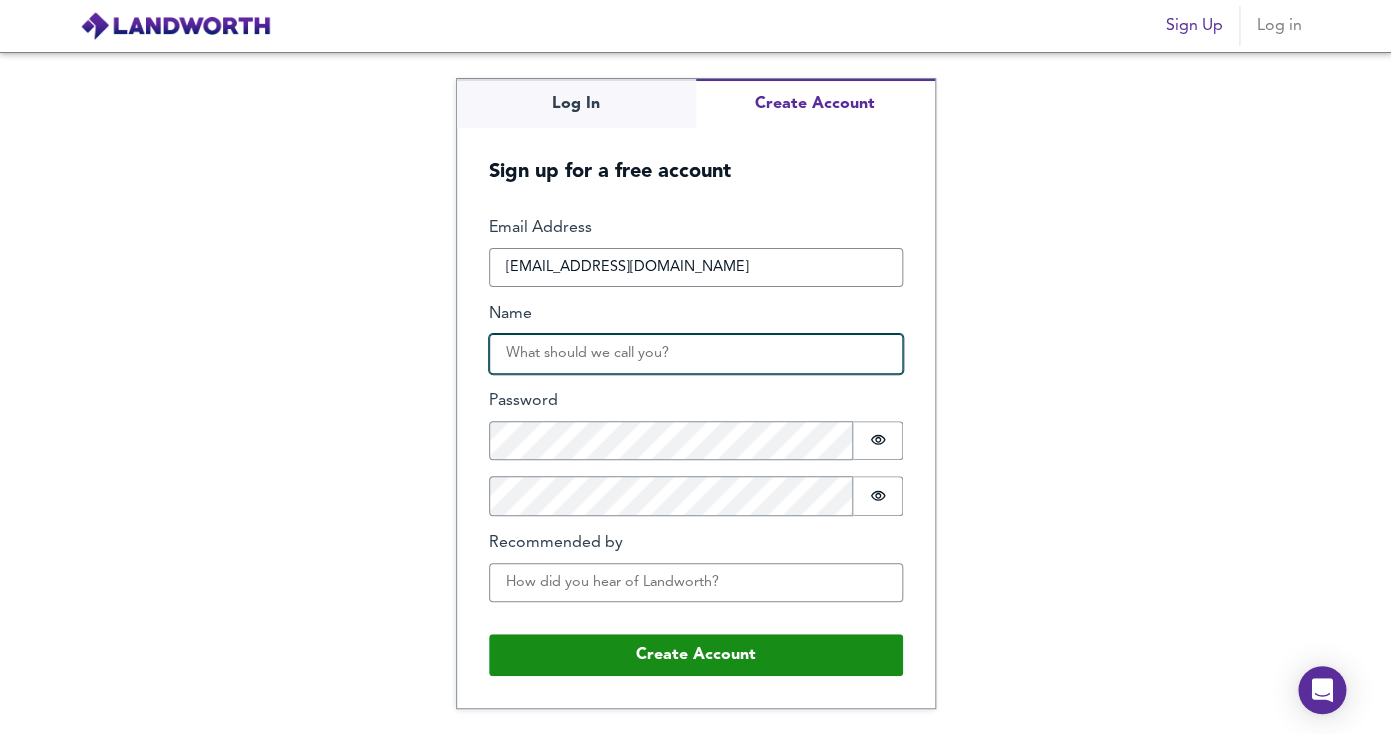 click on "Name" at bounding box center (696, 354) 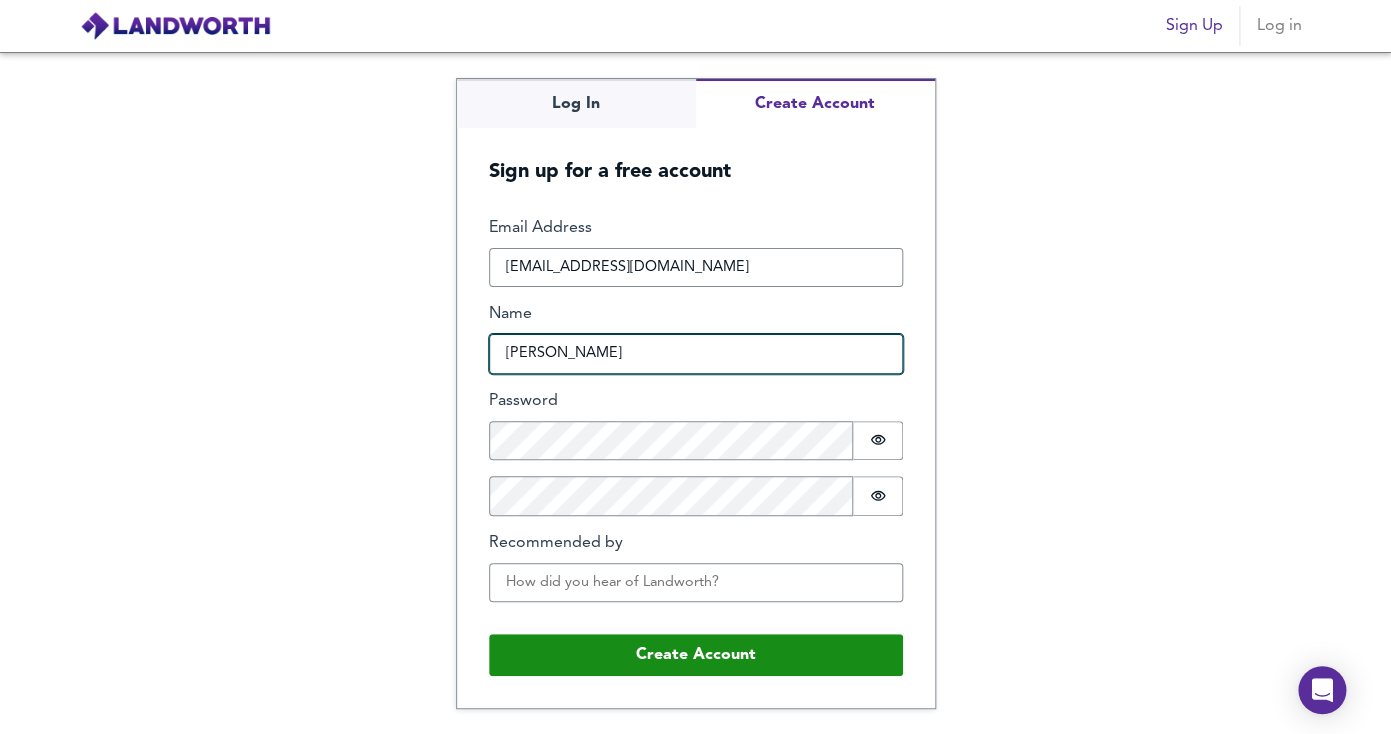 type on "[PERSON_NAME]" 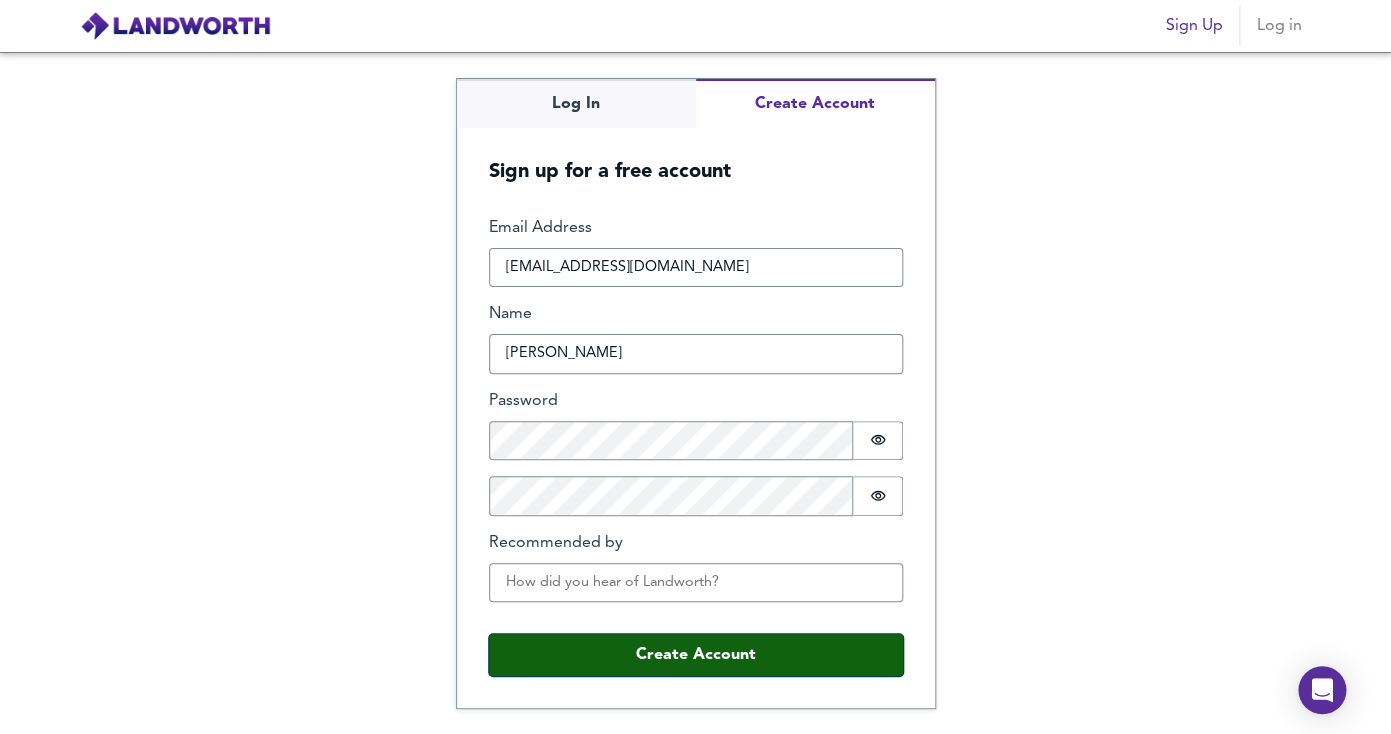 click on "Create Account" at bounding box center (696, 655) 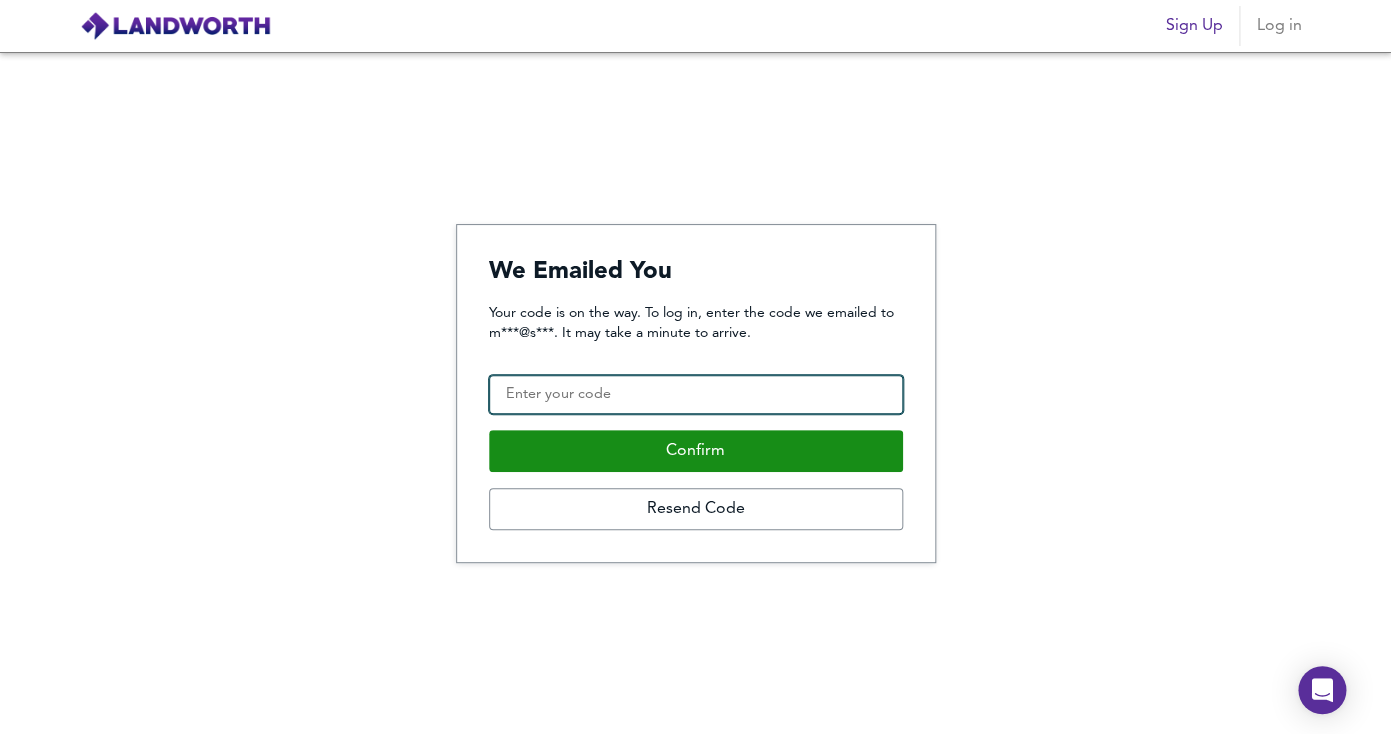 click on "Confirmation Code" at bounding box center [696, 395] 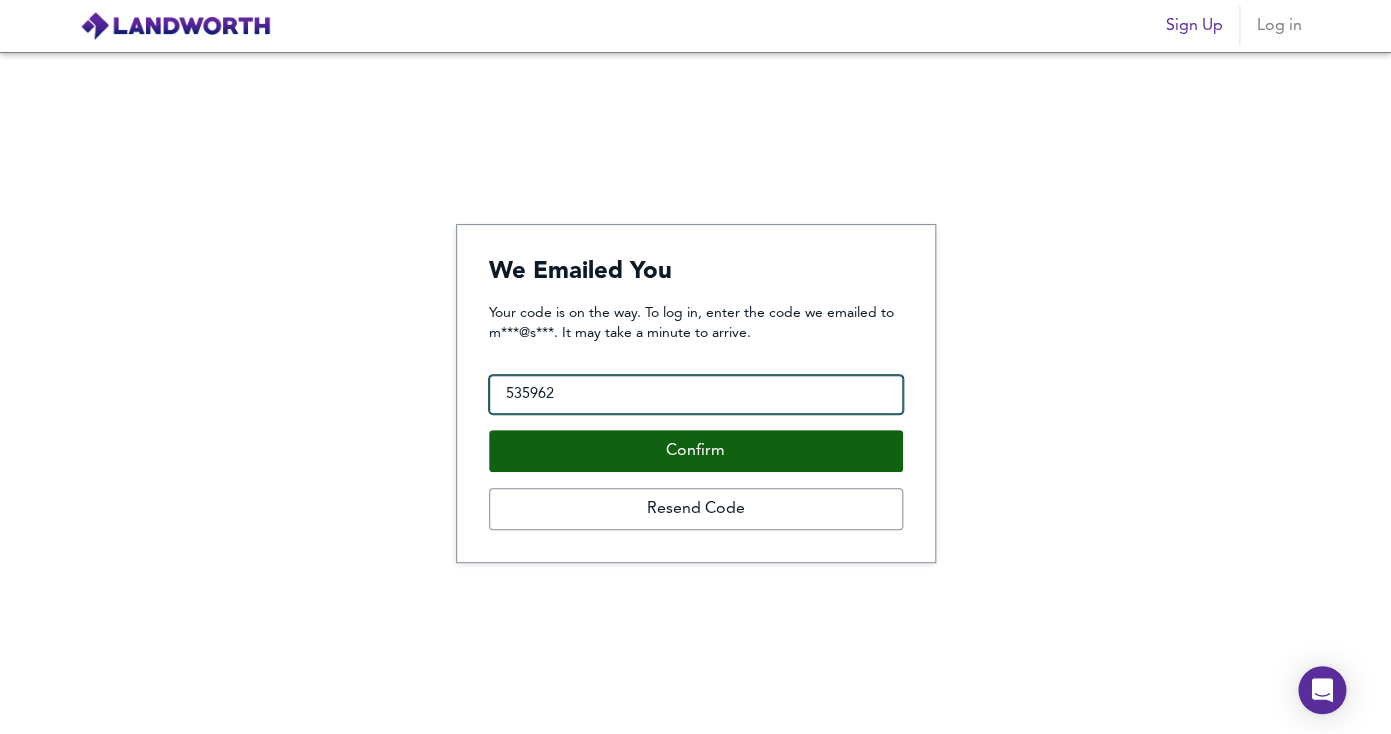 type on "535962" 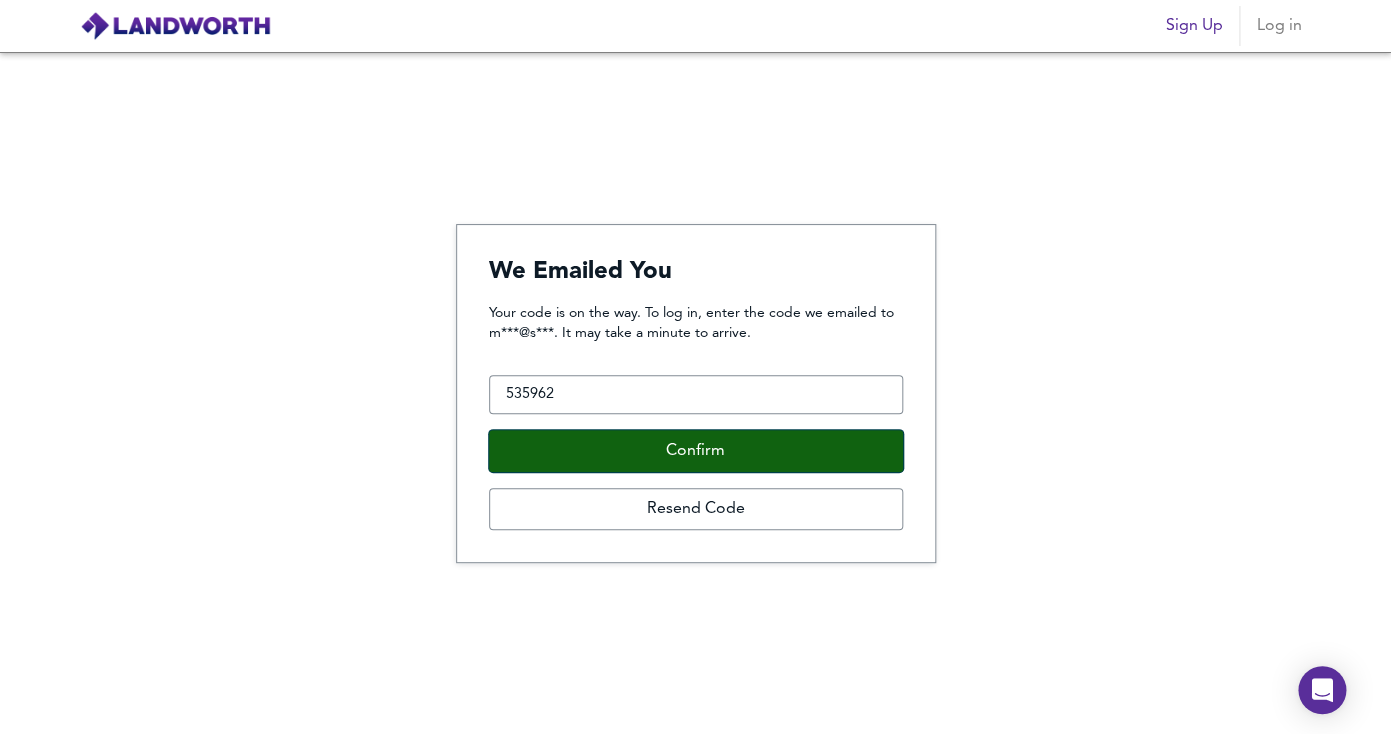 click on "Confirm" at bounding box center [696, 451] 